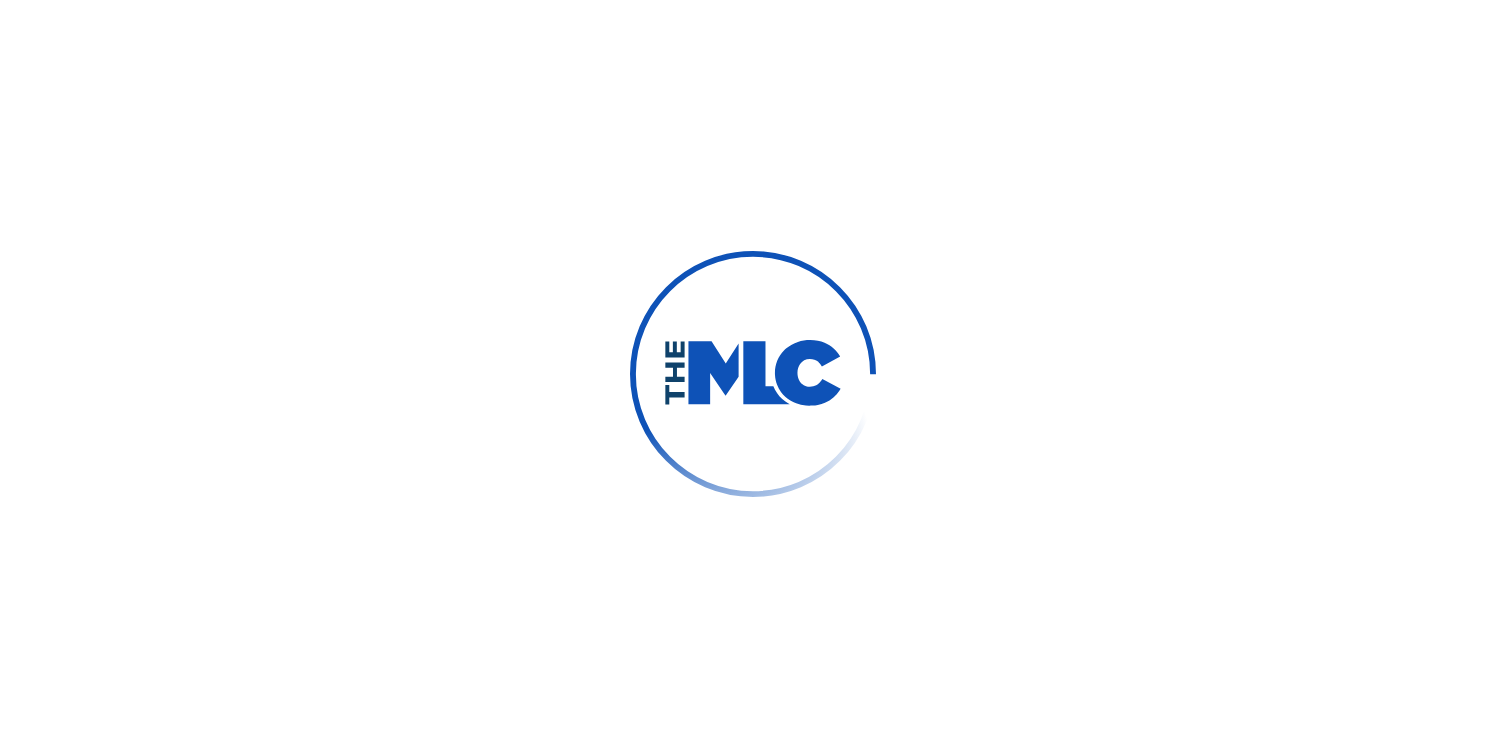 scroll, scrollTop: 0, scrollLeft: 0, axis: both 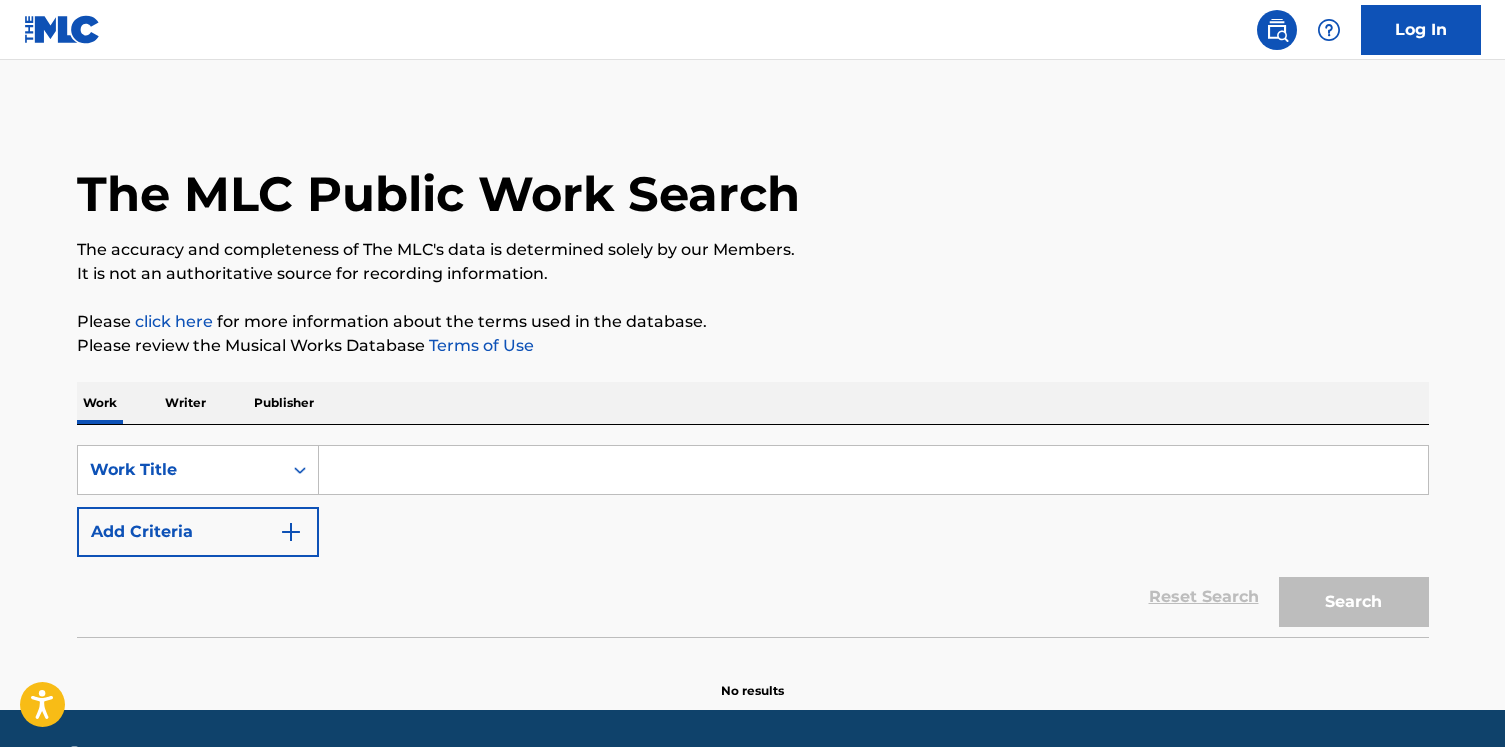 click at bounding box center [873, 470] 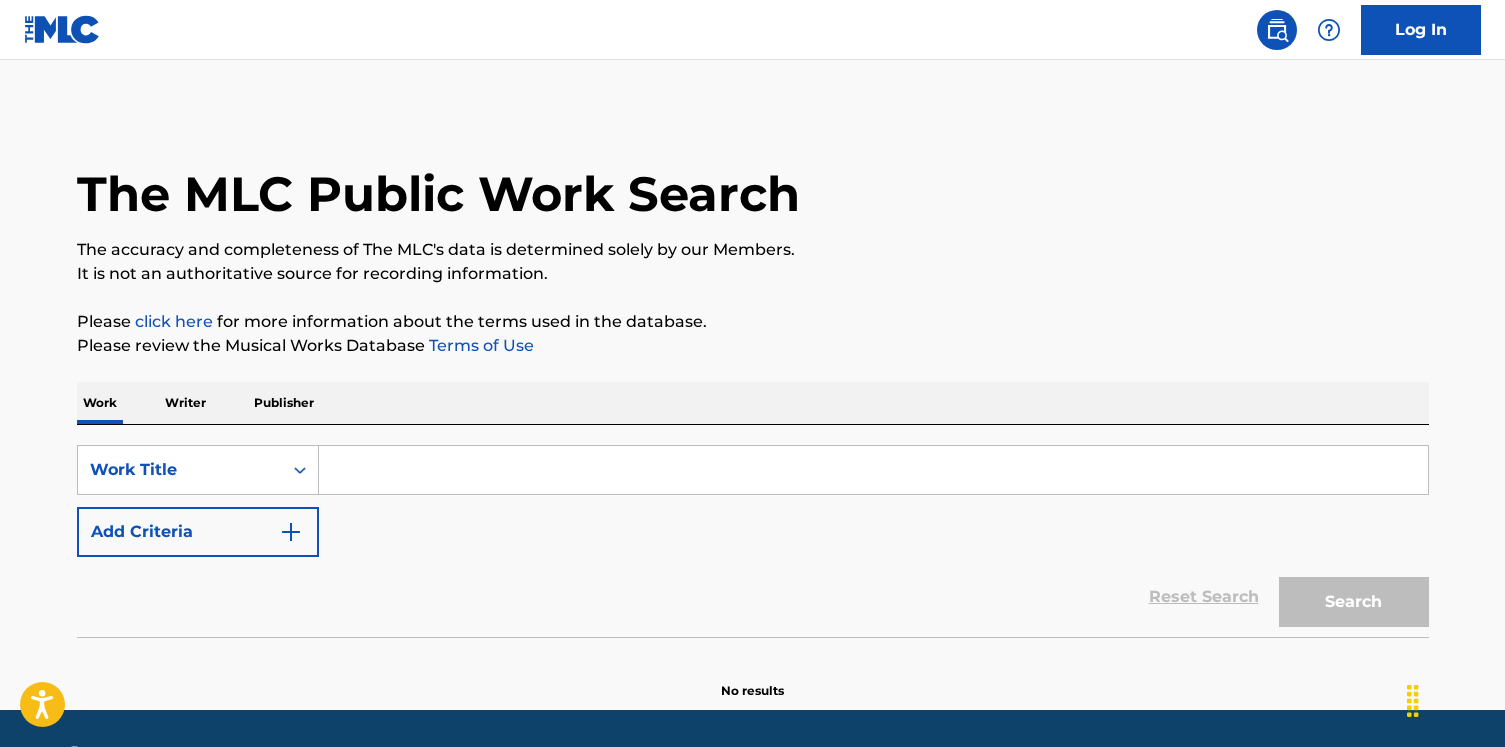 paste on "Altezza cielo" 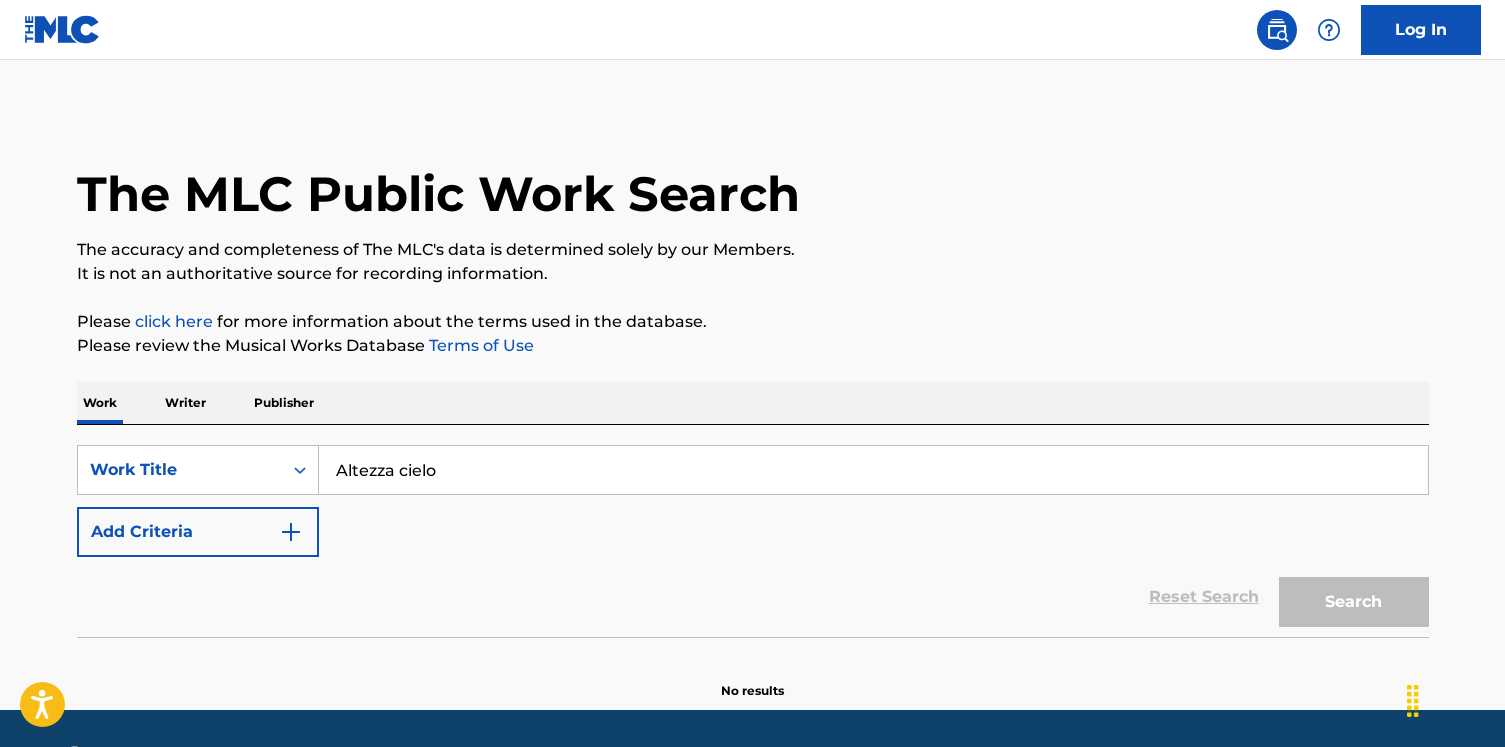 type on "Altezza cielo" 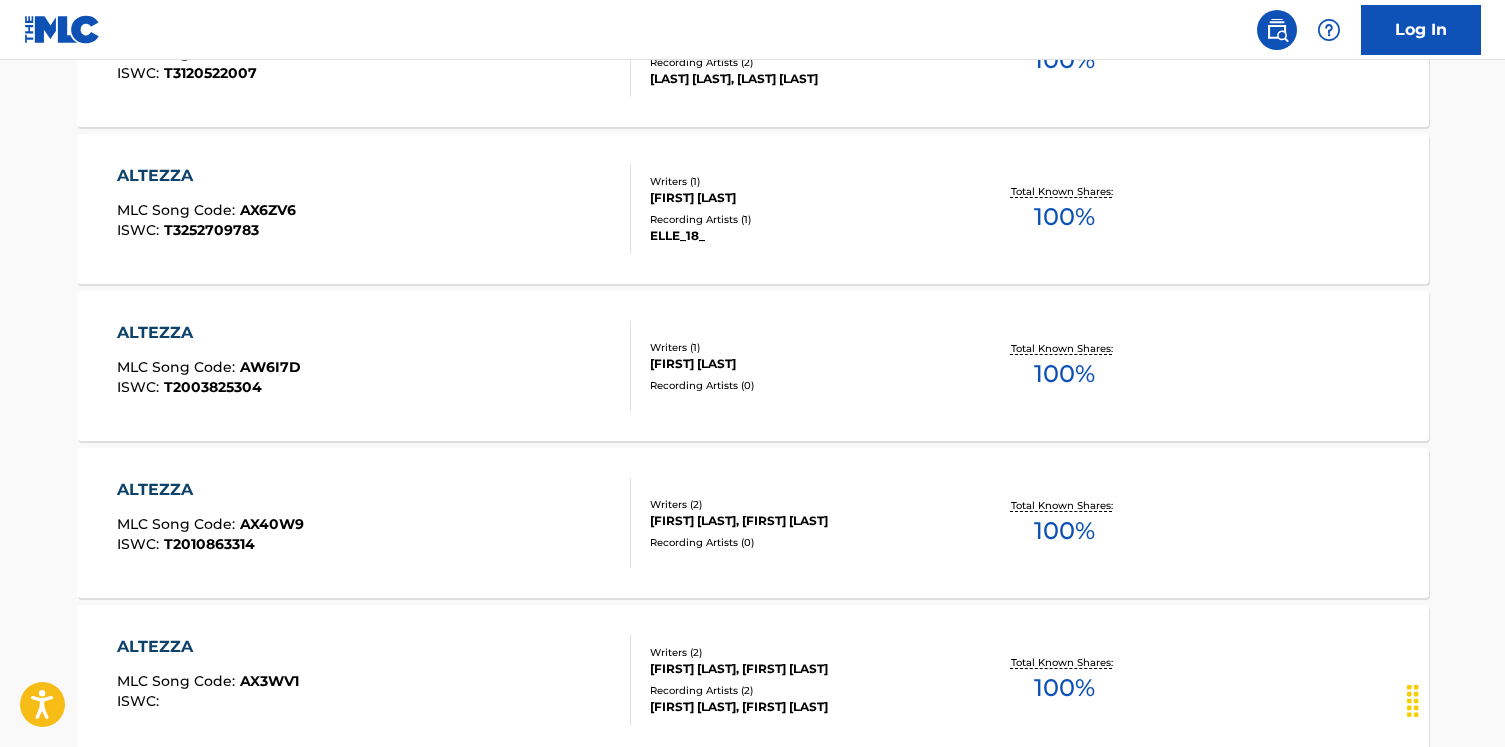 scroll, scrollTop: 742, scrollLeft: 0, axis: vertical 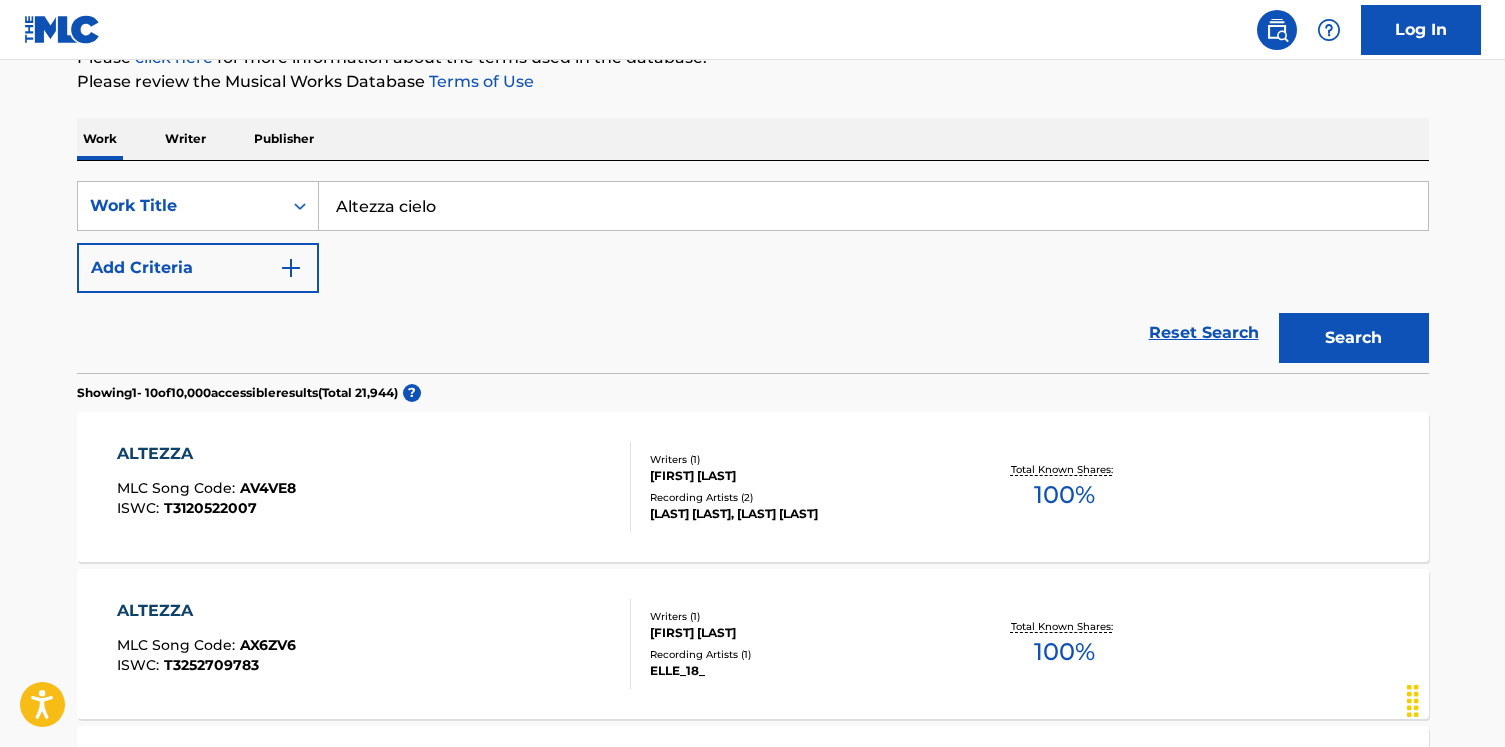 click on "Add Criteria" at bounding box center (198, 268) 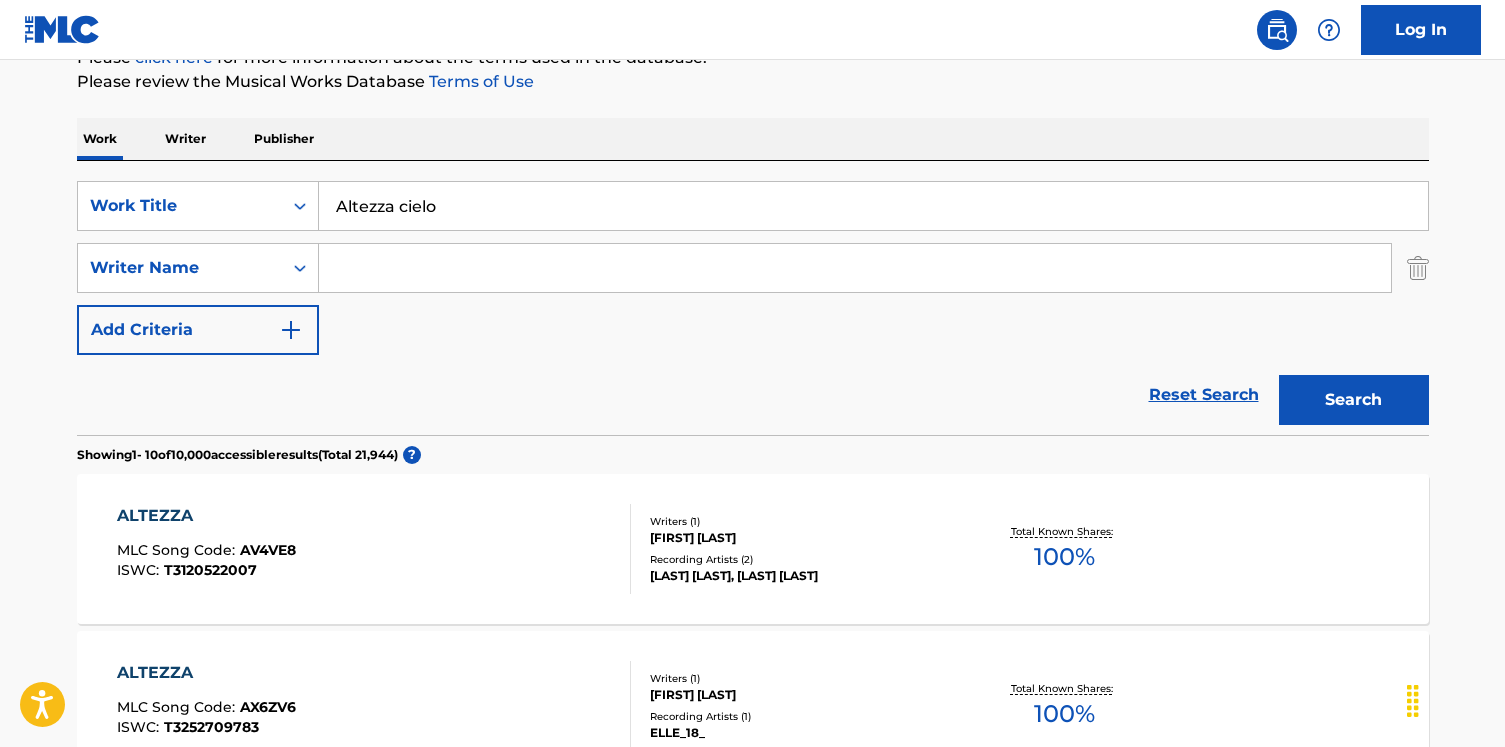click at bounding box center (855, 268) 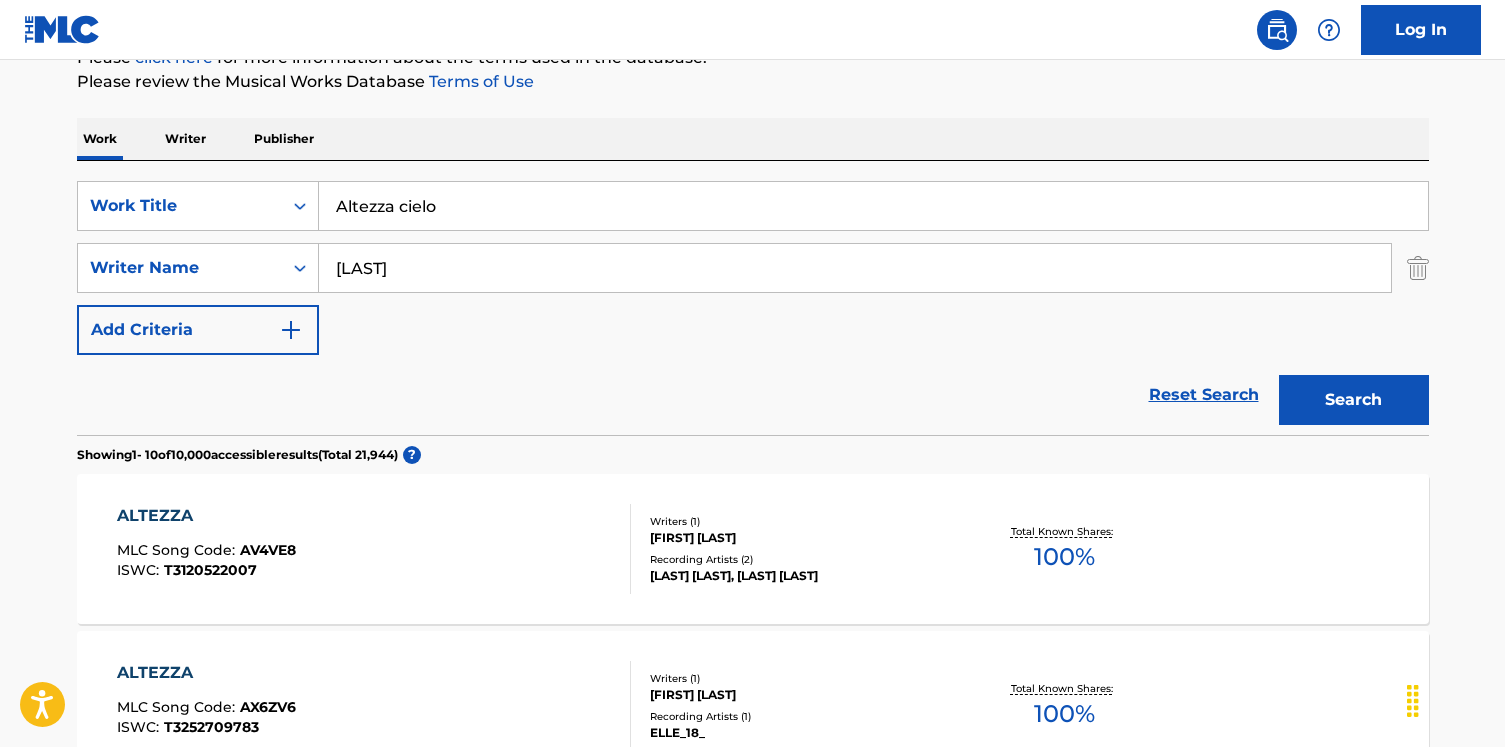 type on "Bargigia" 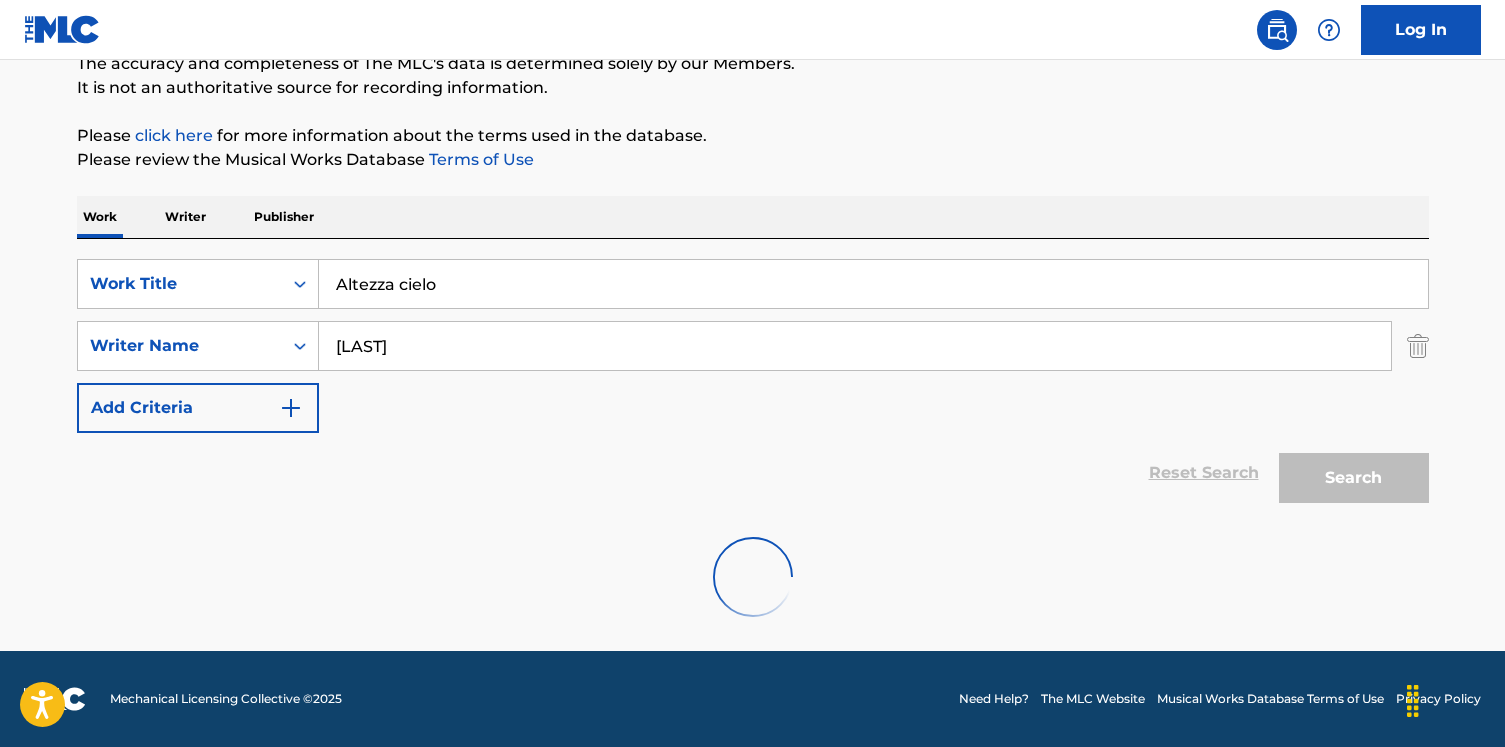 scroll, scrollTop: 121, scrollLeft: 0, axis: vertical 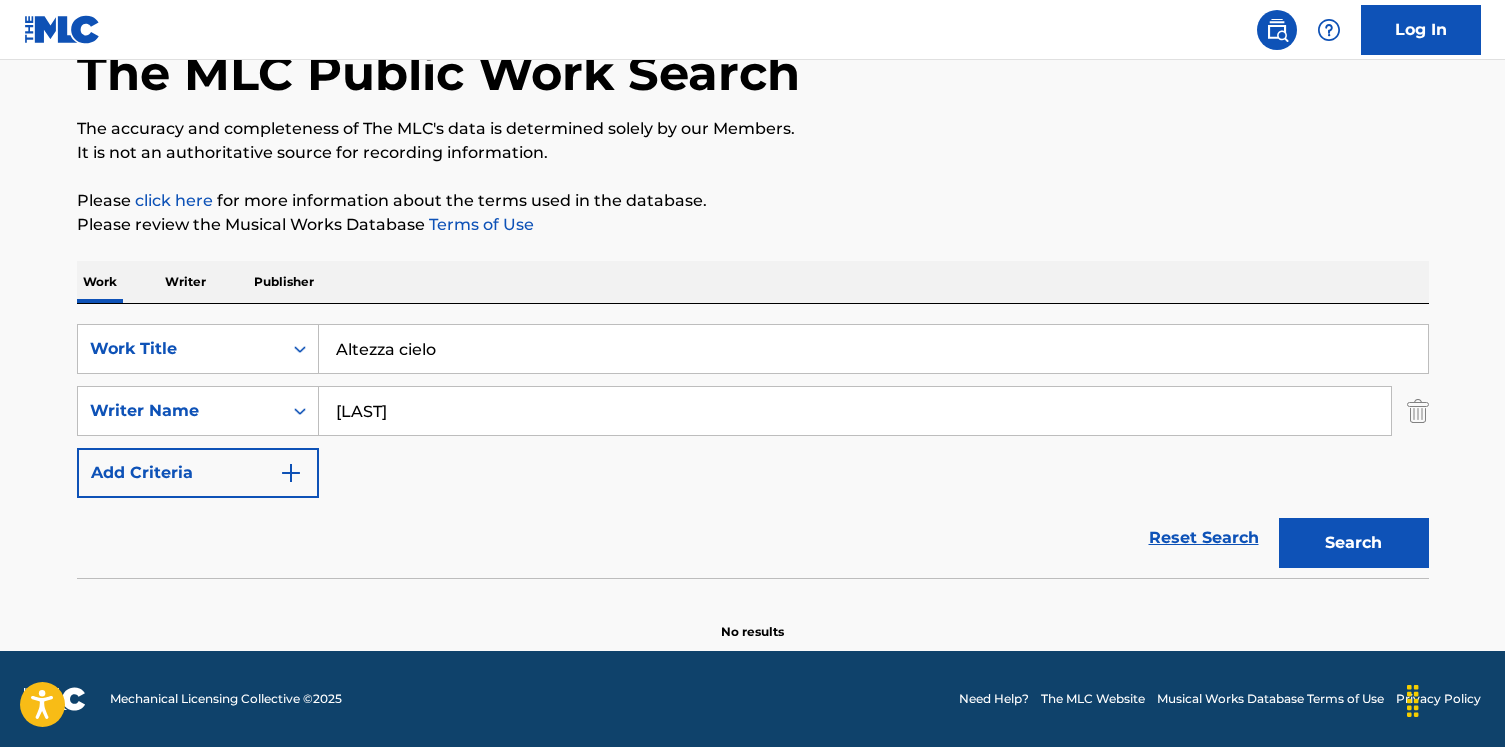 click on "SearchWithCriteriaf48d66a7-9488-4765-8089-f1c545fa4708 Work Title Altezza cielo SearchWithCriteriaf6df6cdb-06e8-43d5-9913-6445021bf711 Writer Name Bargigia Add Criteria" at bounding box center [753, 411] 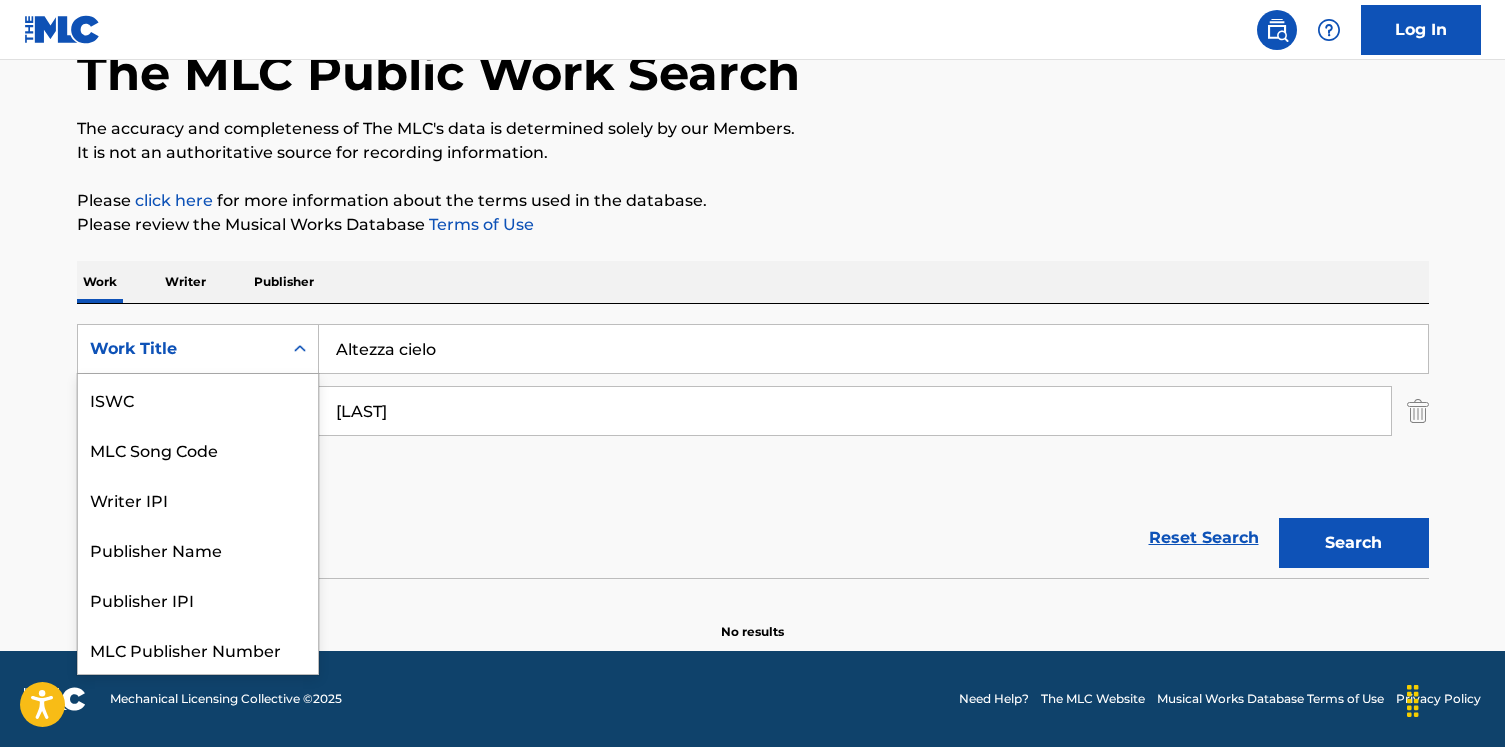 click on "Work Title" at bounding box center (180, 349) 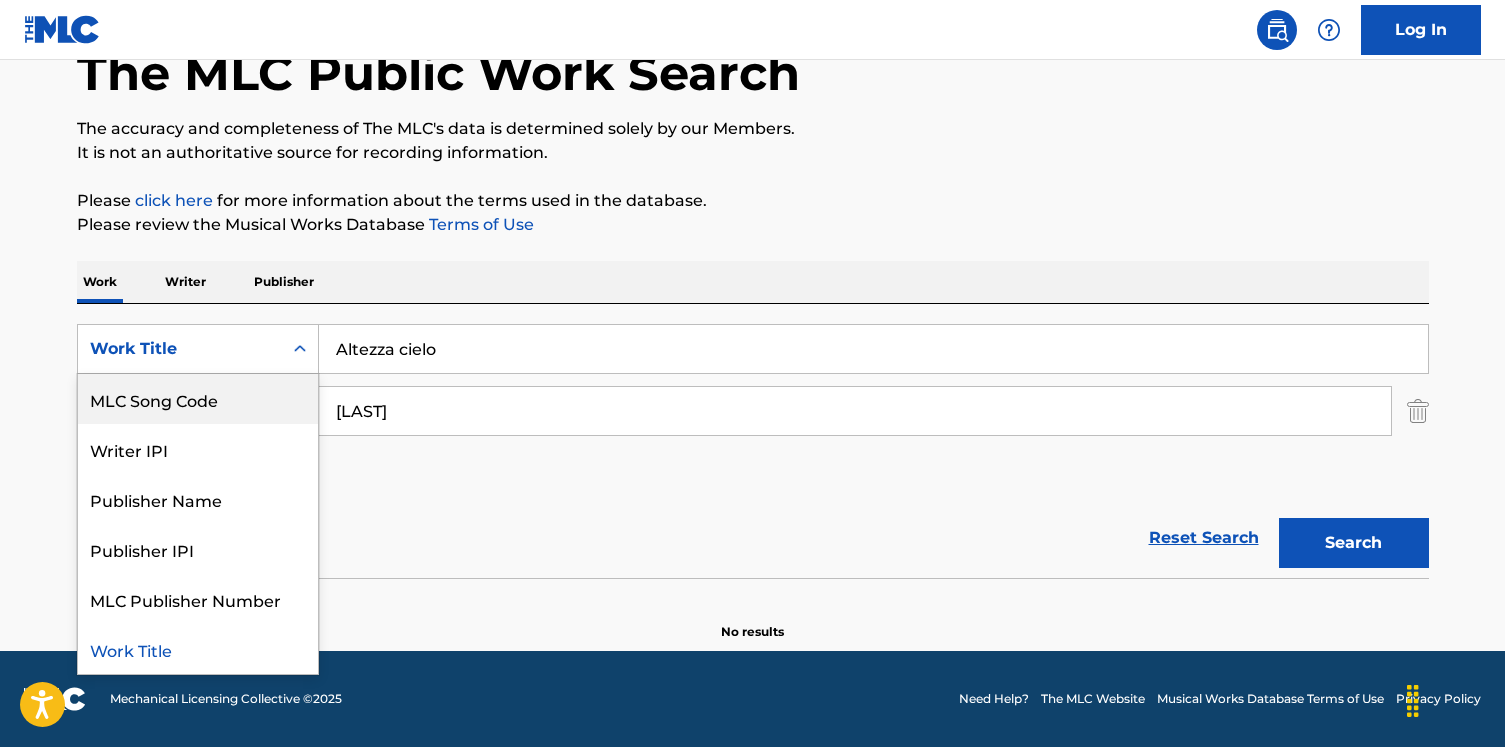 click on "MLC Song Code" at bounding box center [198, 399] 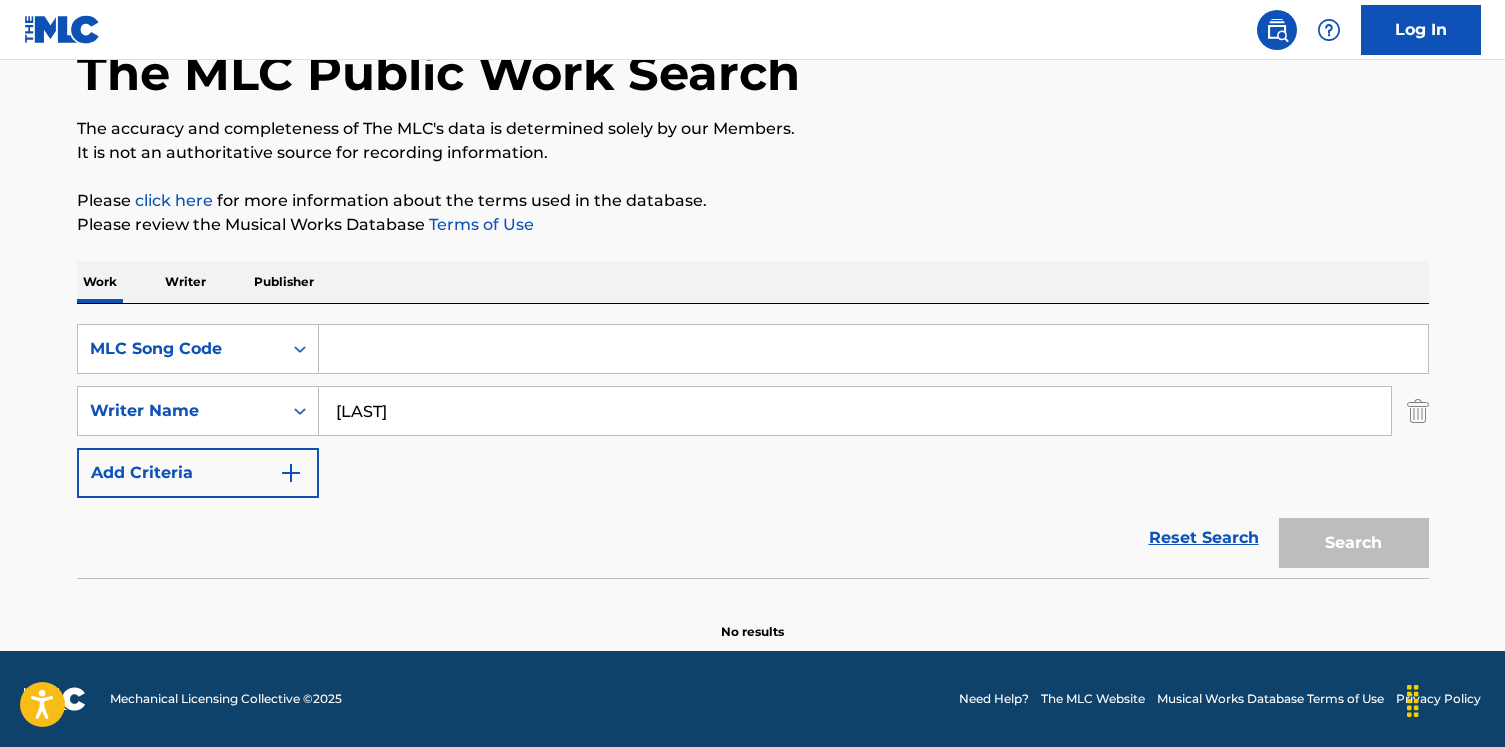 click at bounding box center (873, 349) 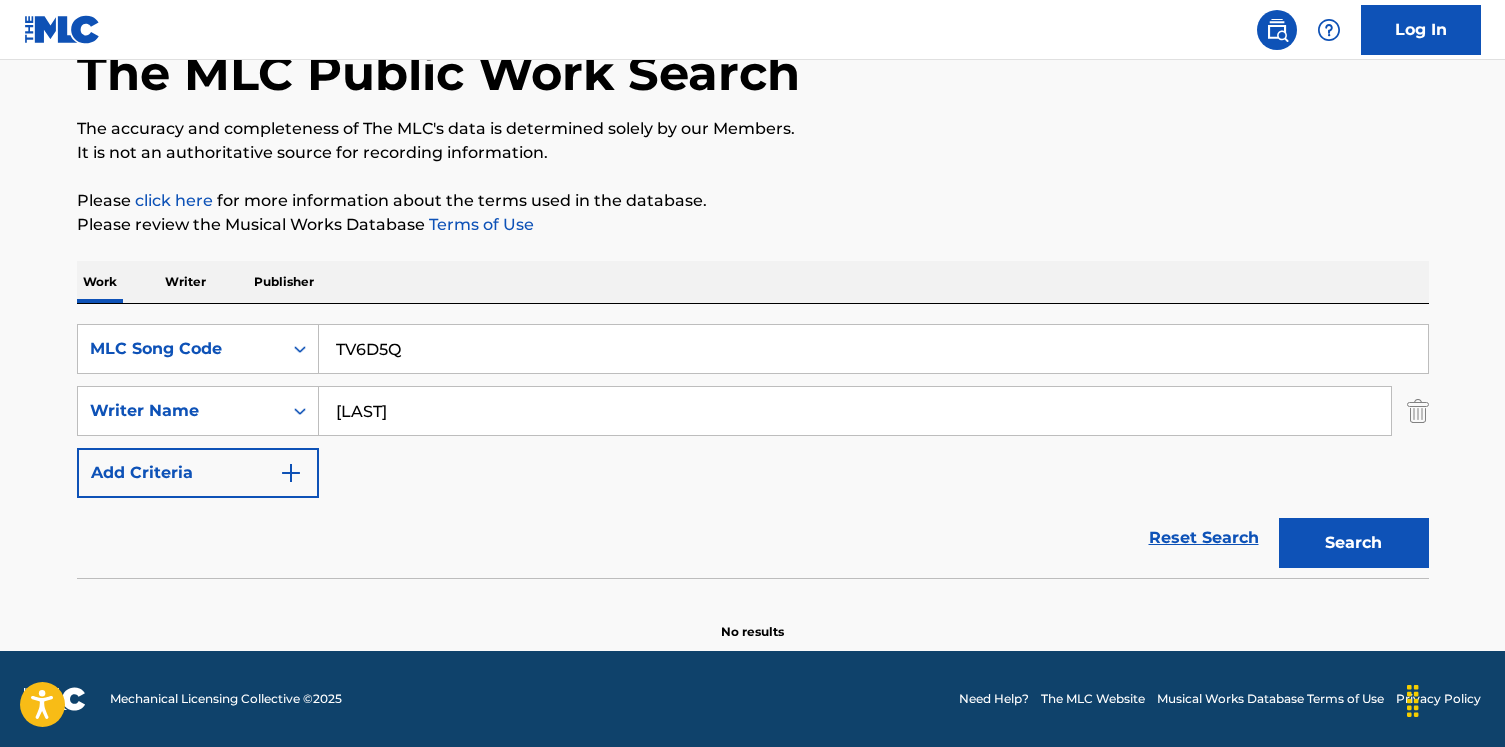 type on "TV6D5Q" 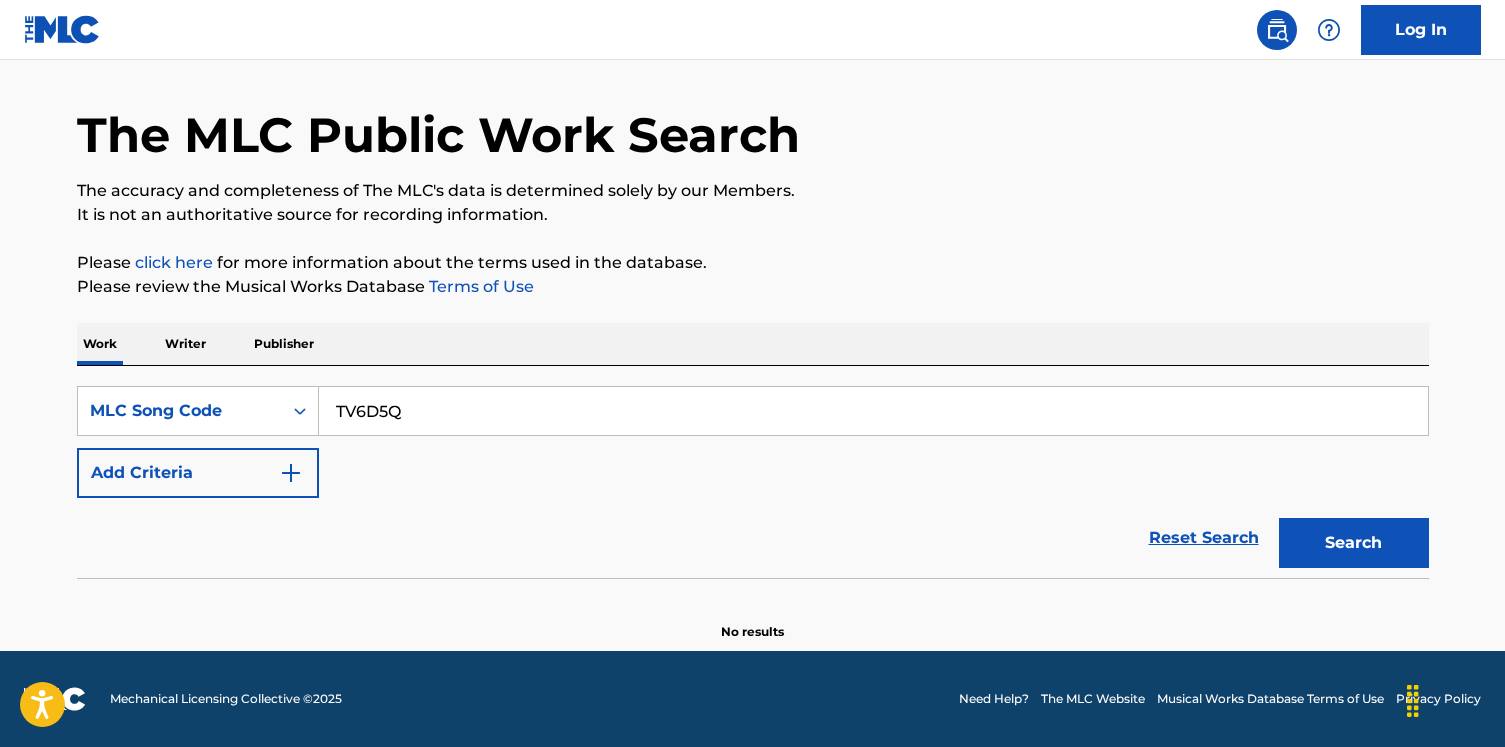 click on "Search" at bounding box center (1354, 543) 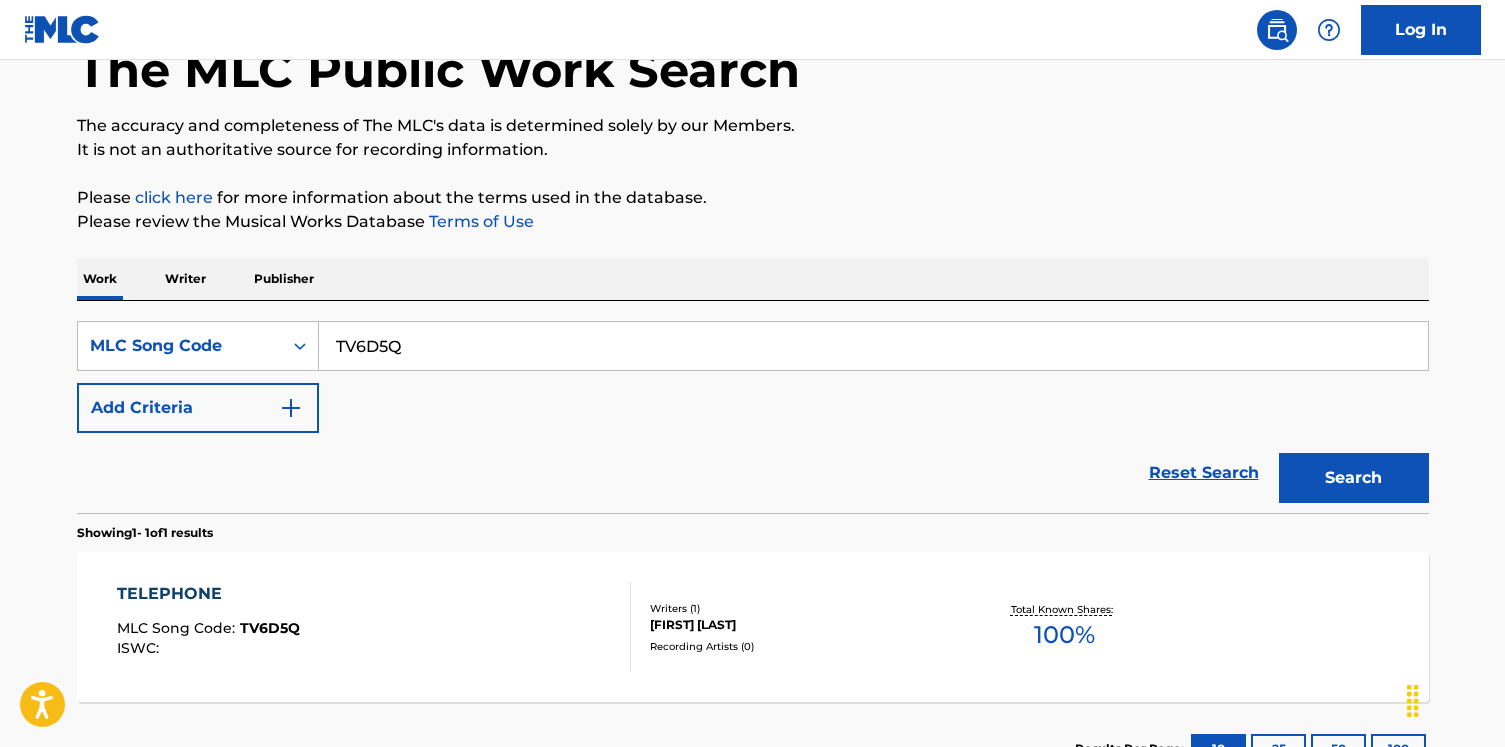 scroll, scrollTop: 279, scrollLeft: 0, axis: vertical 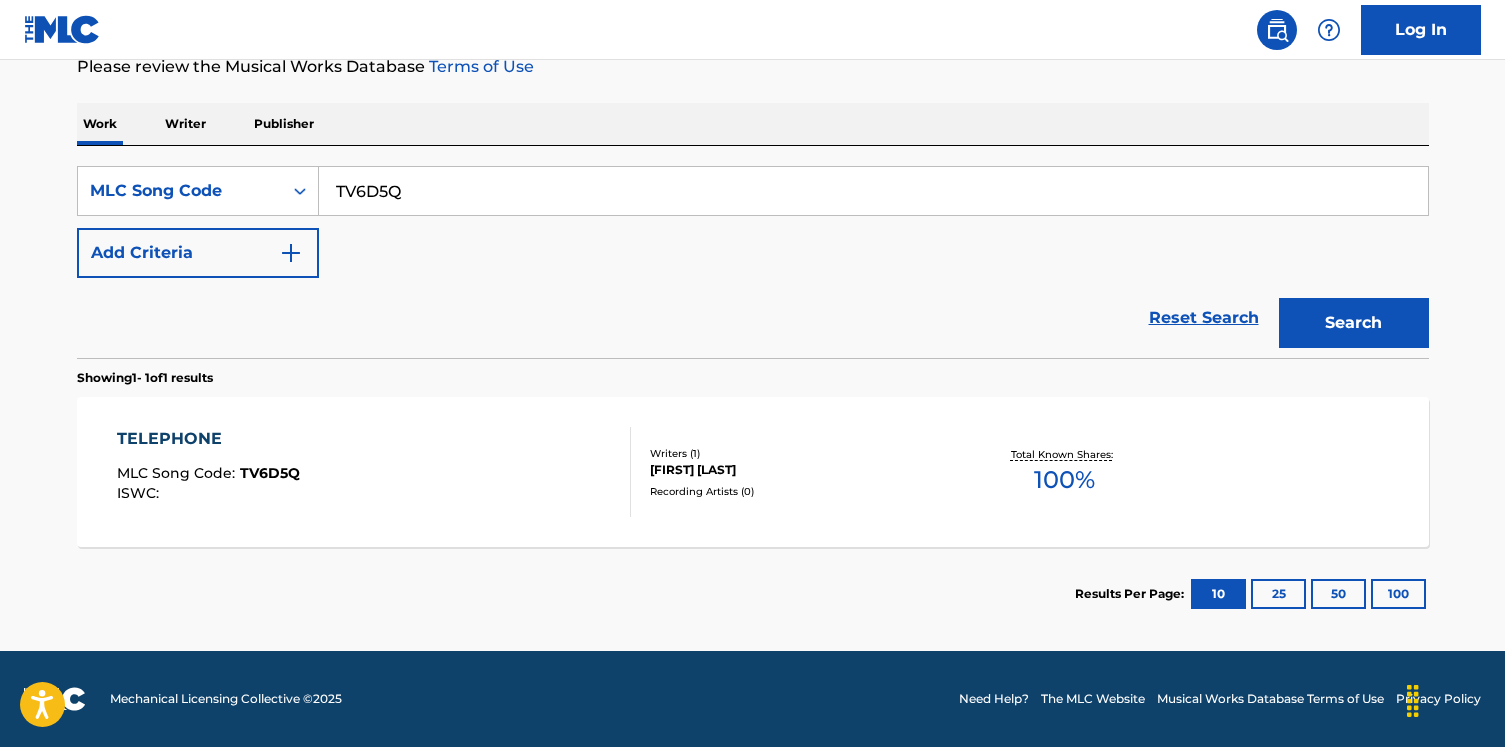 click on "TELEPHONE MLC Song Code : TV6D5Q ISWC :" at bounding box center [374, 472] 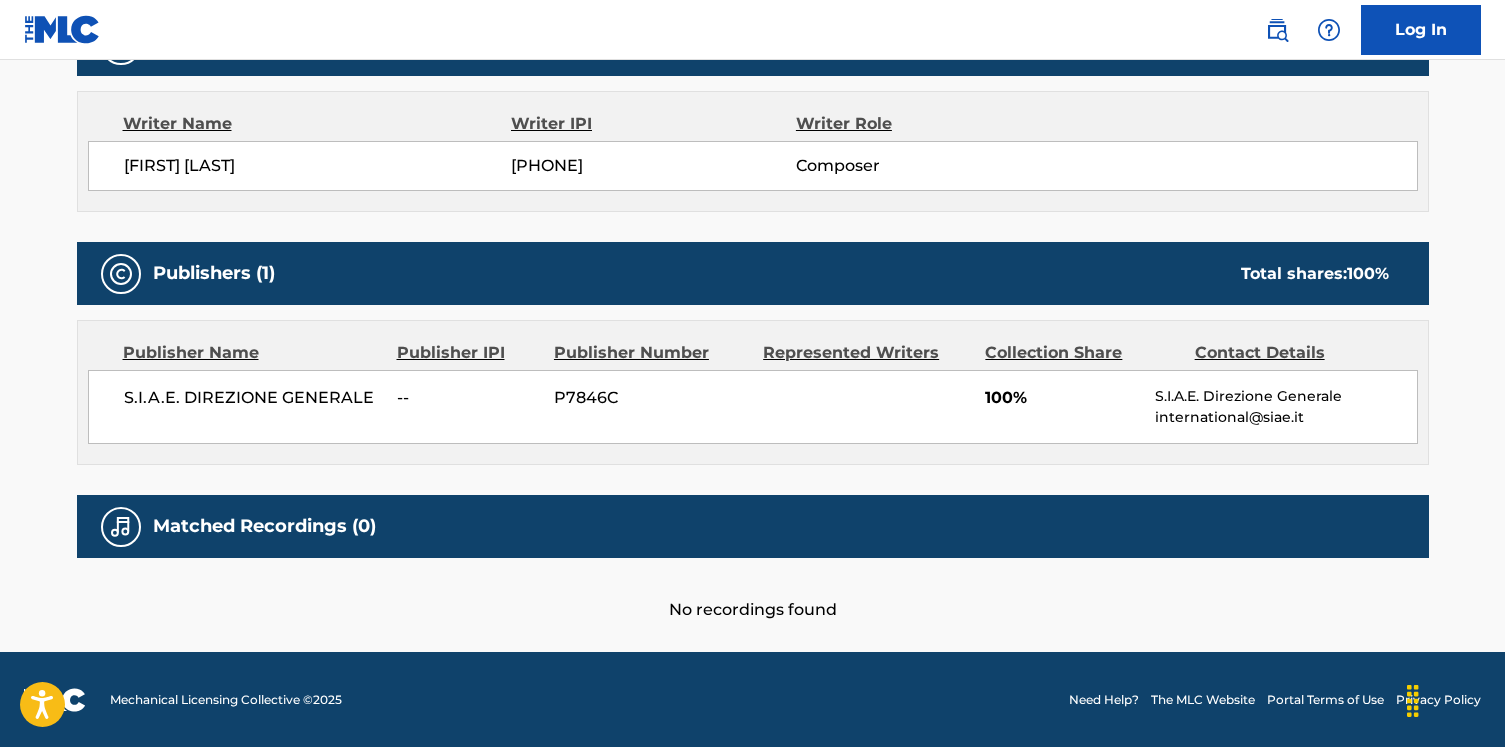 scroll, scrollTop: 0, scrollLeft: 0, axis: both 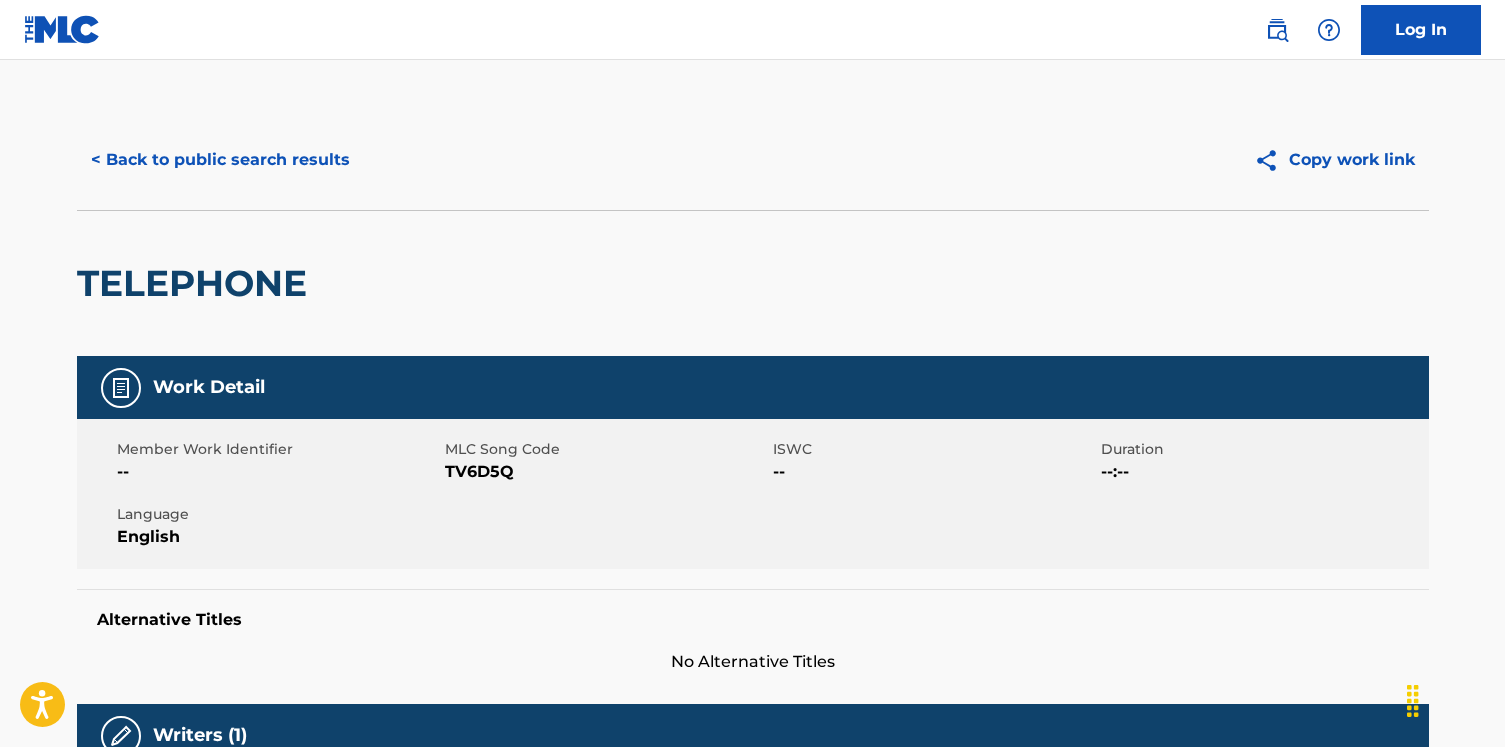 click on "< Back to public search results Copy work link" at bounding box center (753, 160) 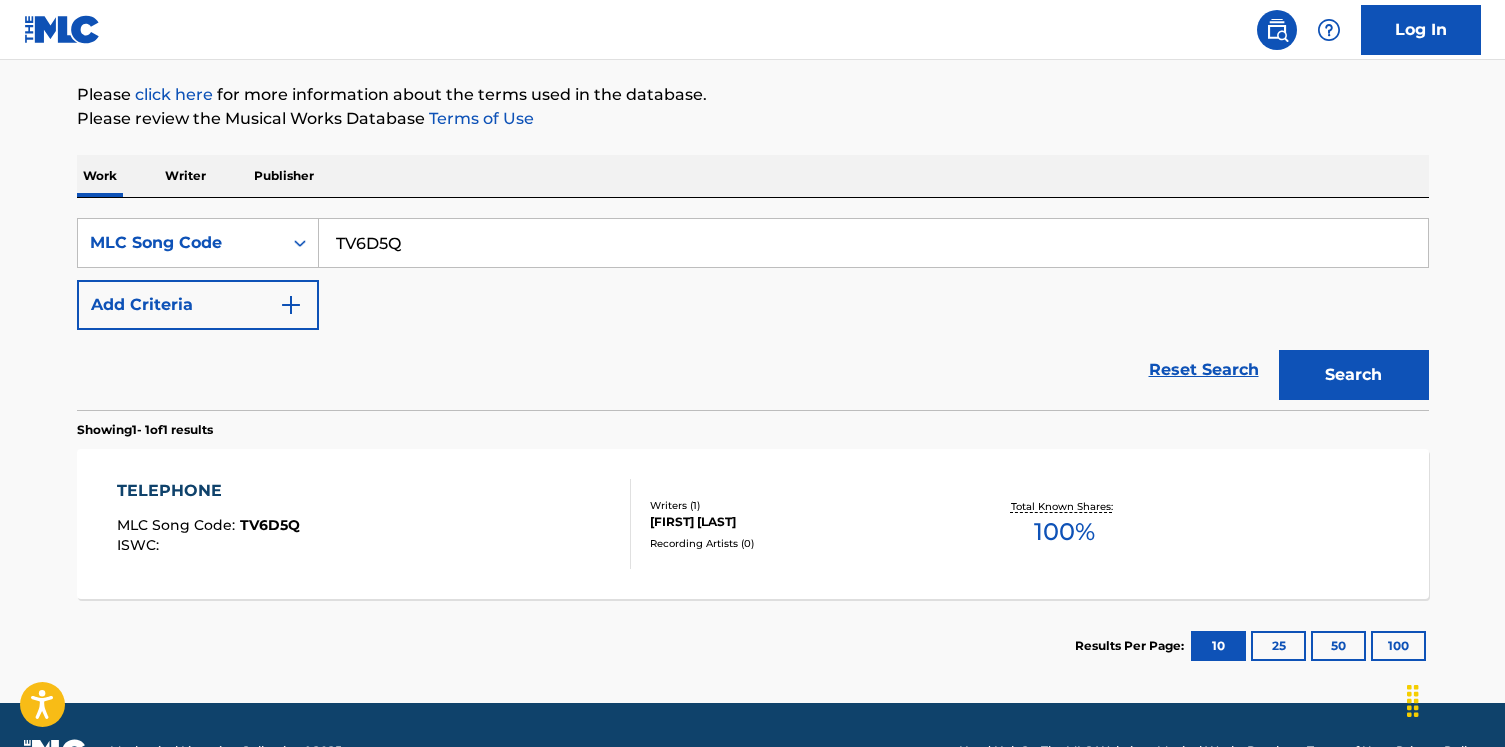 click on "TV6D5Q" at bounding box center (874, 243) 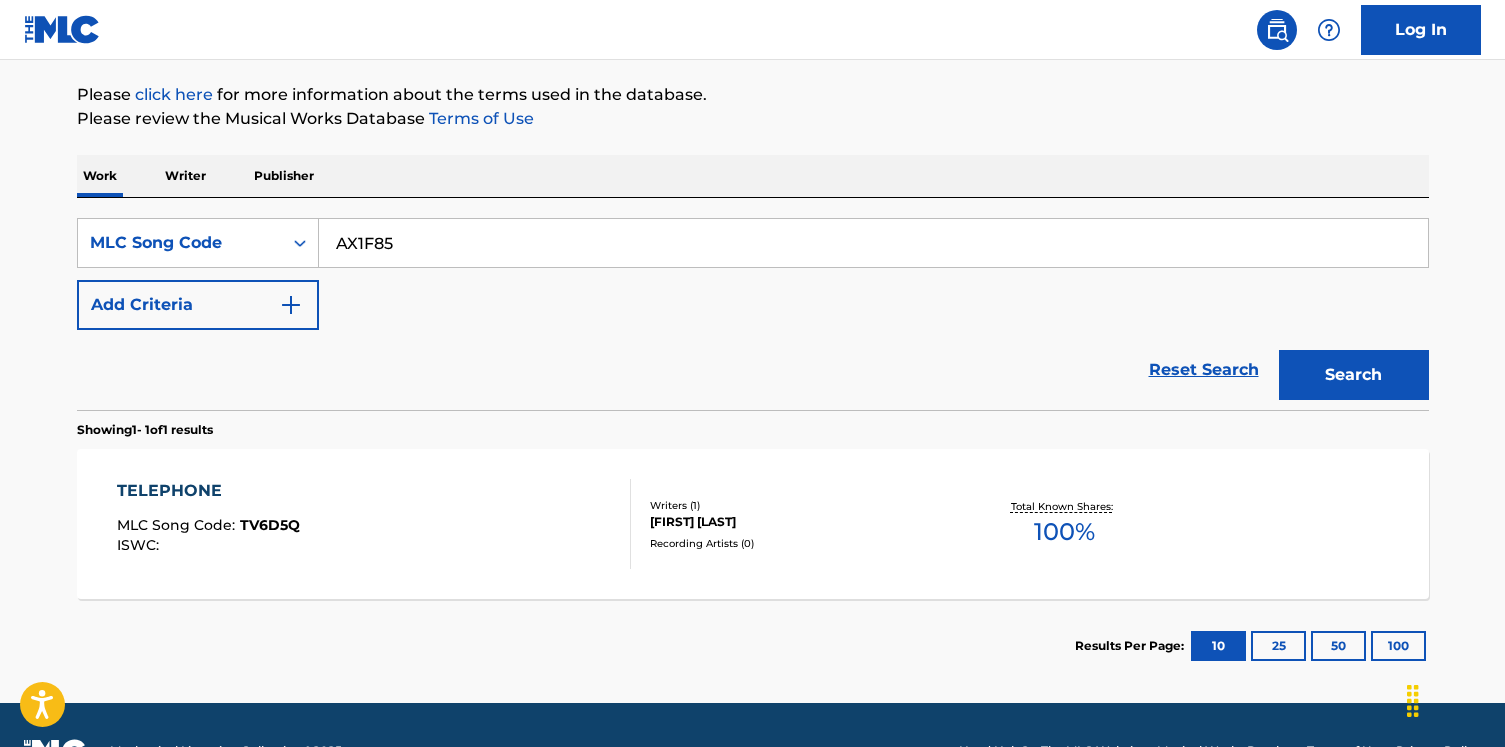 type on "AX1F85" 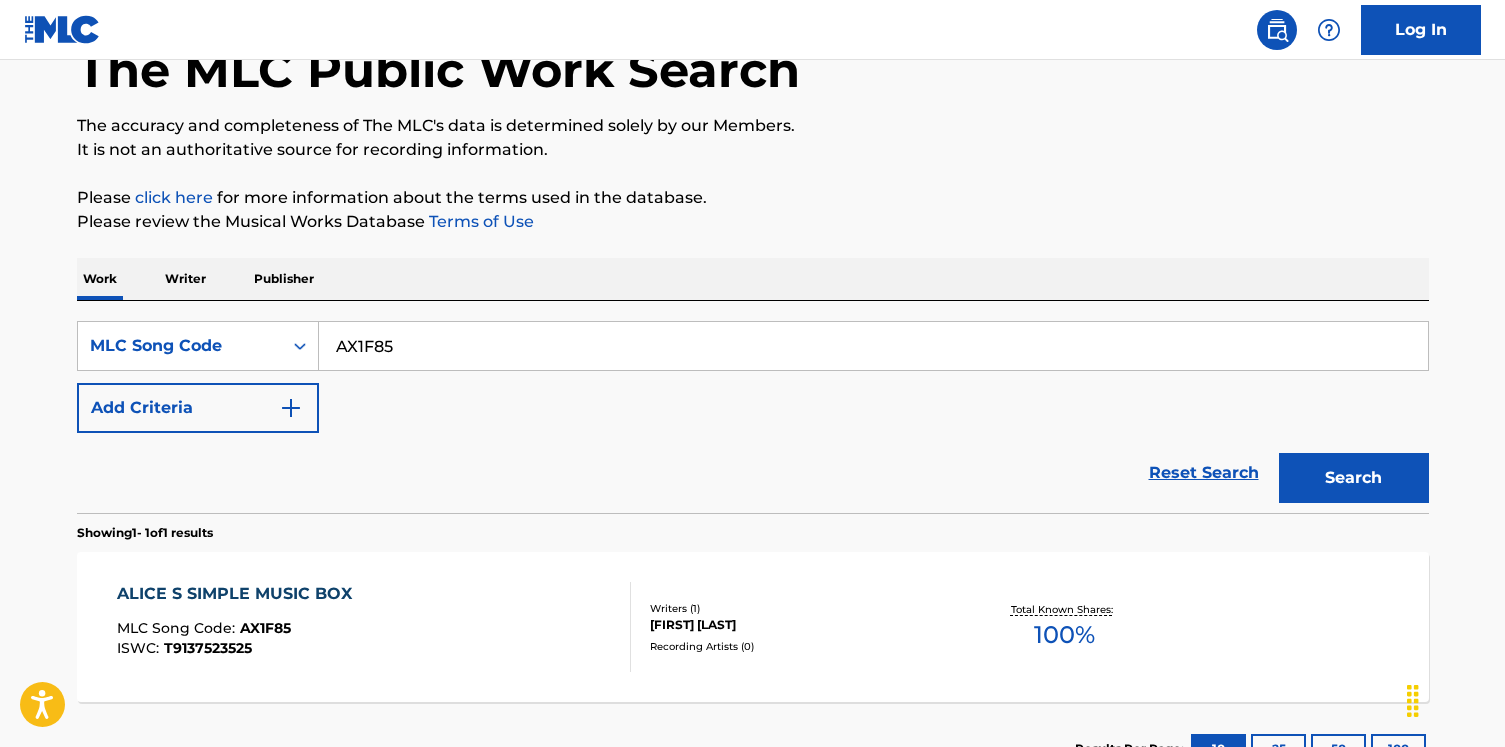 scroll, scrollTop: 279, scrollLeft: 0, axis: vertical 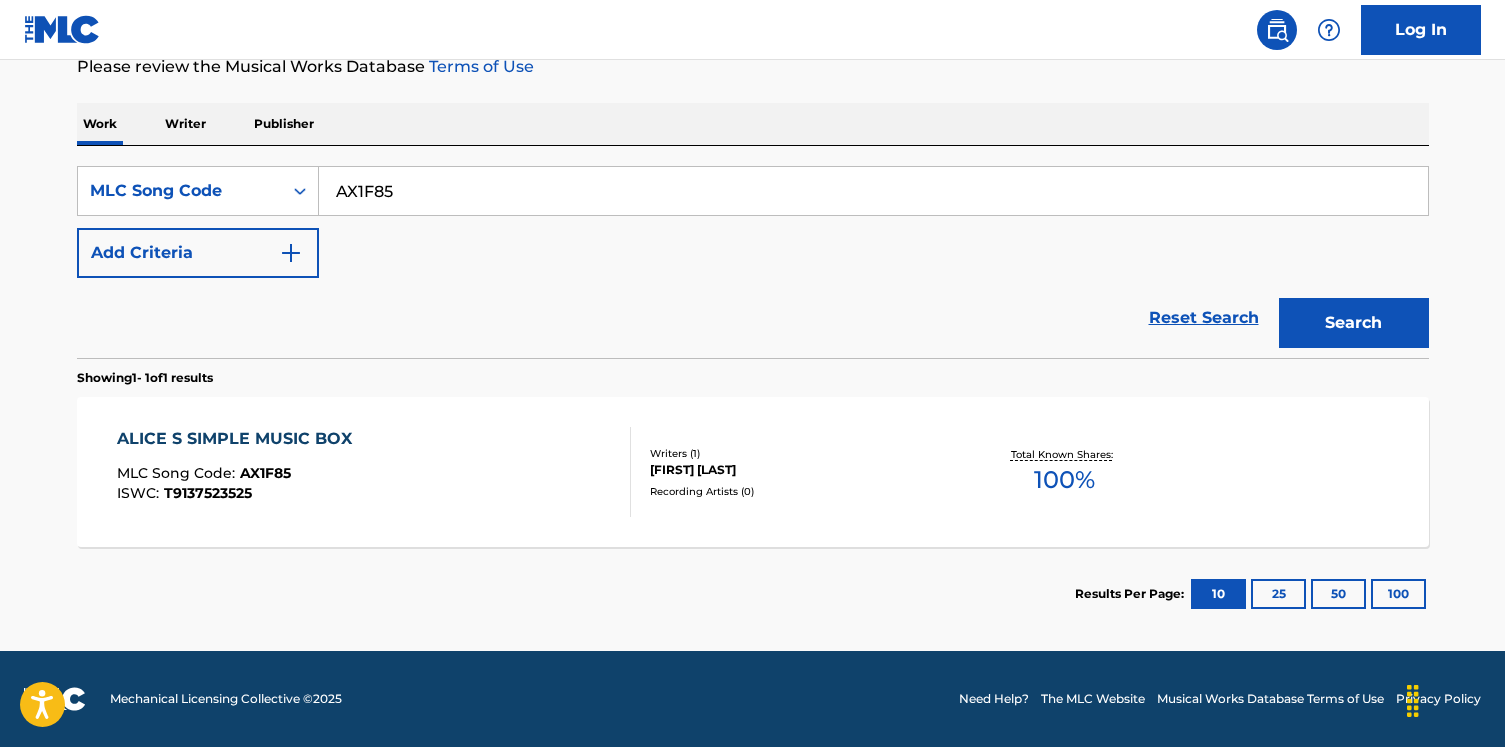 click on "ALICE S SIMPLE MUSIC BOX MLC Song Code : AX1F85 ISWC : T9137523525 Writers ( 1 ) MICHELE BARGIGIA Recording Artists ( 0 ) Total Known Shares: 100 %" at bounding box center (753, 472) 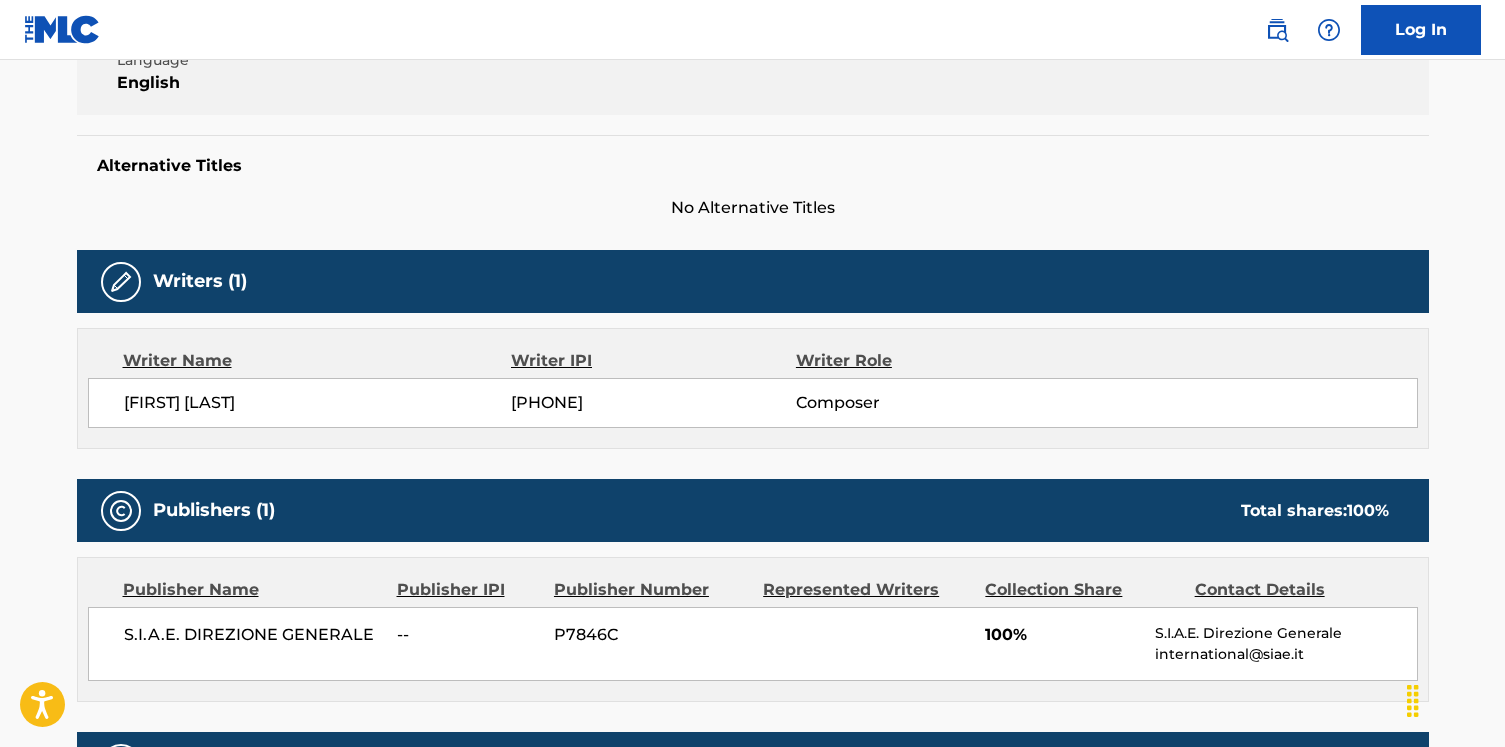 scroll, scrollTop: 0, scrollLeft: 0, axis: both 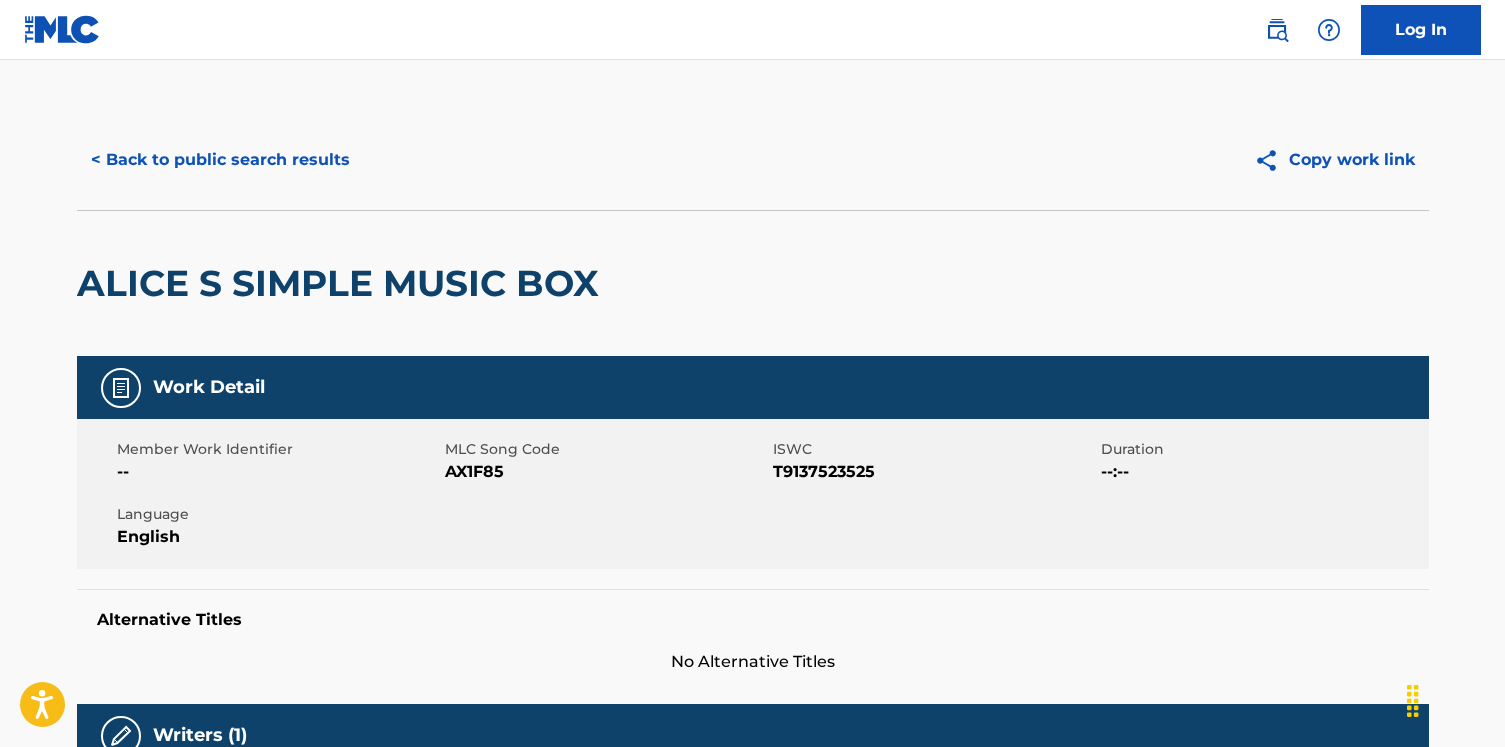 click on "< Back to public search results Copy work link" at bounding box center [753, 160] 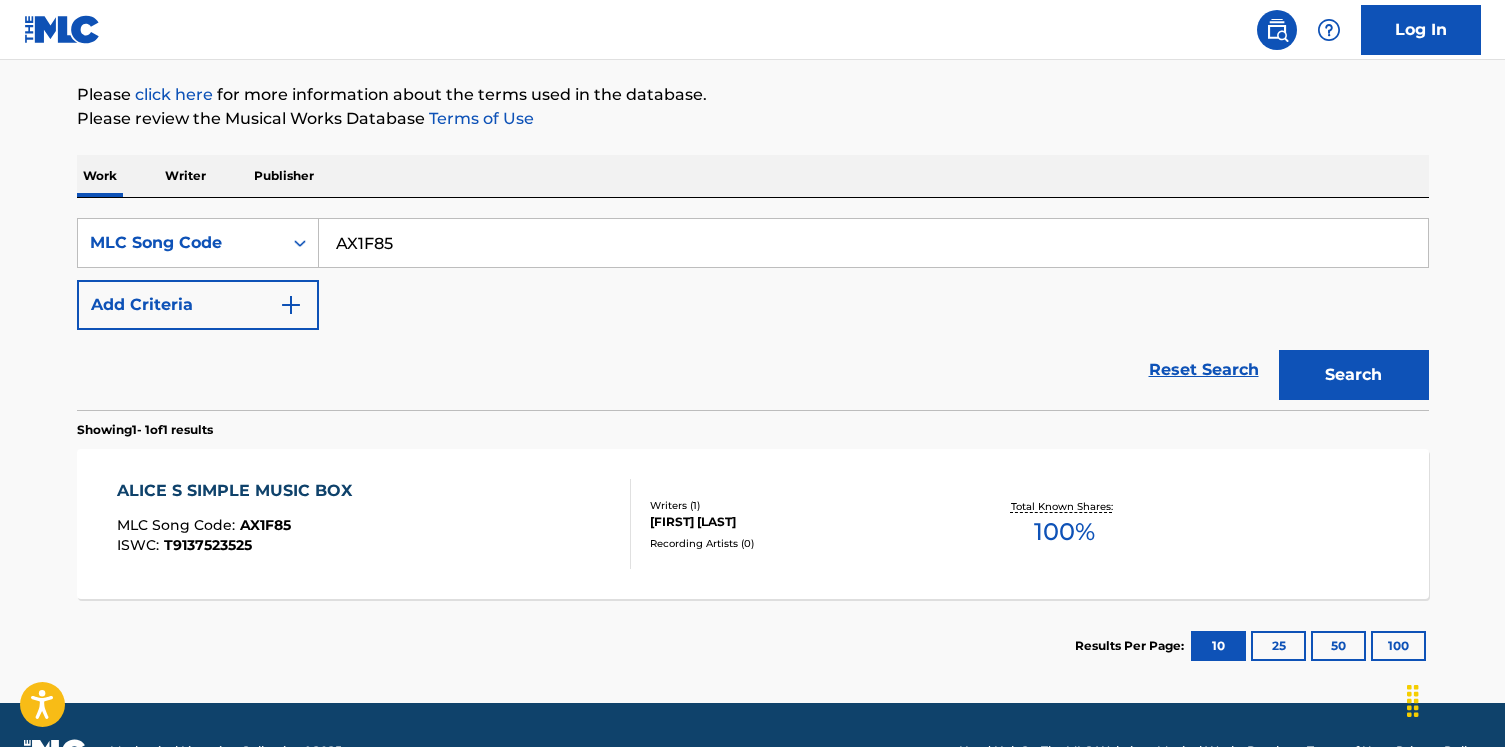 click on "AX1F85" at bounding box center (873, 243) 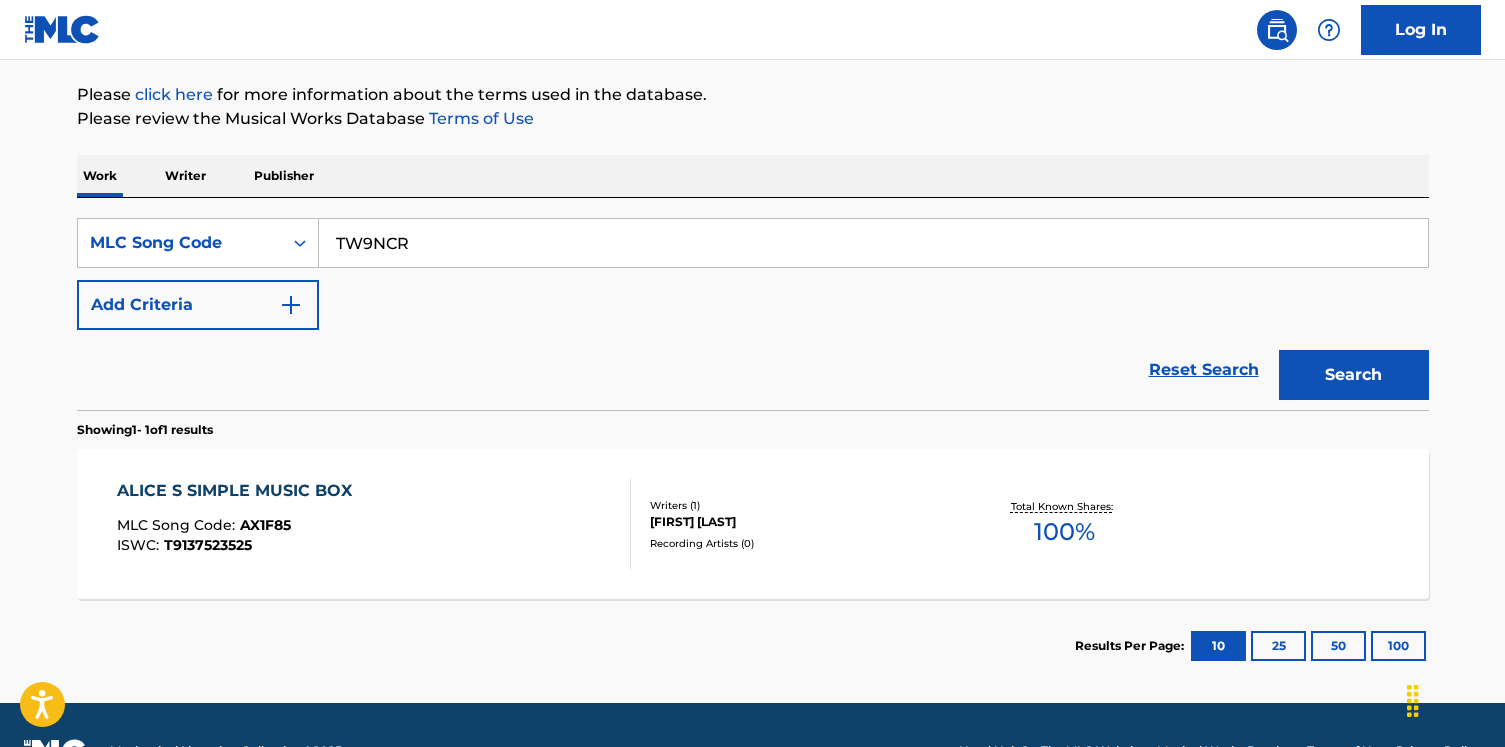 type on "TW9NCR" 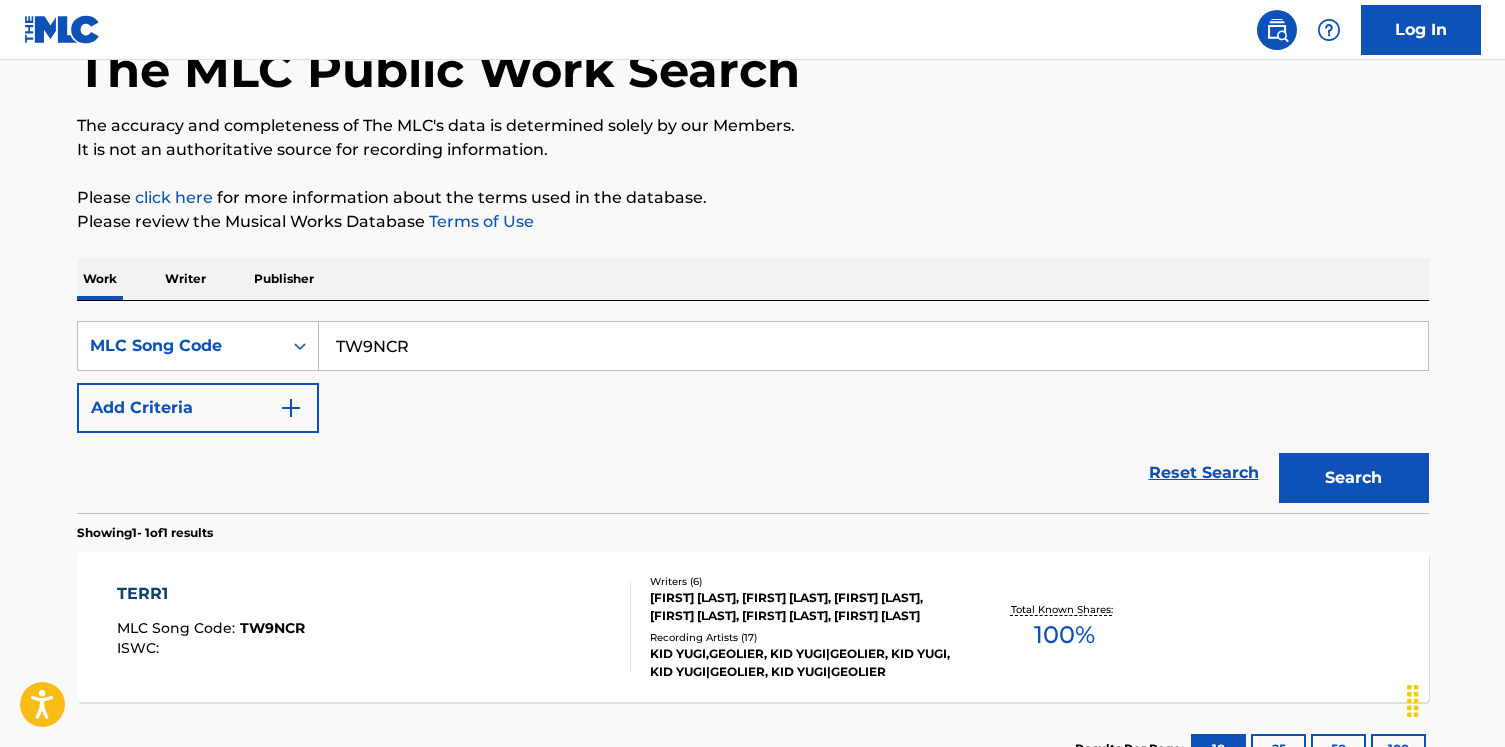 scroll, scrollTop: 279, scrollLeft: 0, axis: vertical 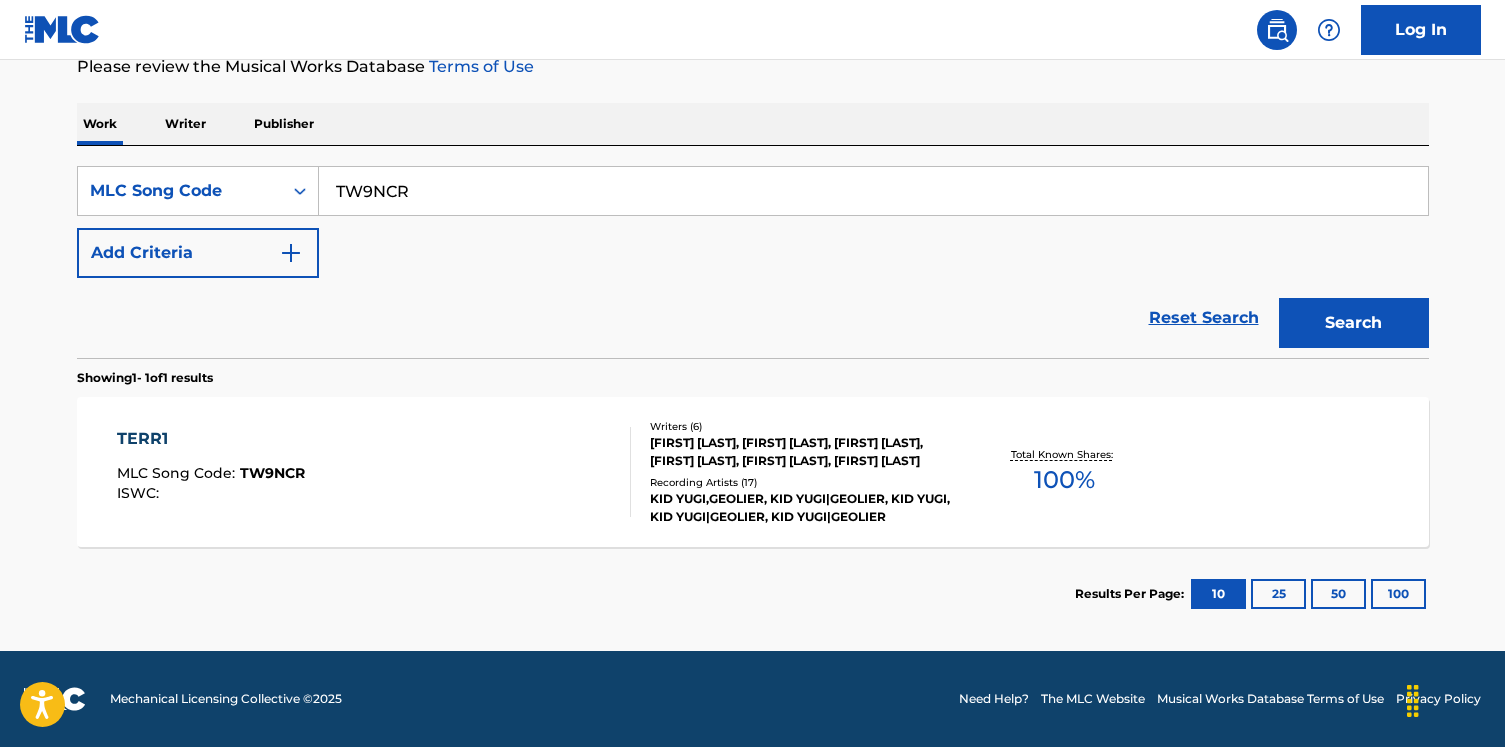 click on "TERR1 MLC Song Code : TW9NCR ISWC :" at bounding box center (374, 472) 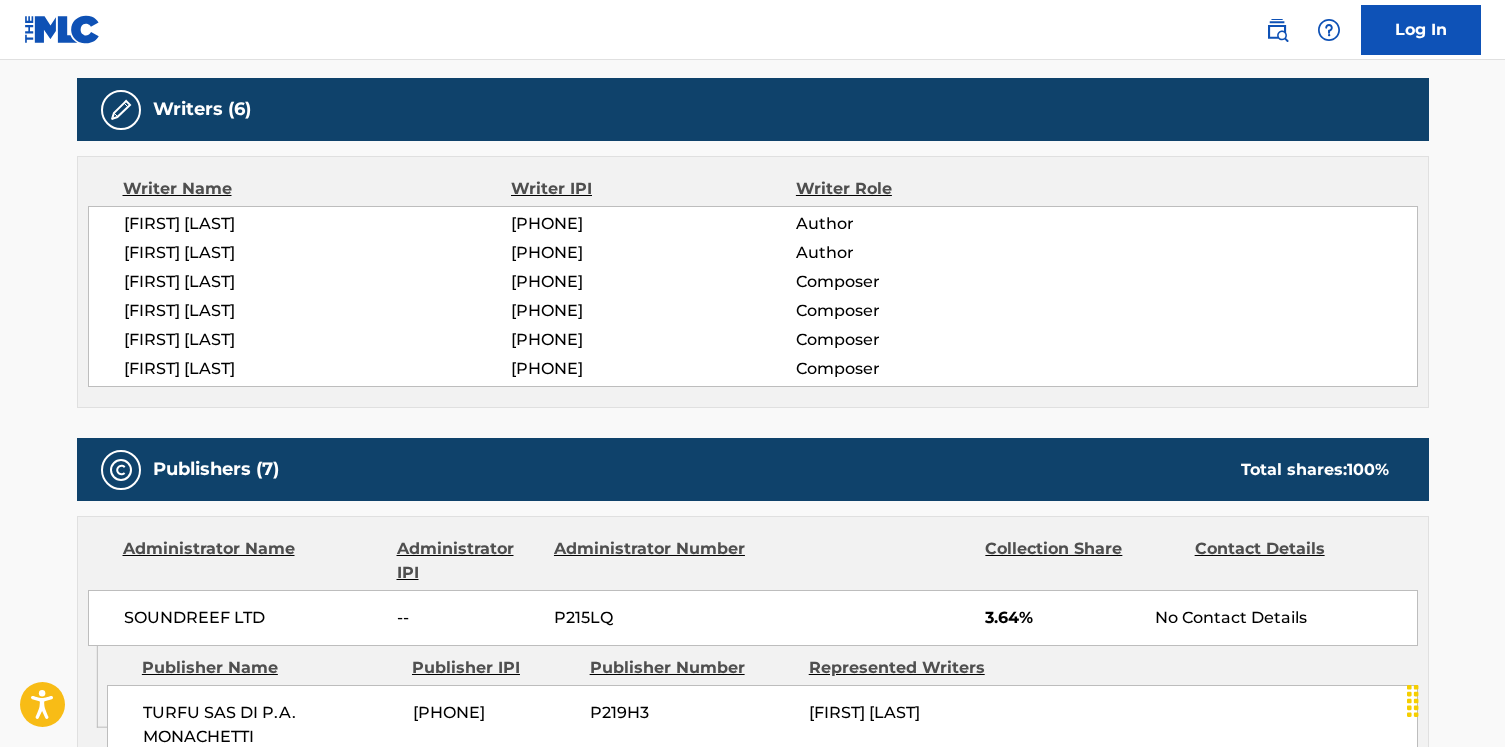 scroll, scrollTop: 0, scrollLeft: 0, axis: both 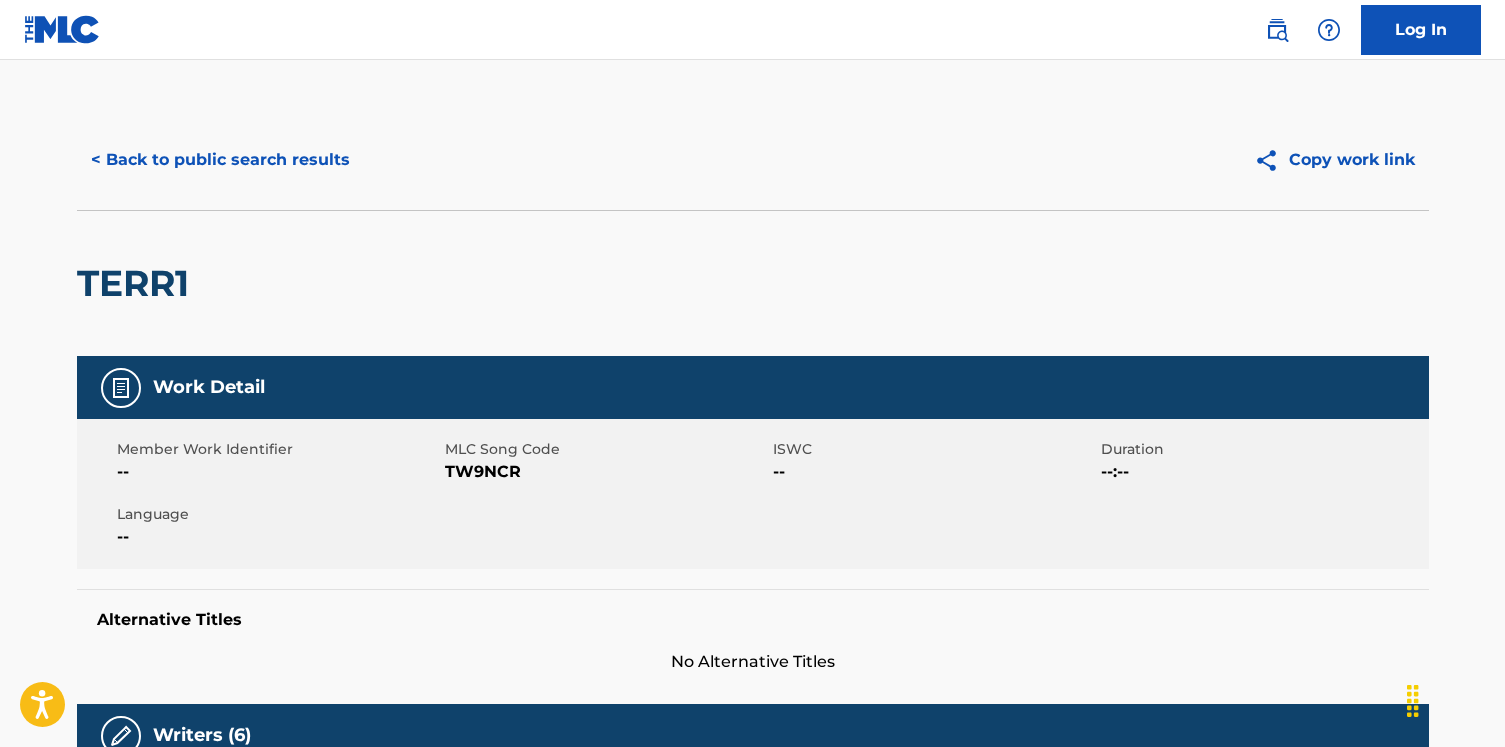 click on "< Back to public search results" at bounding box center [220, 160] 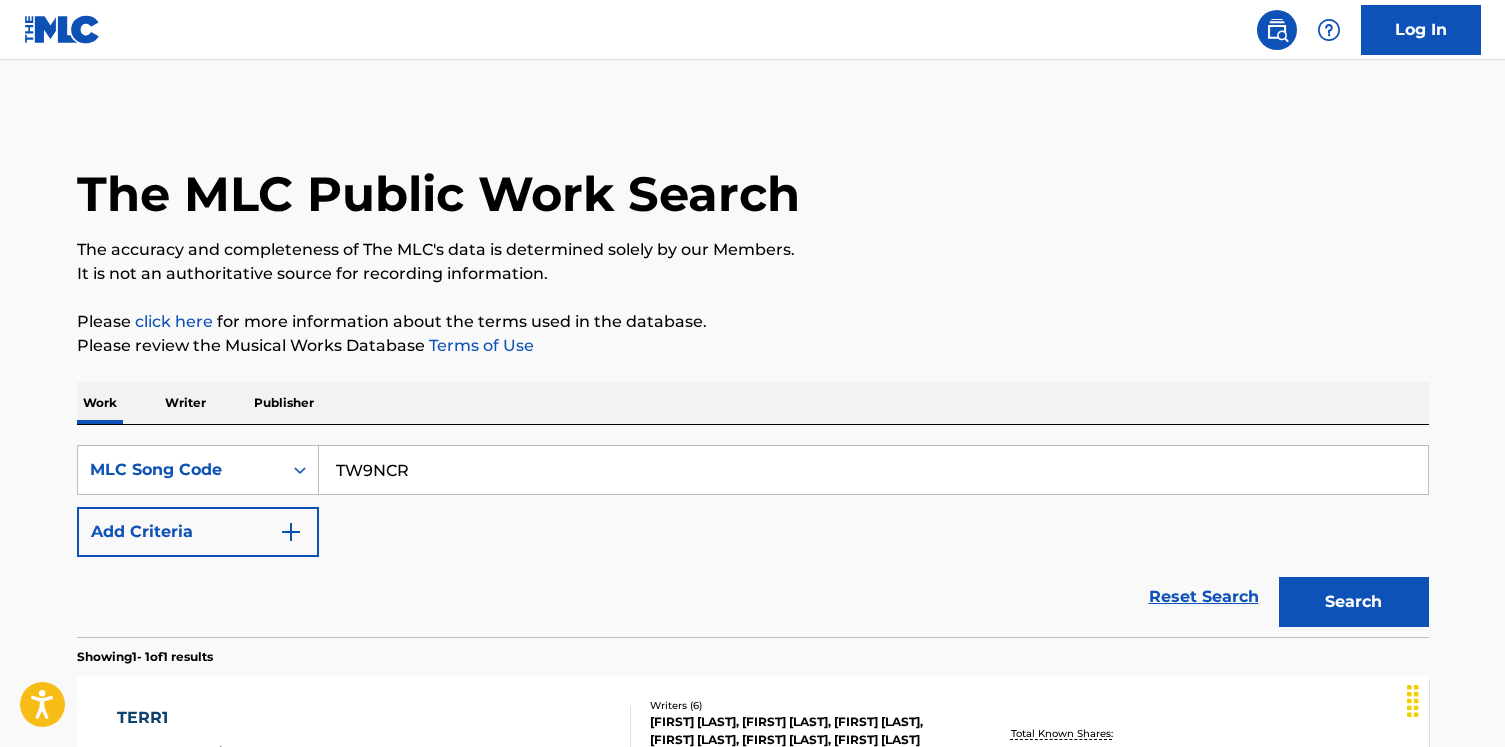 scroll, scrollTop: 223, scrollLeft: 0, axis: vertical 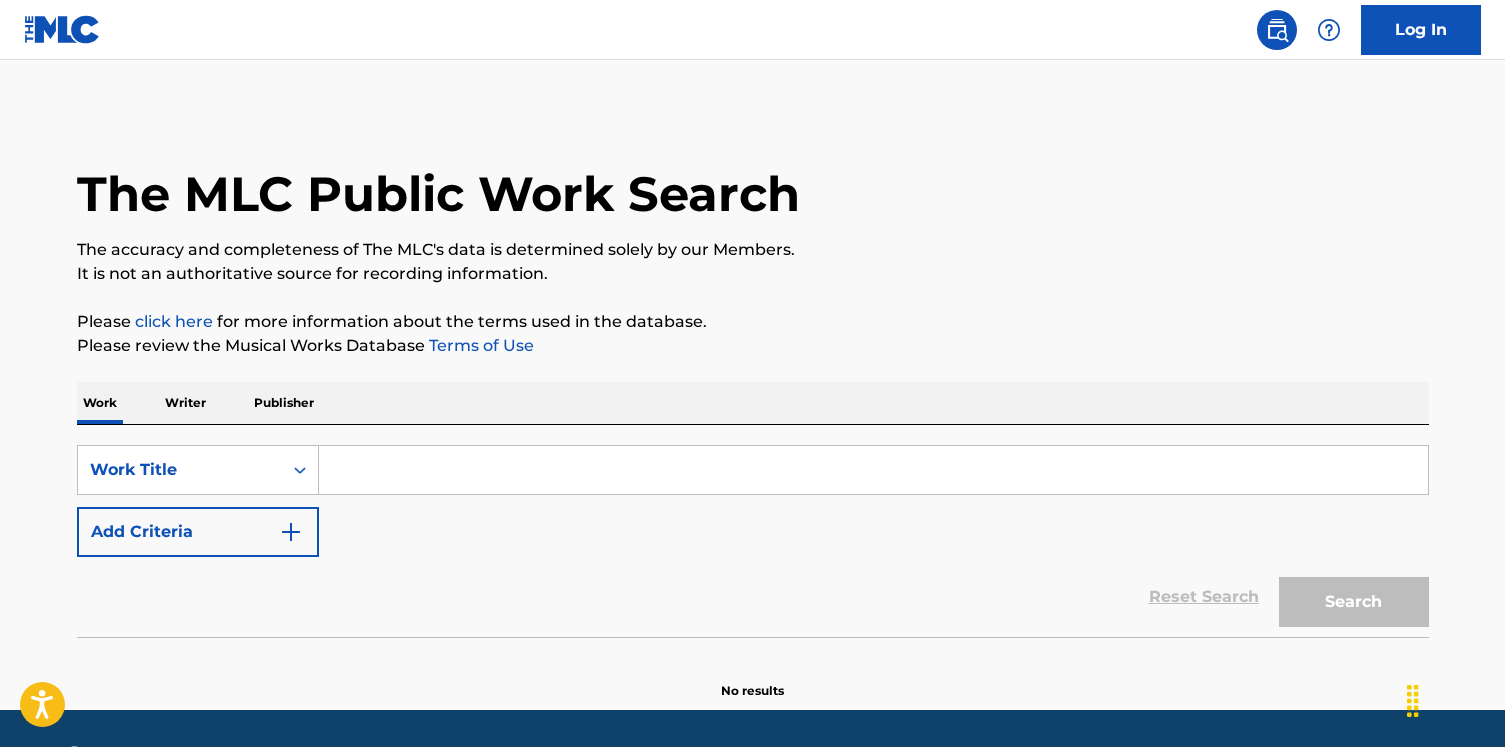 click on "Writer" at bounding box center [185, 403] 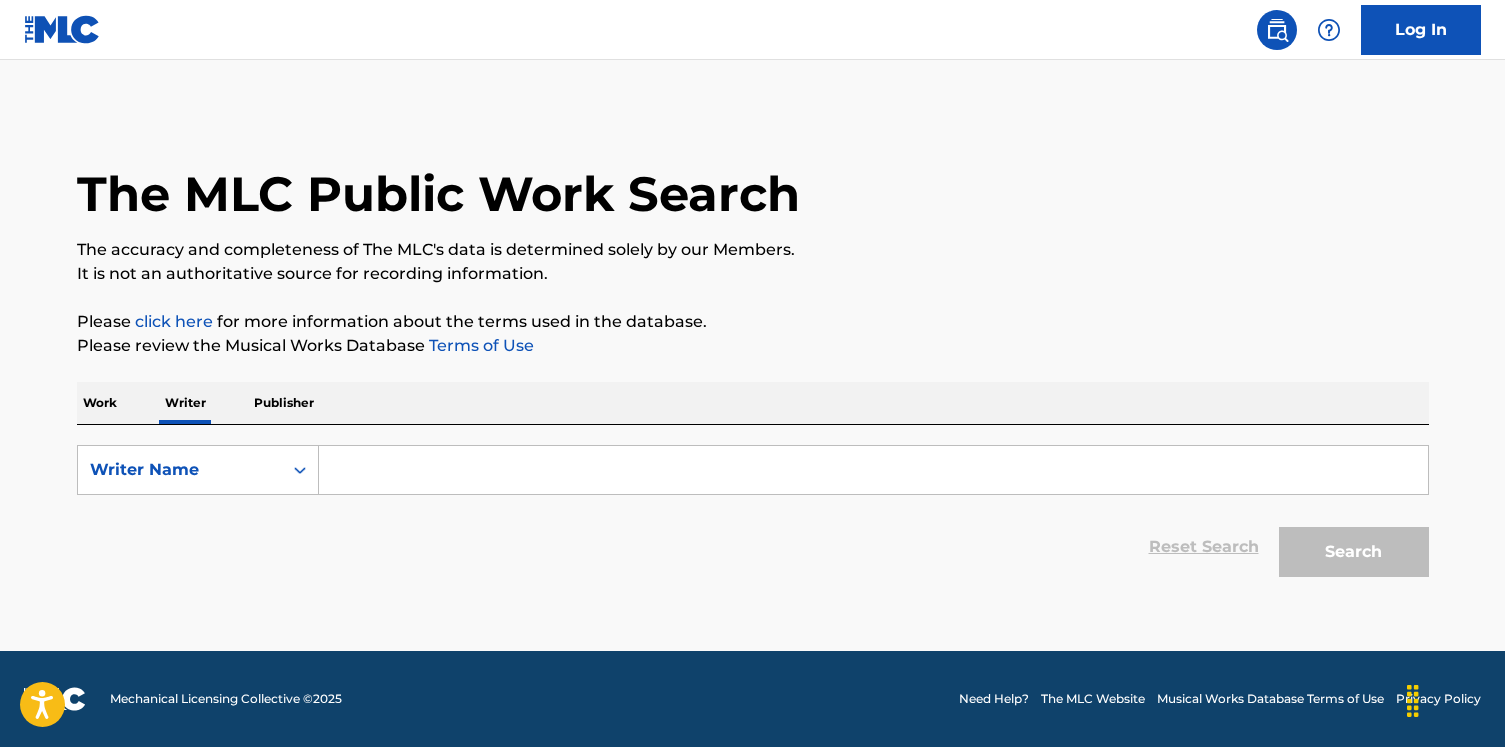 click at bounding box center [873, 470] 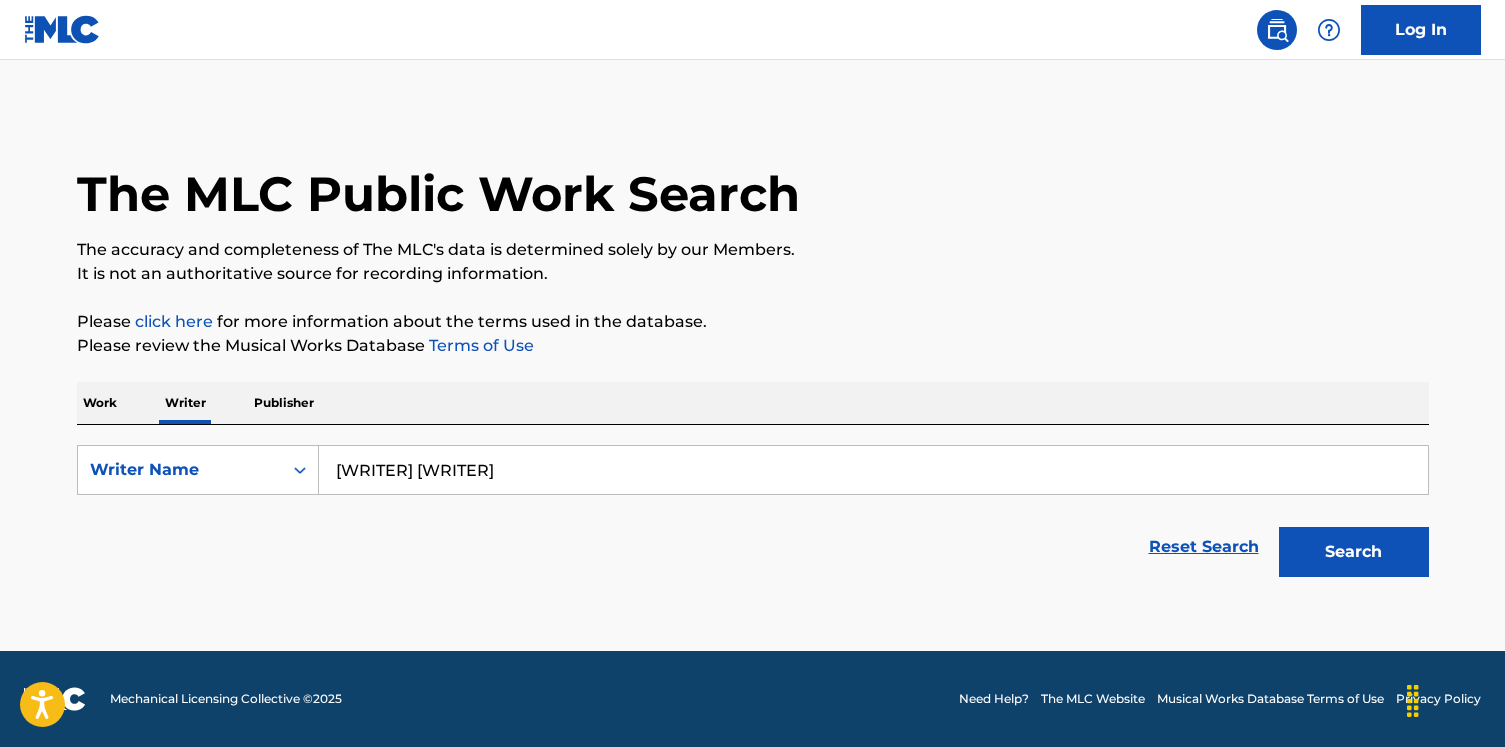 type on "[WRITER] [WRITER]" 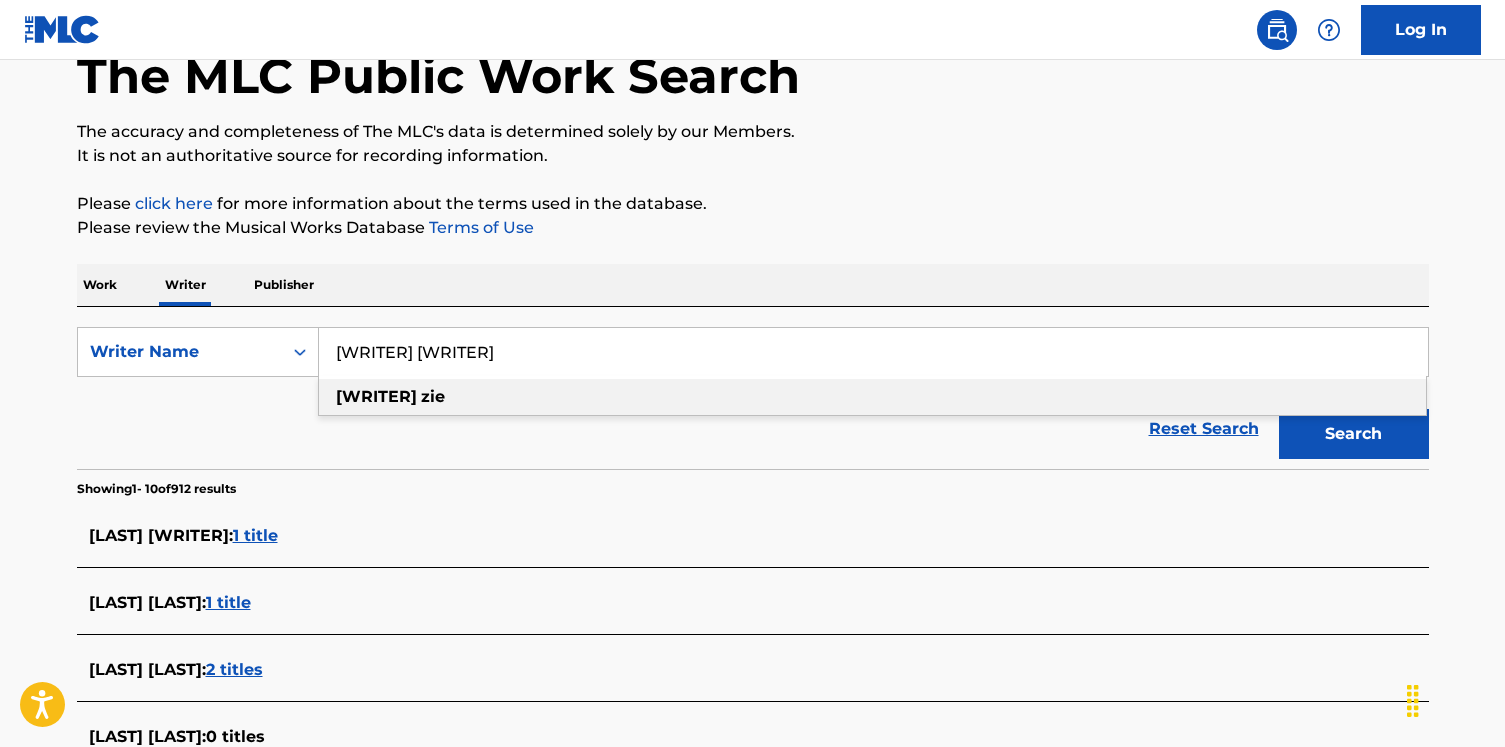 click on "SearchWithCriteria15e8ea11-e8db-4bd3-a5c6-17c8166062fe Writer Name [WRITER] [WRITER] Reset Search Search" at bounding box center (753, 388) 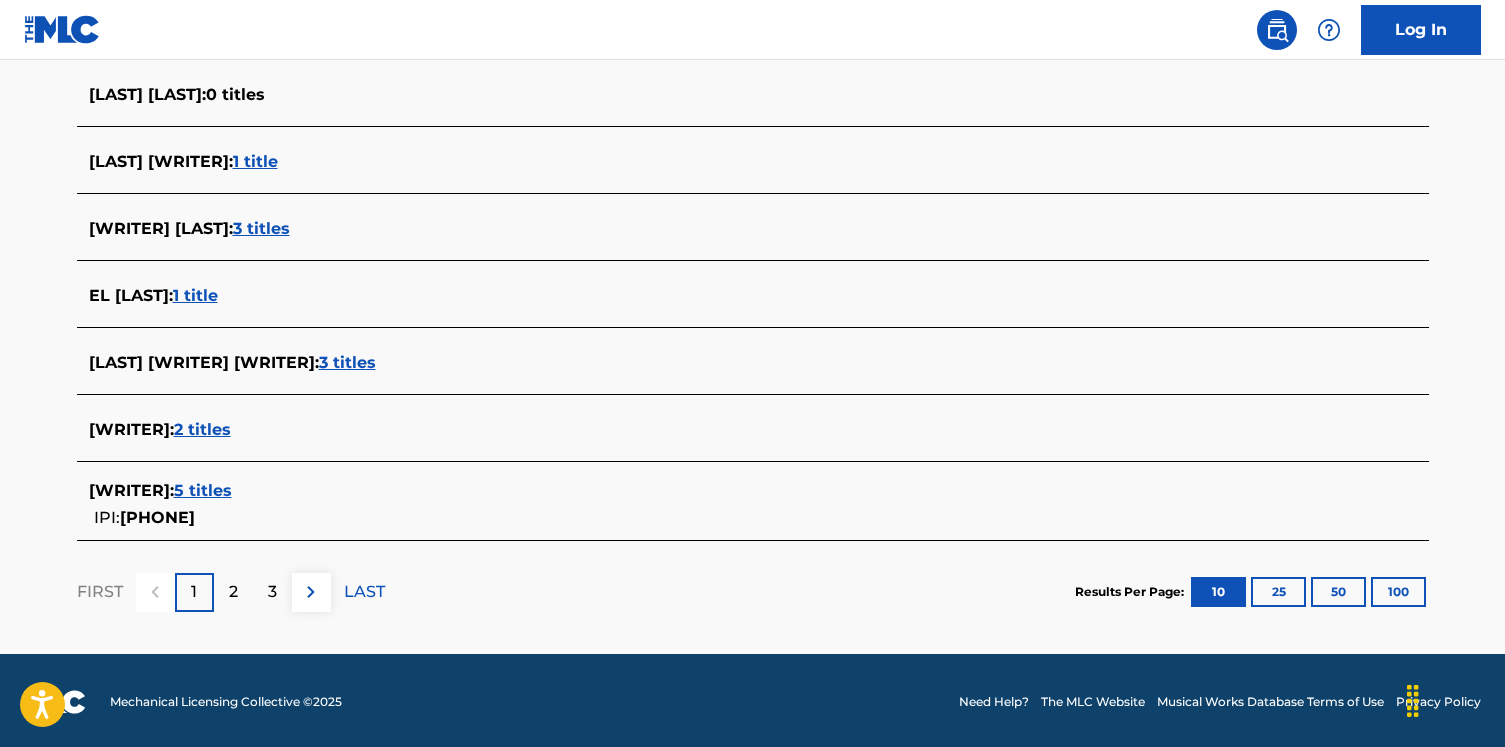 scroll, scrollTop: 762, scrollLeft: 0, axis: vertical 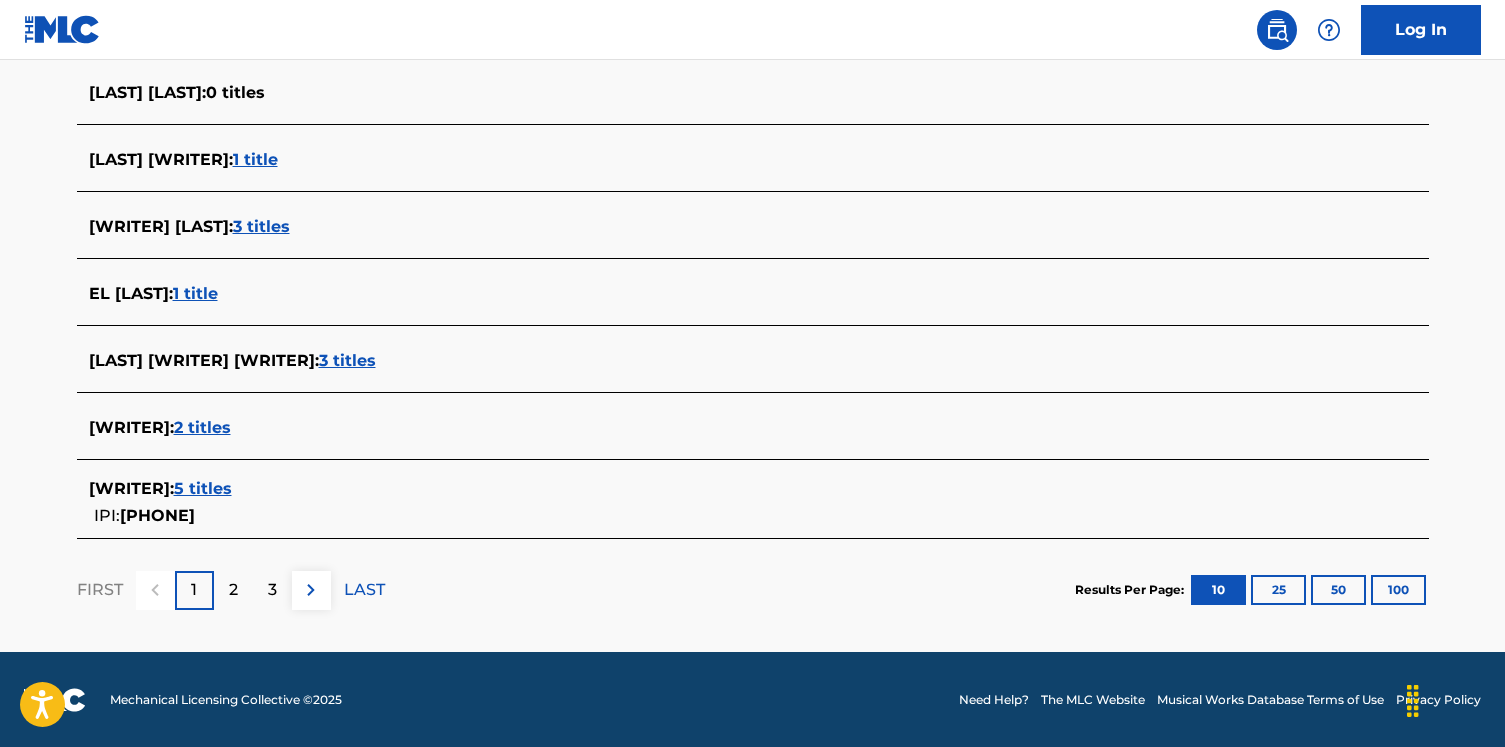 click on "5 titles" at bounding box center (203, 488) 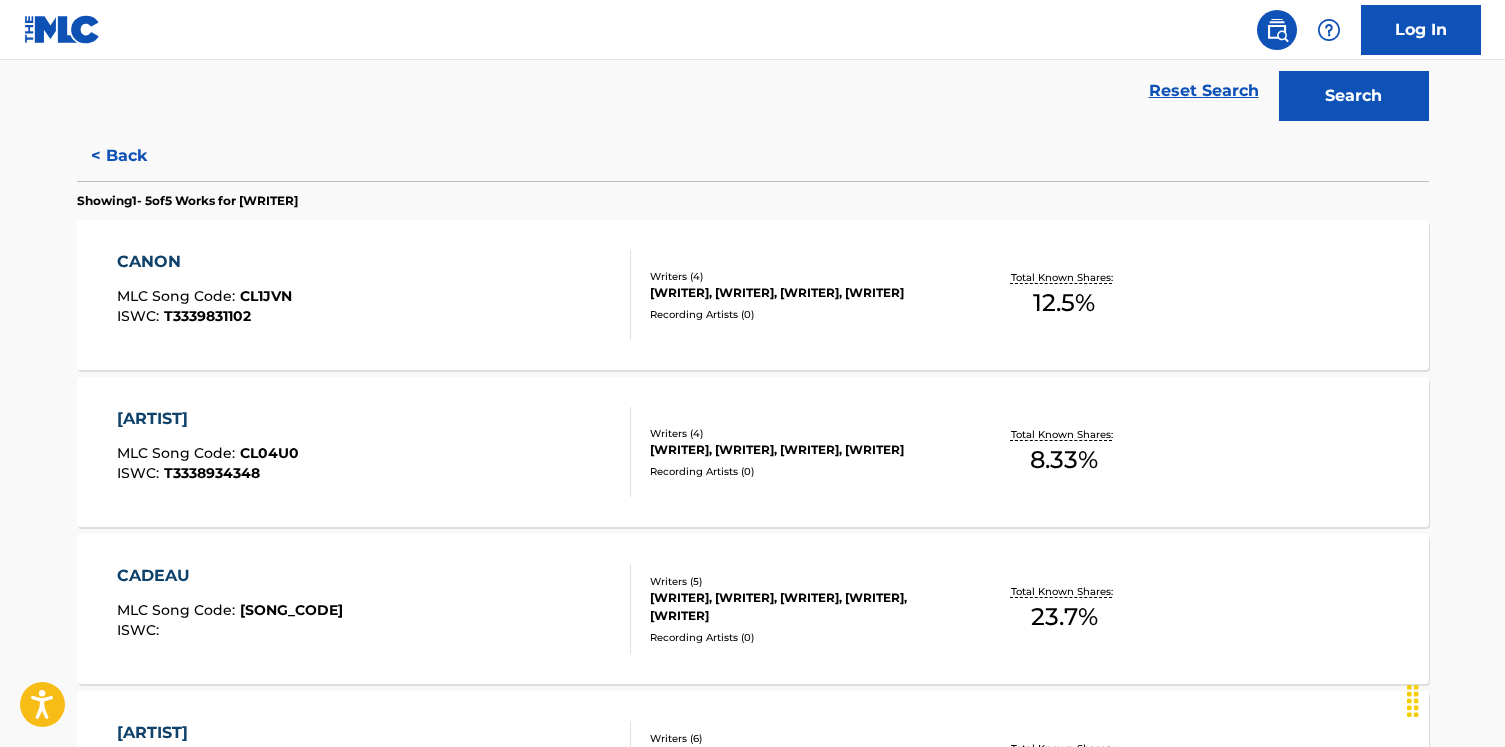 scroll, scrollTop: 368, scrollLeft: 0, axis: vertical 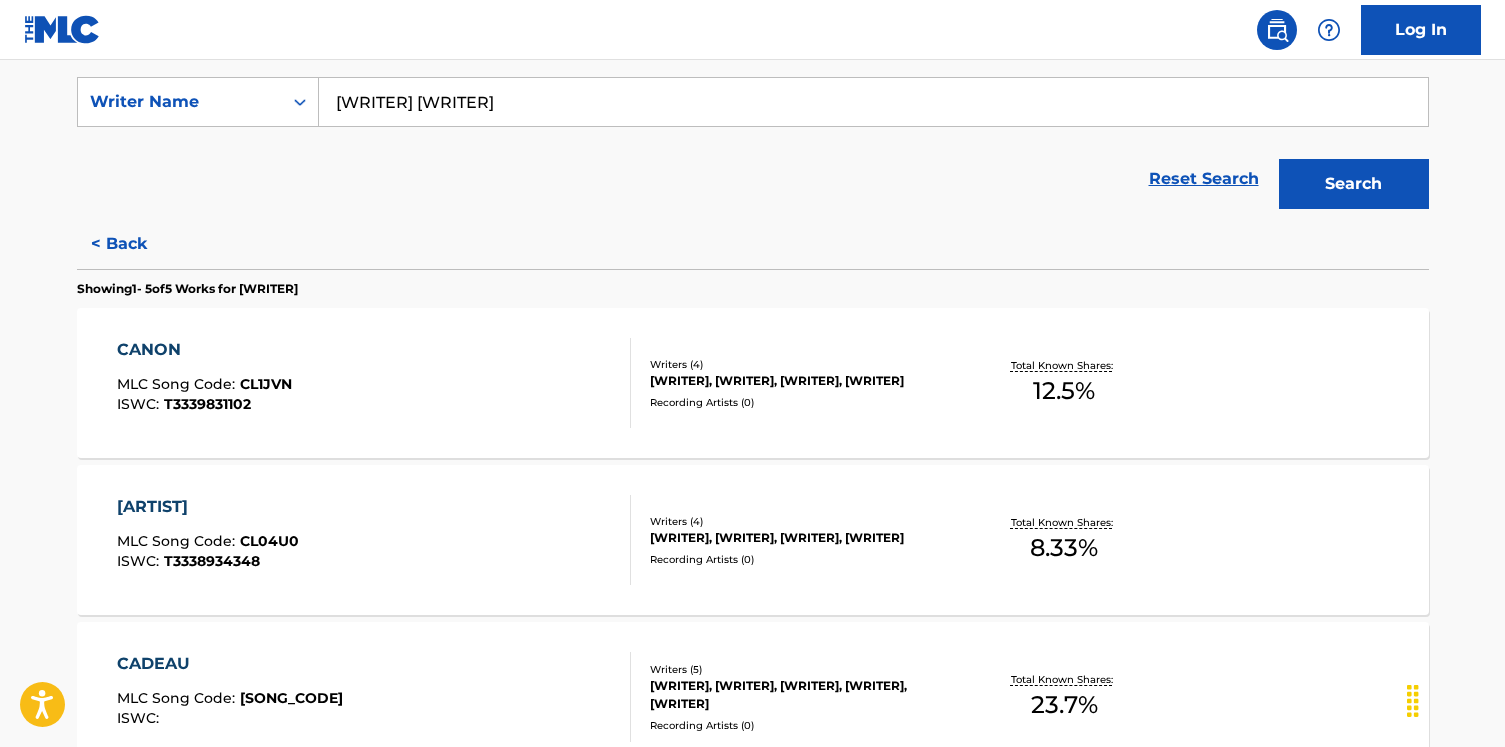 click on "CANON MLC Song Code : CL1JVN ISWC : T3339831102" at bounding box center (374, 383) 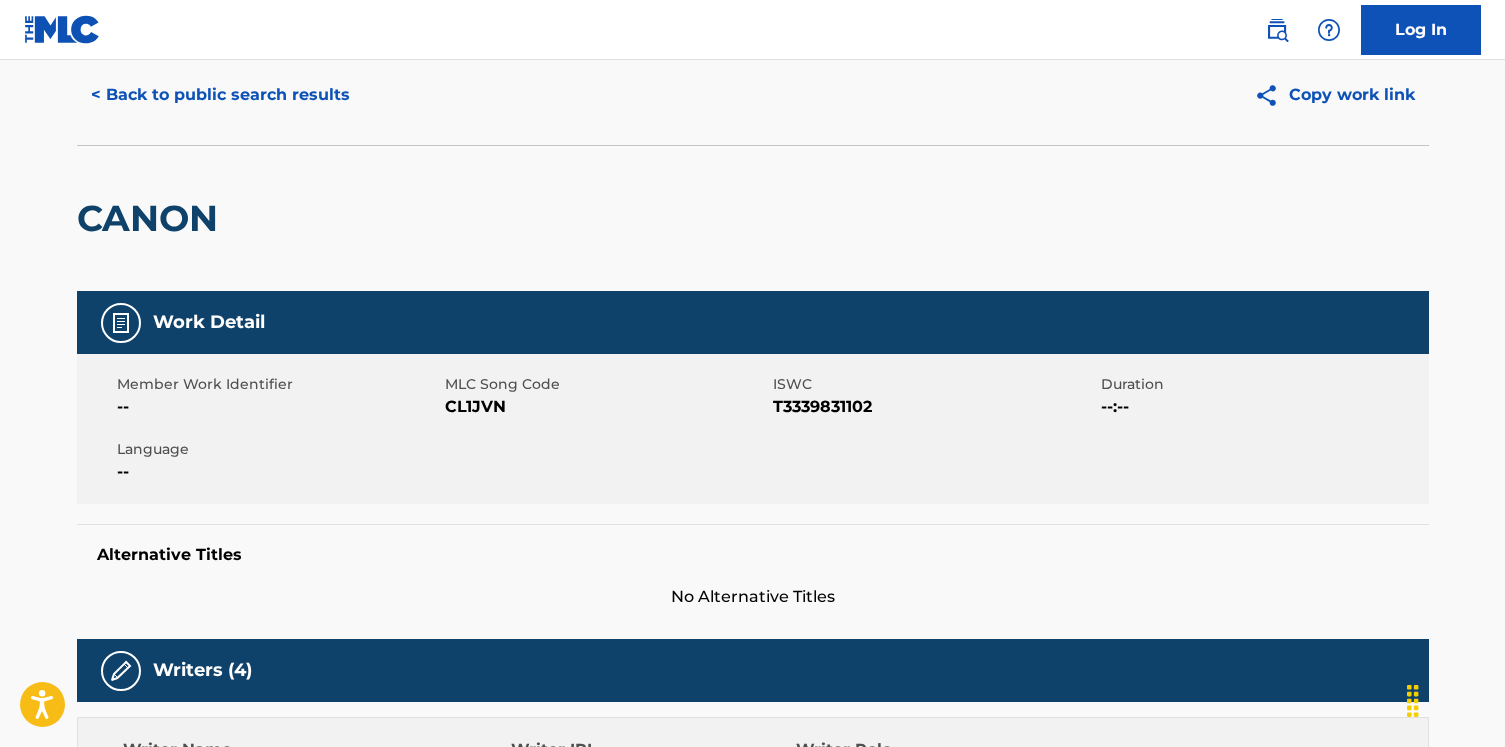 scroll, scrollTop: 0, scrollLeft: 0, axis: both 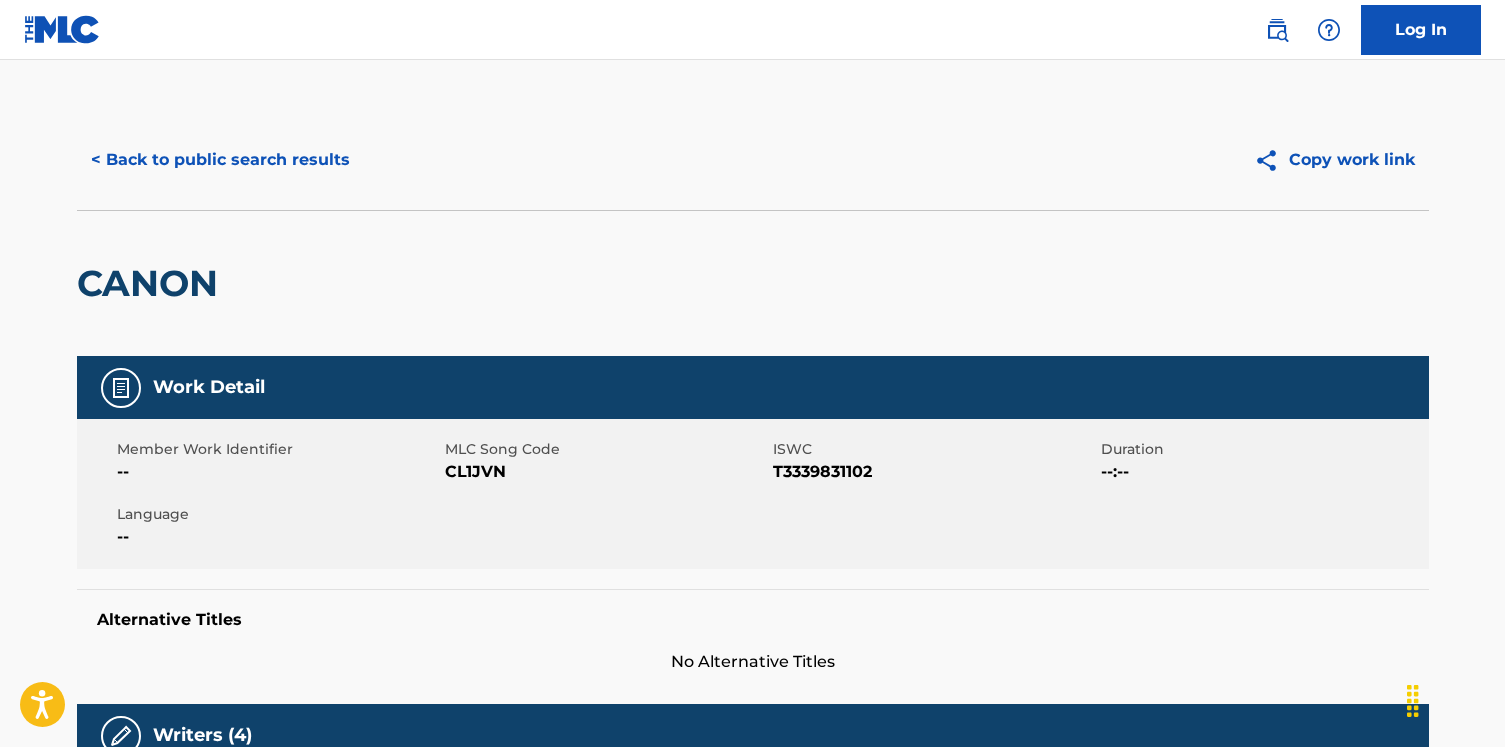 click on "< Back to public search results Copy work link" at bounding box center [753, 160] 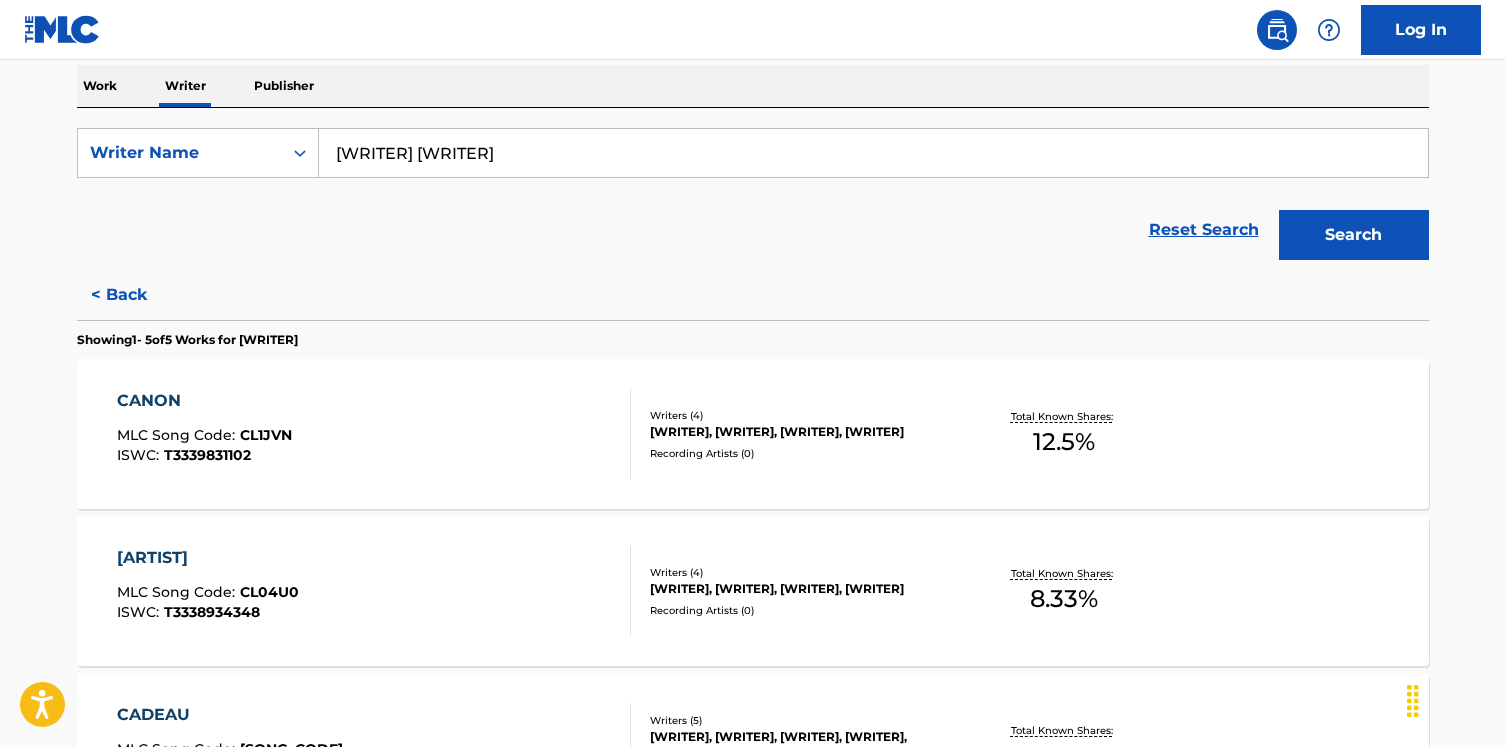 scroll, scrollTop: 445, scrollLeft: 0, axis: vertical 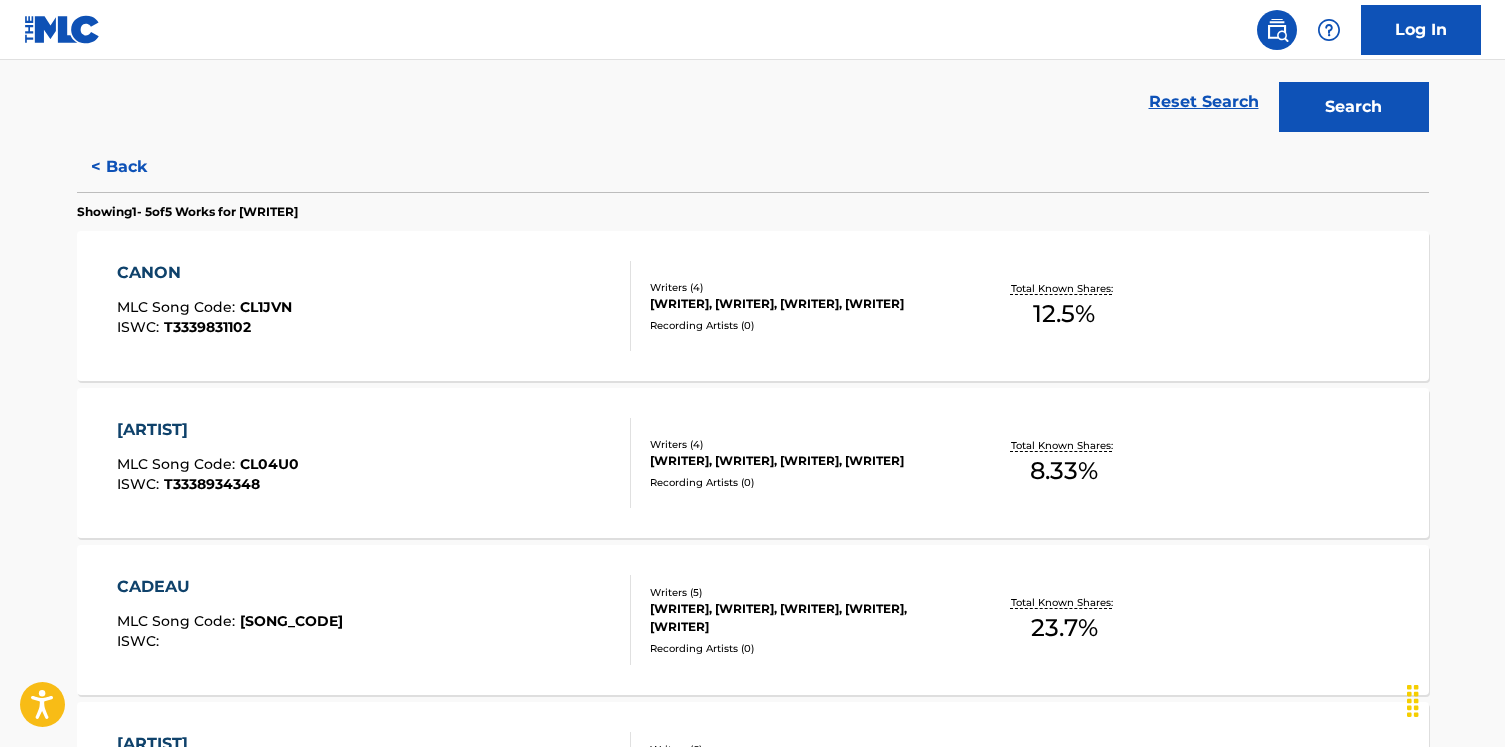 click on "CELIBATAIRE MLC Song Code : CL04U0 ISWC : T3338934348" at bounding box center (208, 463) 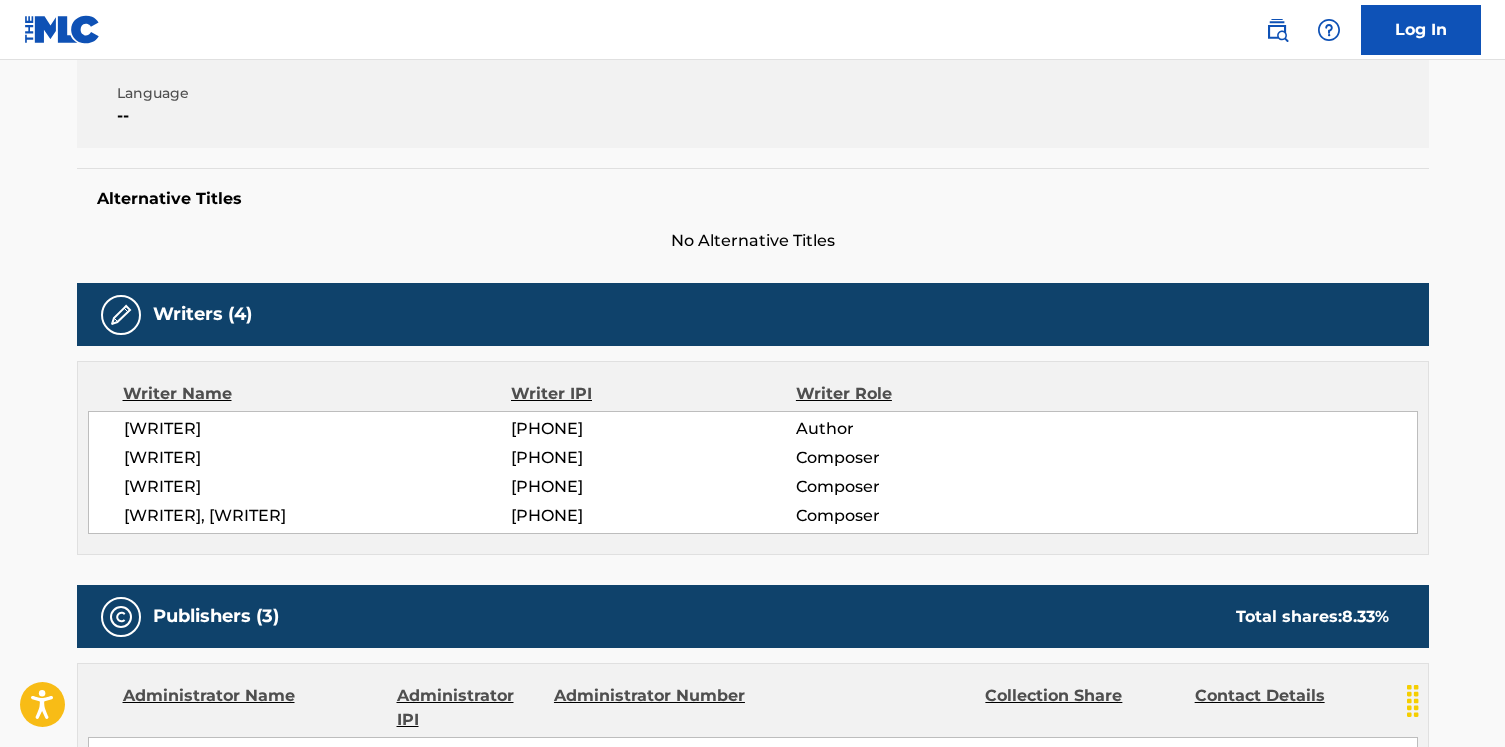 scroll, scrollTop: 0, scrollLeft: 0, axis: both 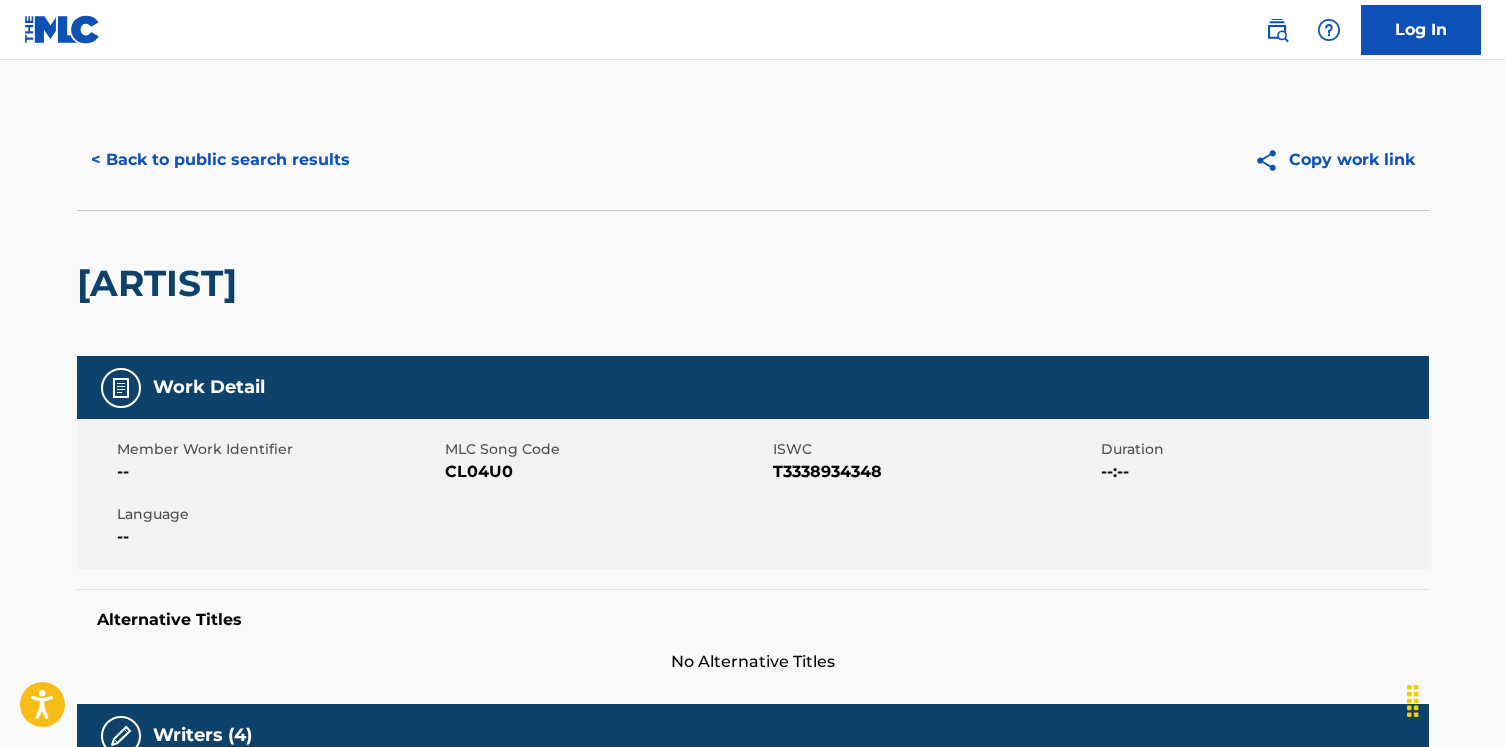 click on "< Back to public search results" at bounding box center (220, 160) 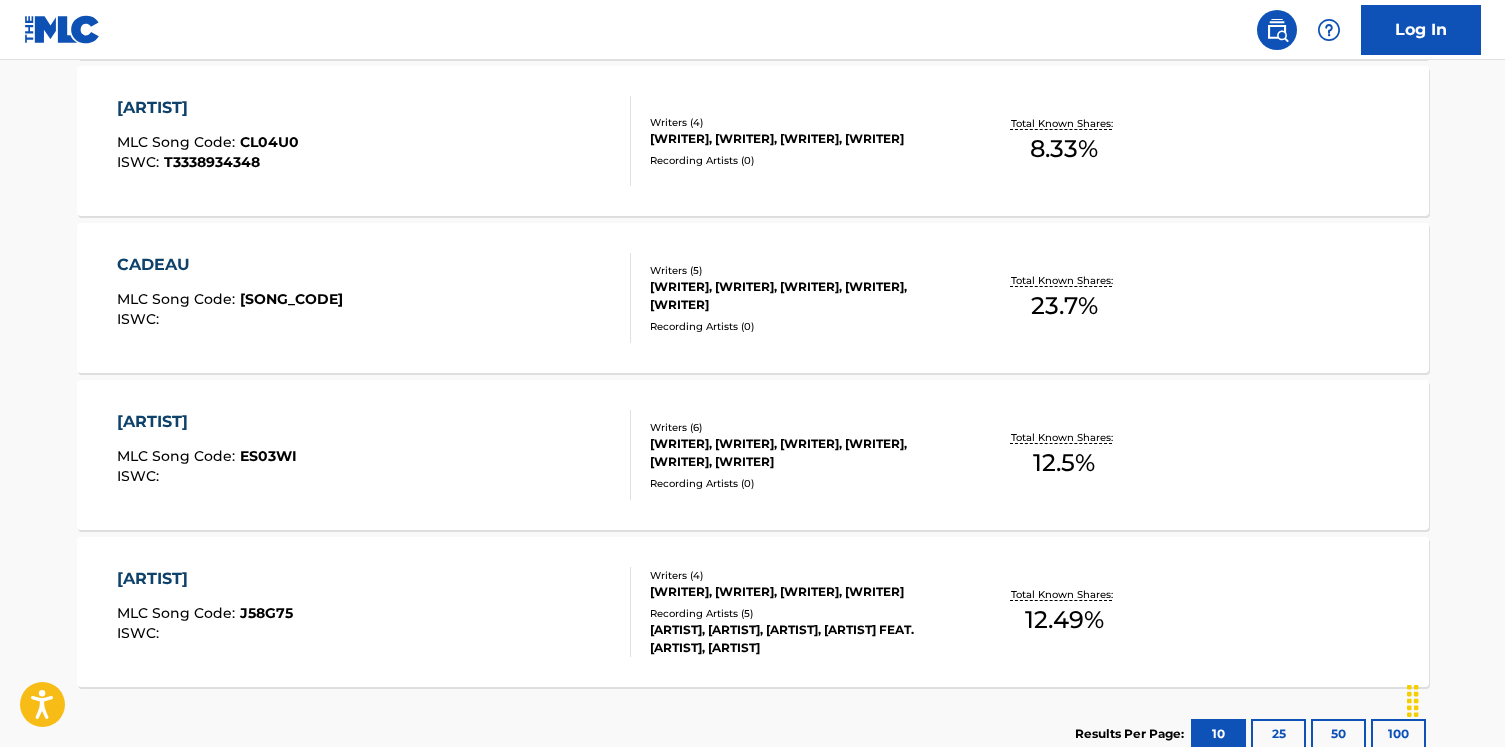 scroll, scrollTop: 831, scrollLeft: 0, axis: vertical 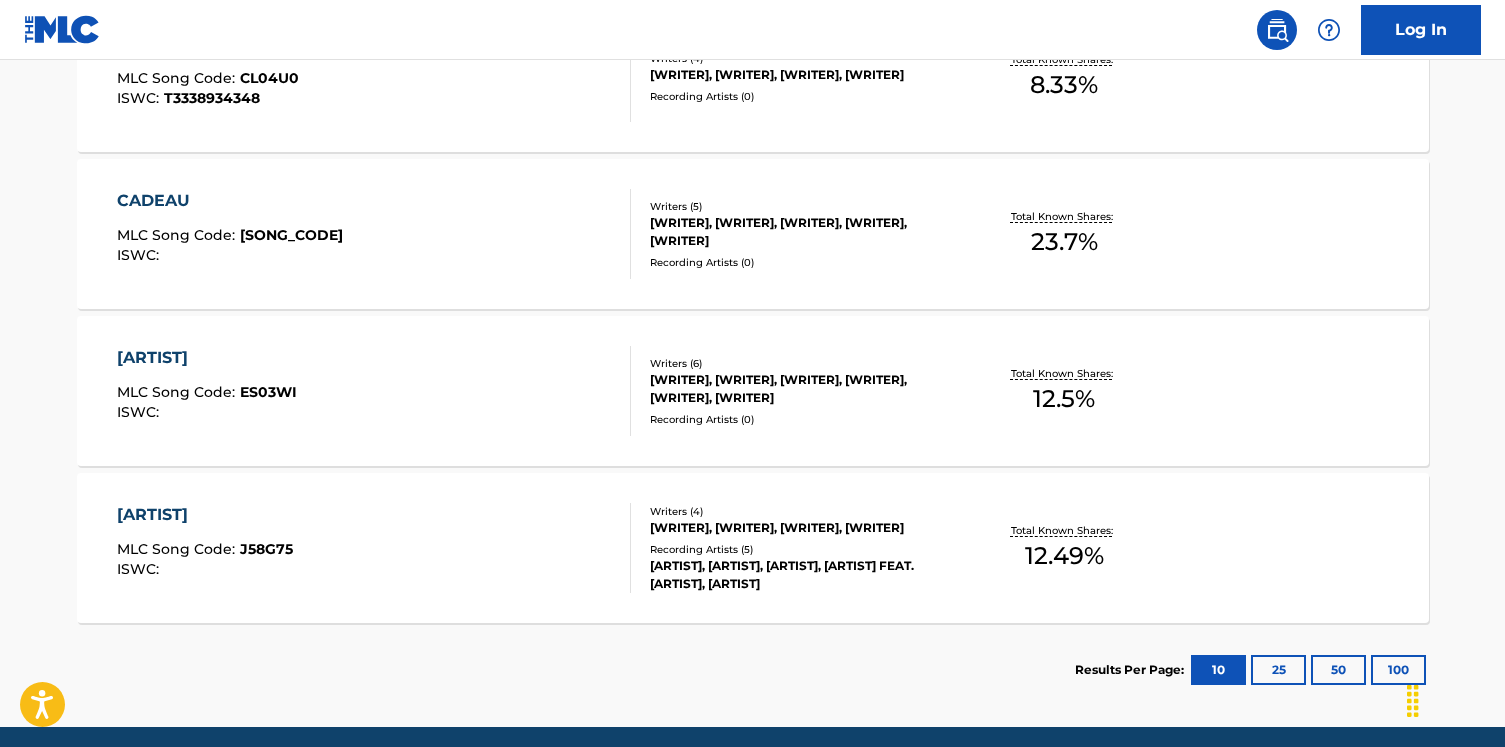 click on "CADEAU MLC Song Code : CK98PP ISWC : Writers ( 5 ) ABDUL RAHIM SOULEYMANE BAKAYOKO, NAWFEL SOUIDI, DRENI SACIRI, DORIAN BARRETEAU, ULRICH ZIE Recording Artists ( 0 ) Total Known Shares: 23.7 %" at bounding box center [753, 234] 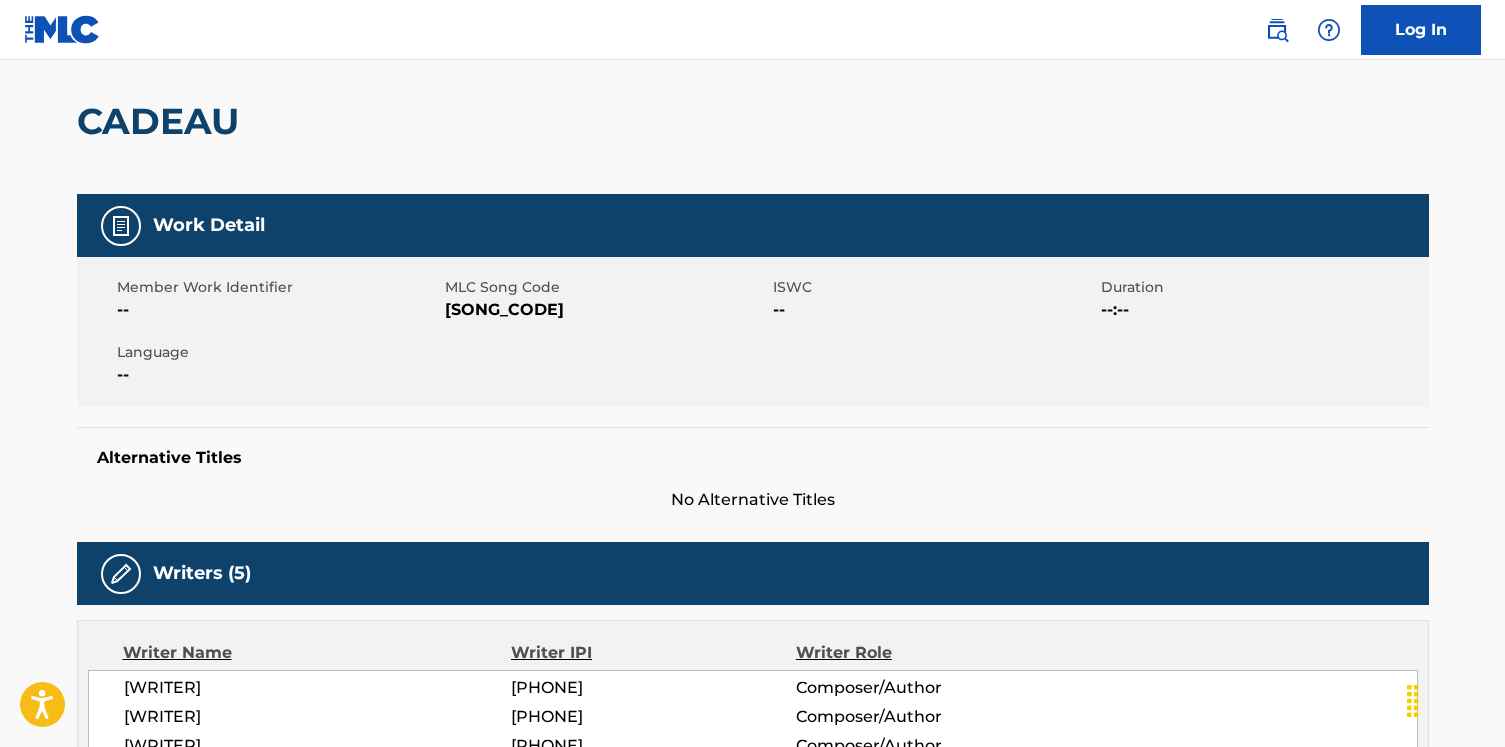 scroll, scrollTop: 0, scrollLeft: 0, axis: both 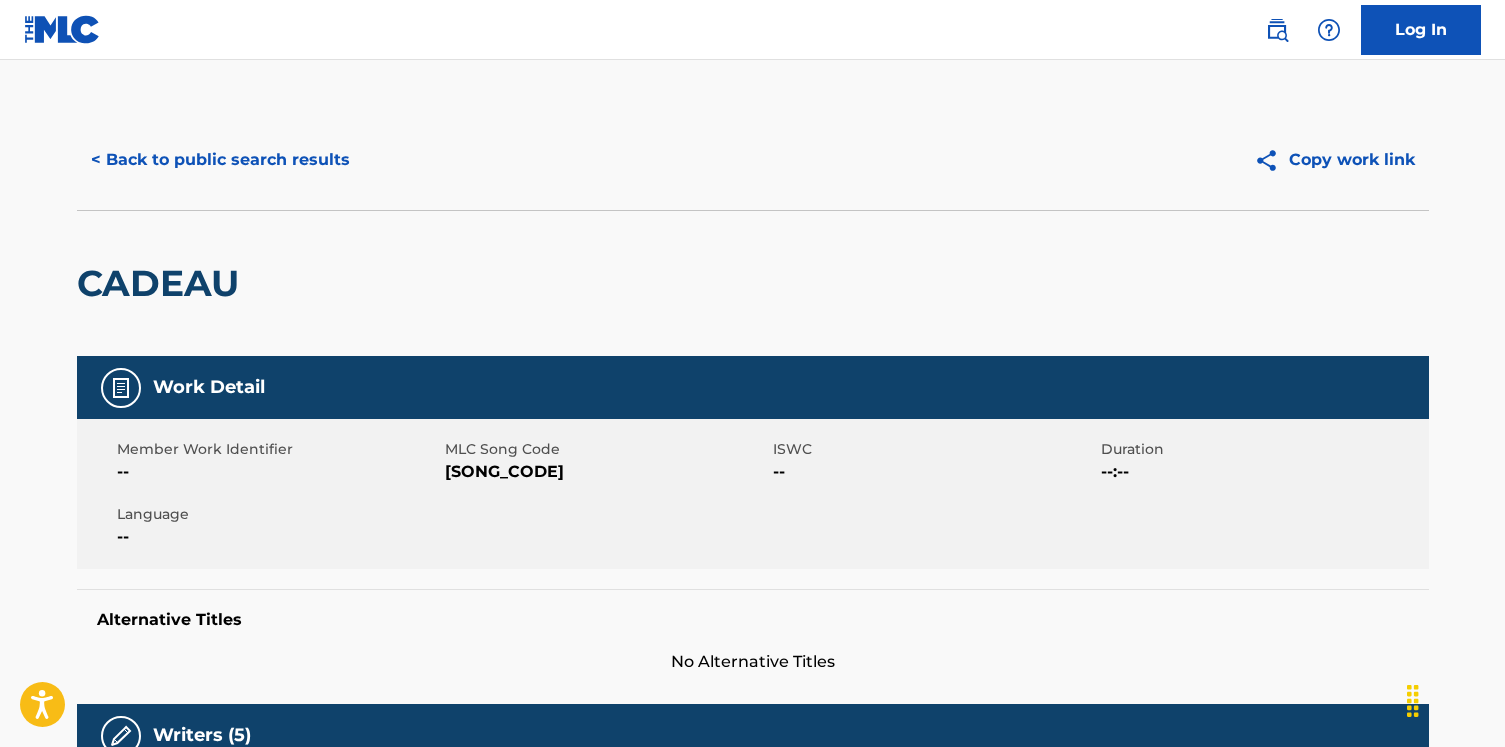 click on "< Back to public search results Copy work link" at bounding box center [753, 160] 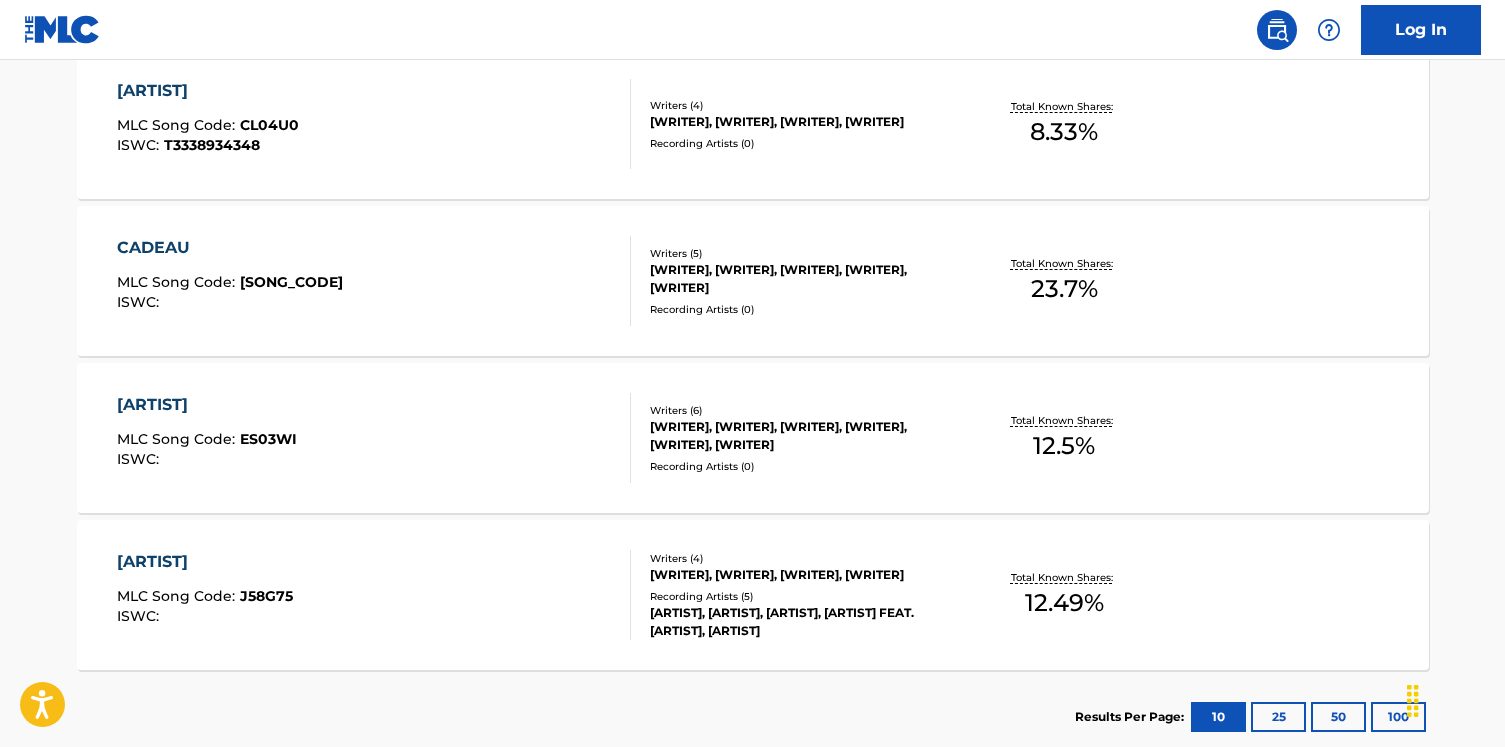 scroll, scrollTop: 827, scrollLeft: 0, axis: vertical 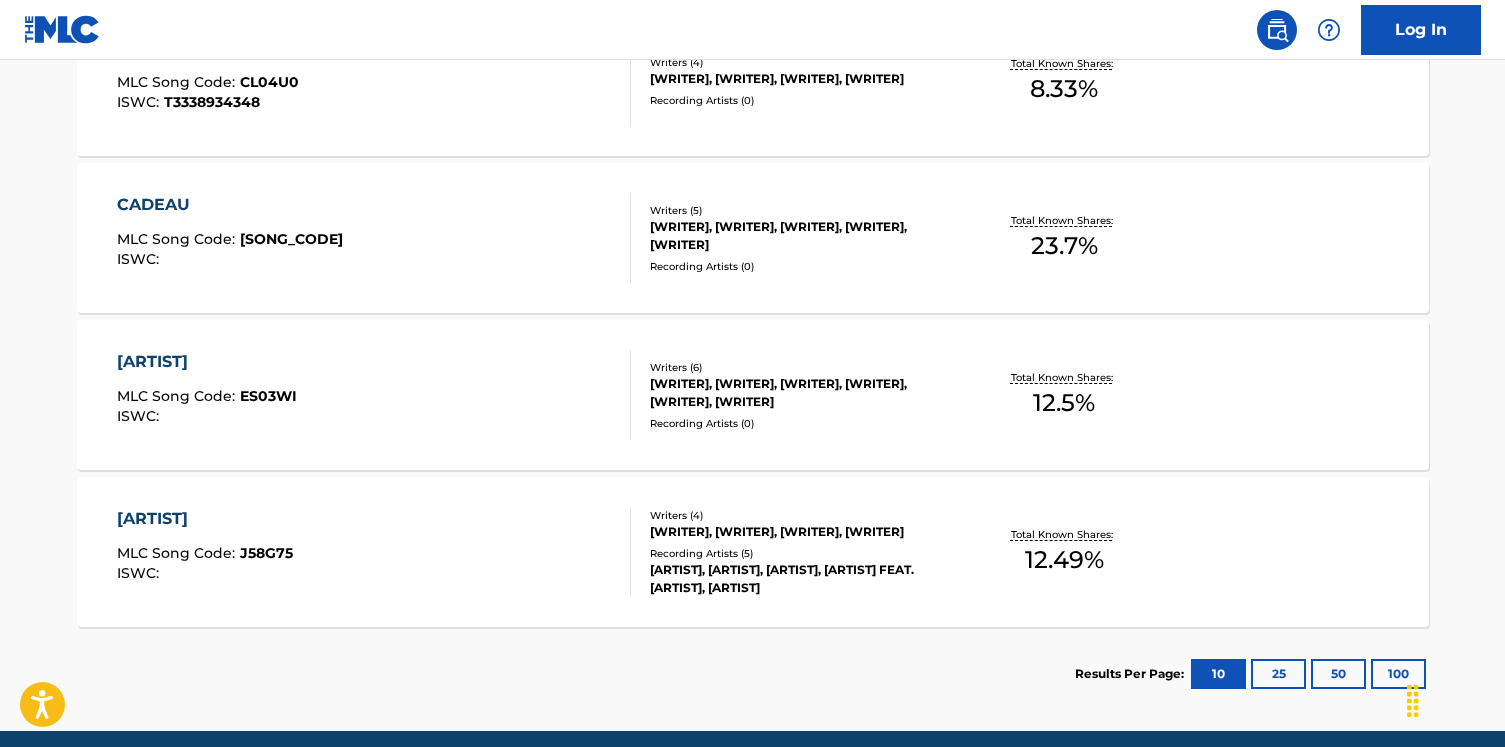 click on "MLC Song Code :" at bounding box center [178, 396] 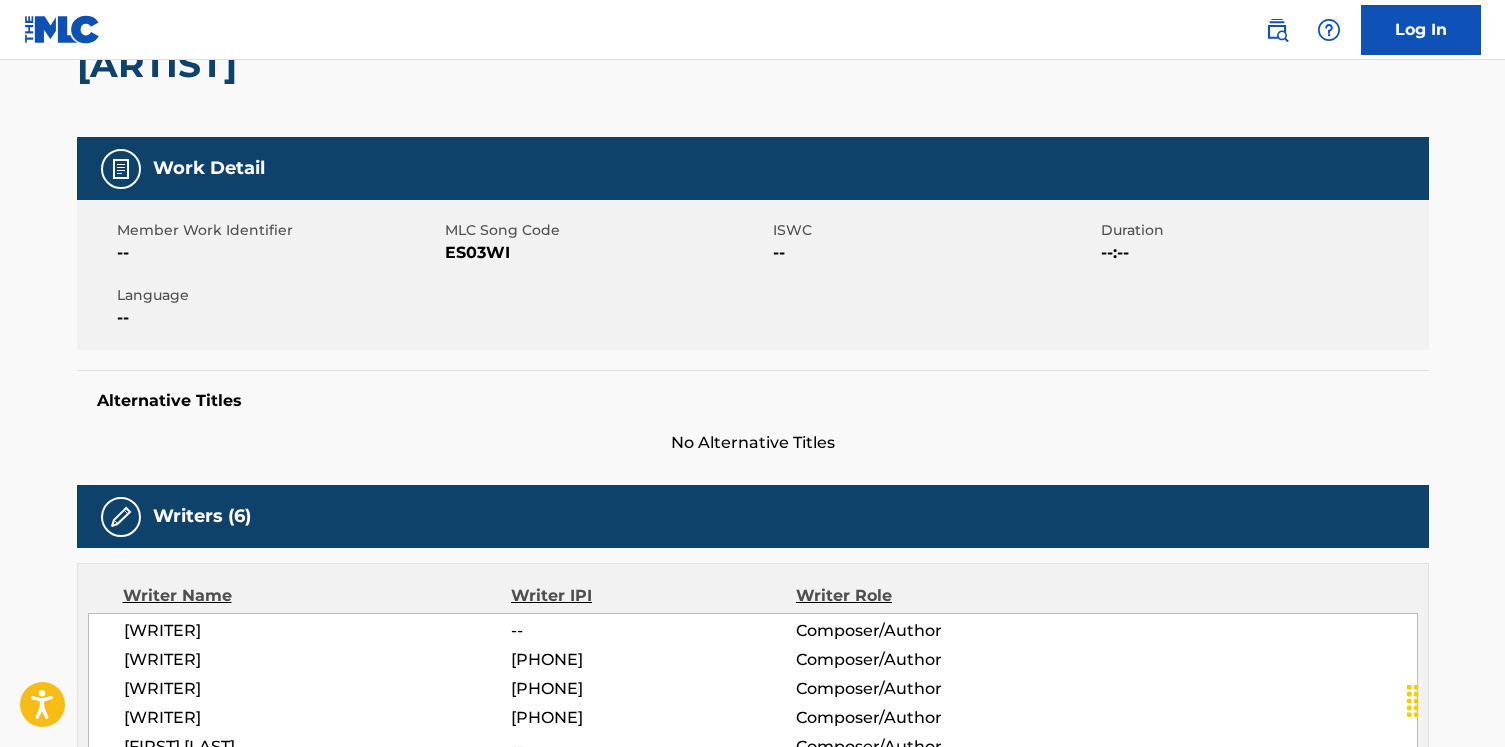 scroll, scrollTop: 0, scrollLeft: 0, axis: both 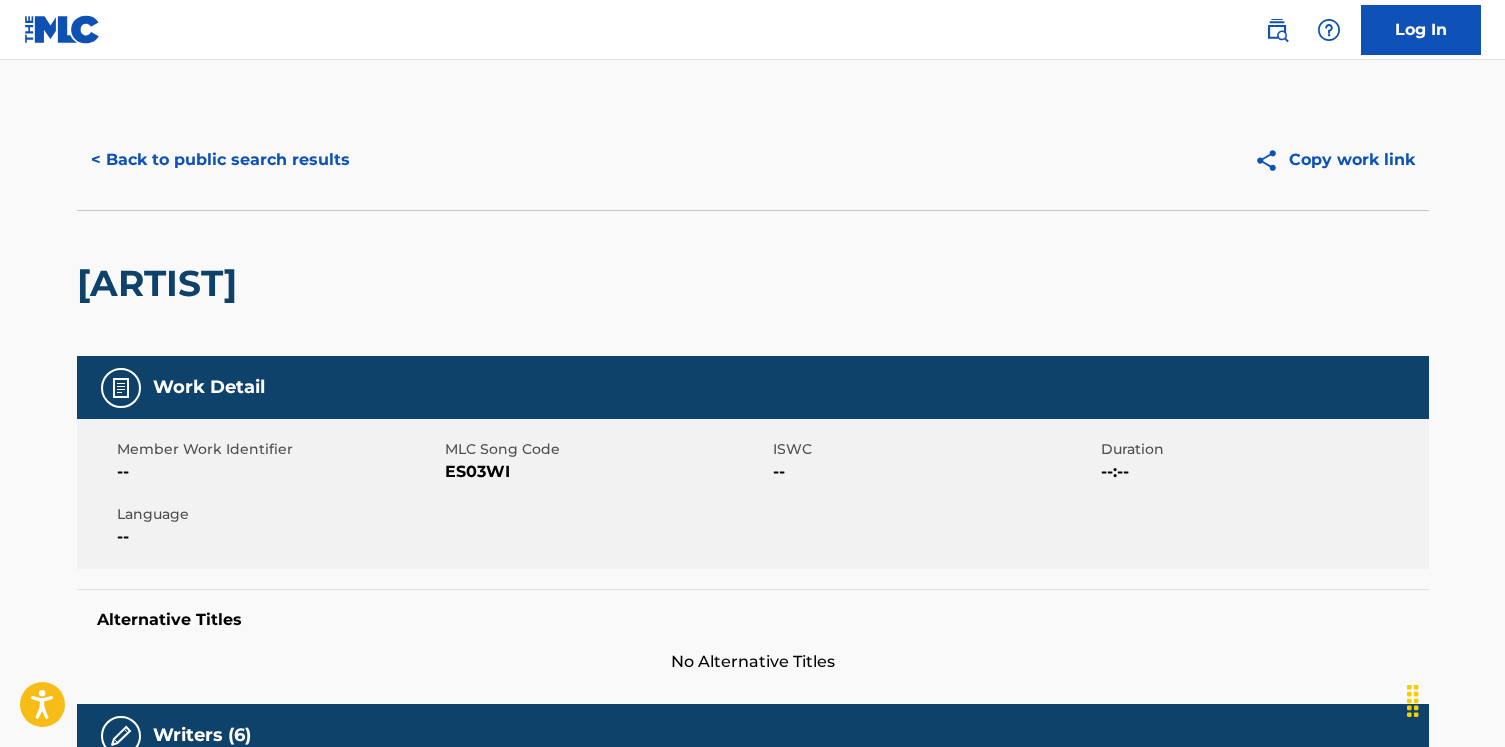 click on "< Back to public search results Copy work link" at bounding box center [753, 160] 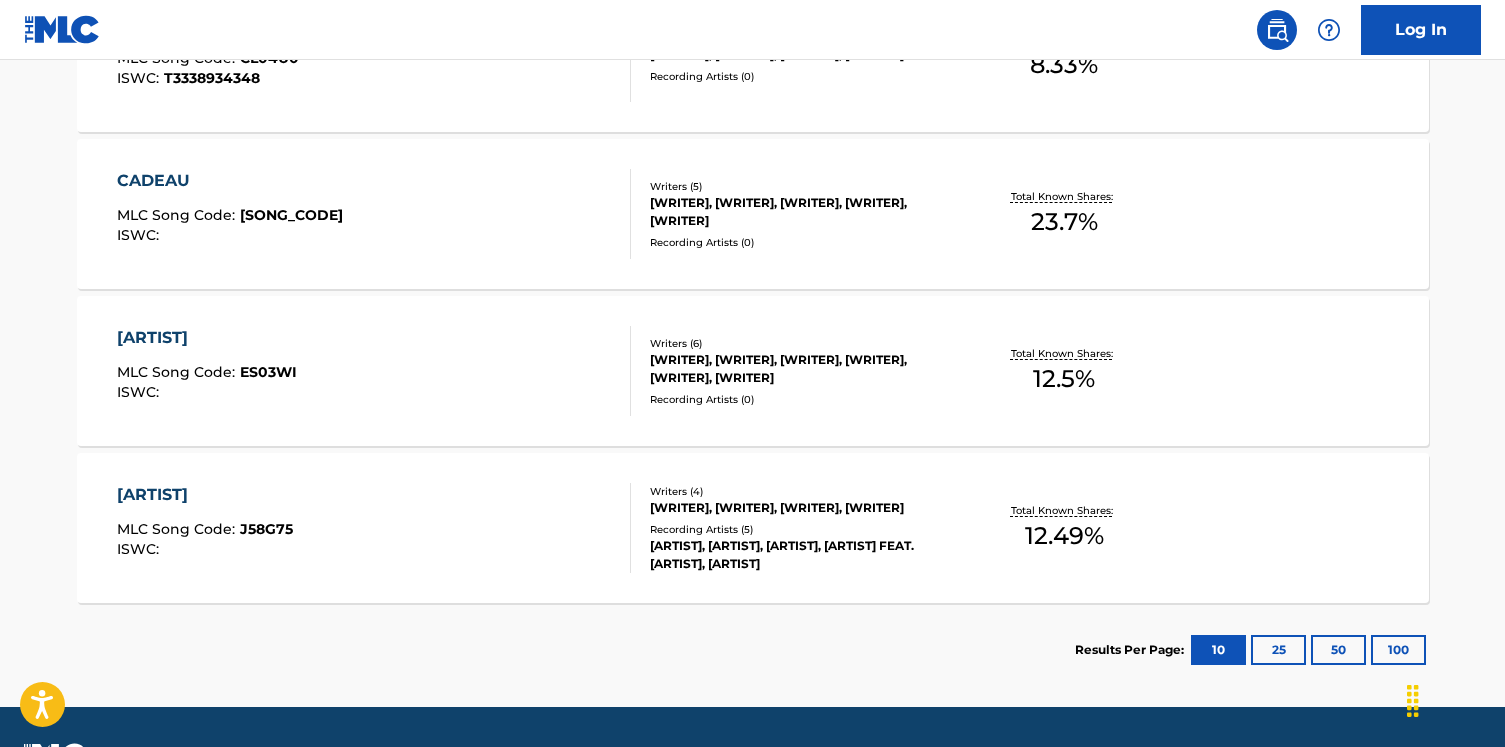 scroll, scrollTop: 906, scrollLeft: 0, axis: vertical 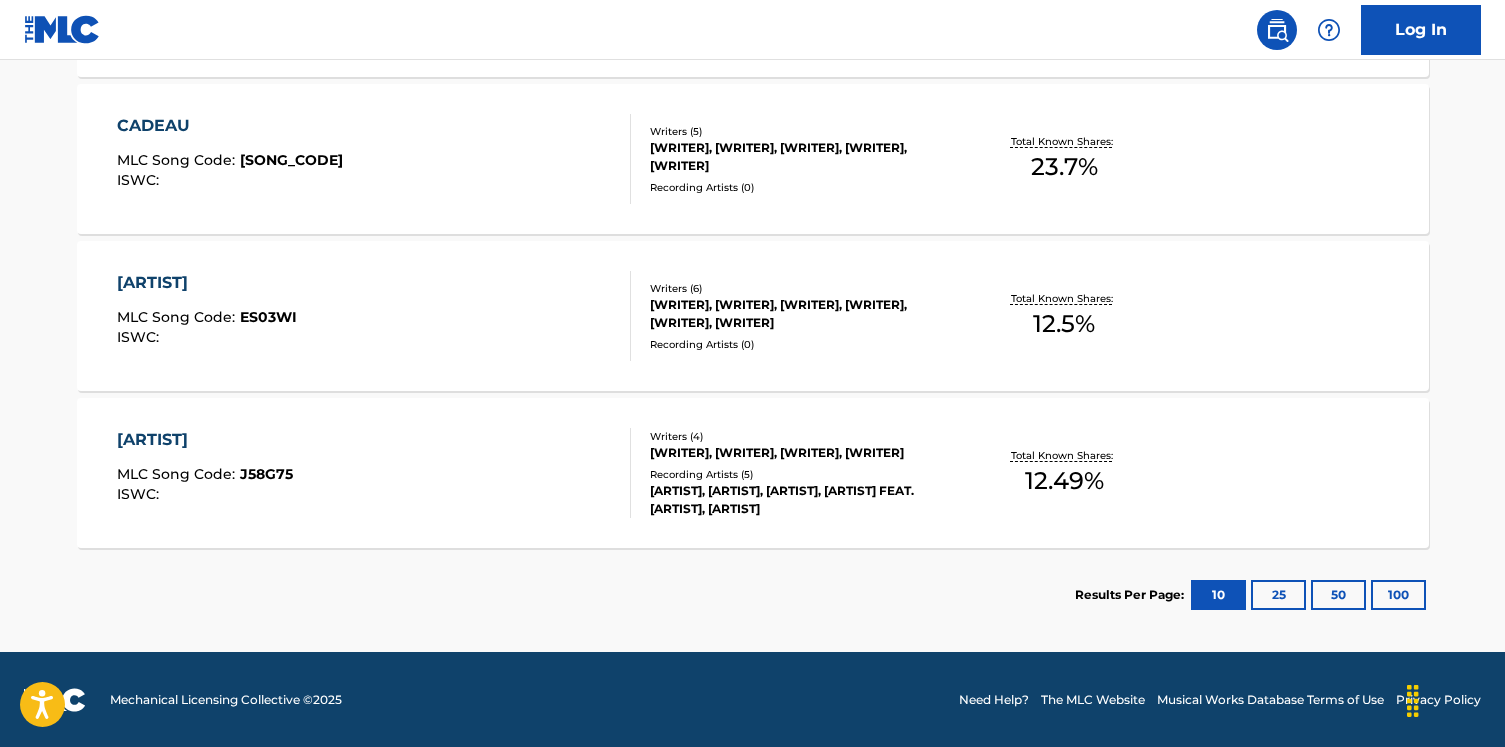 click on "JERRICAN" at bounding box center (205, 440) 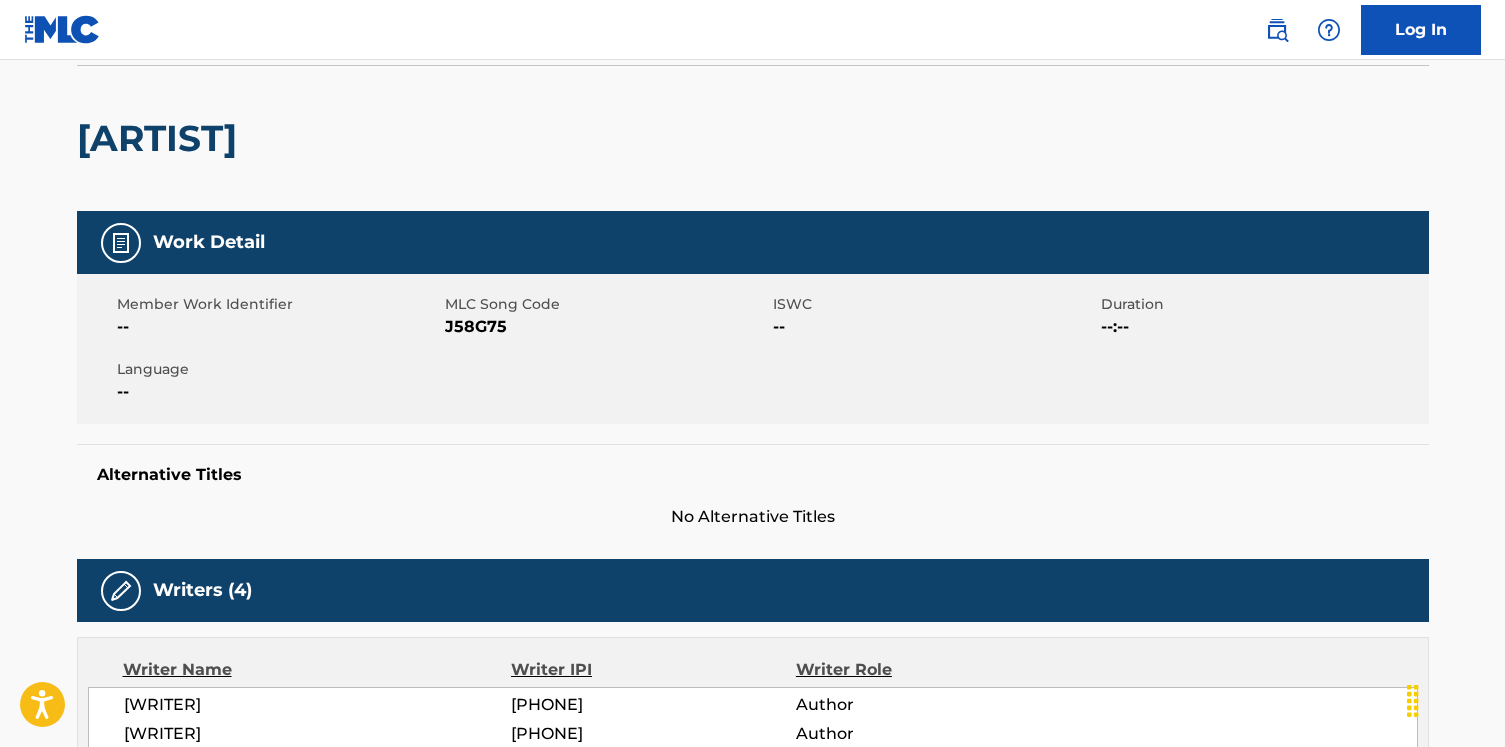 scroll, scrollTop: 41, scrollLeft: 0, axis: vertical 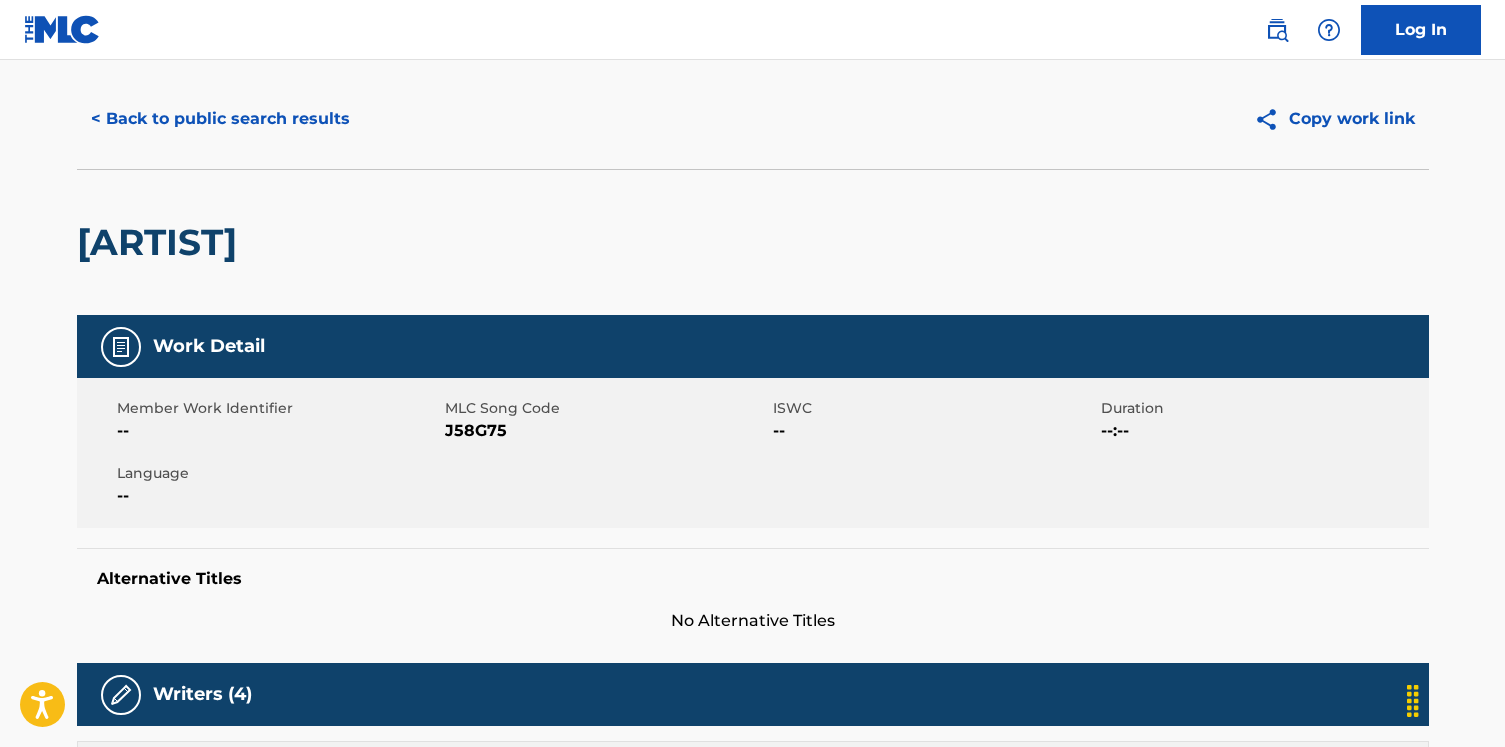 click on "< Back to public search results Copy work link" at bounding box center [753, 119] 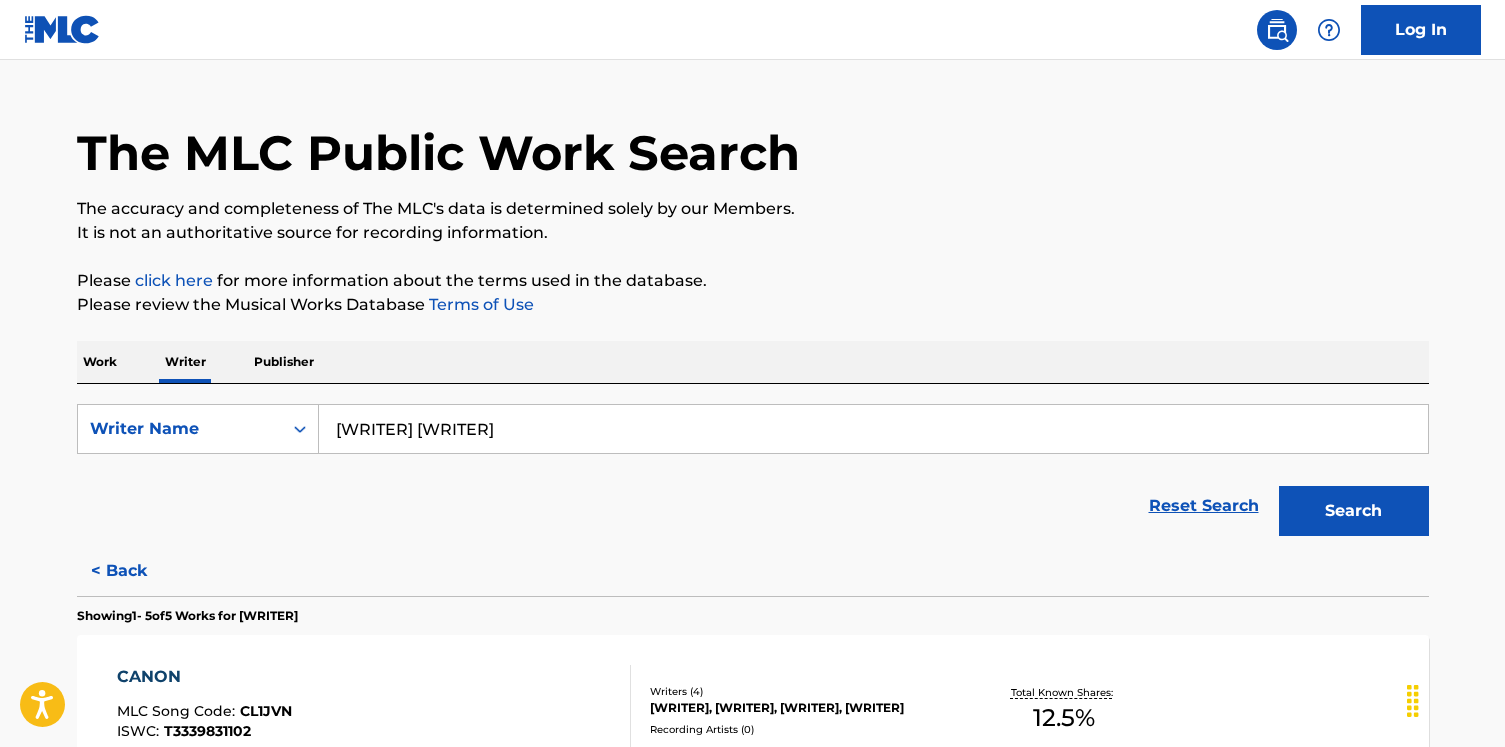 click on "Work Writer Publisher" at bounding box center (753, 362) 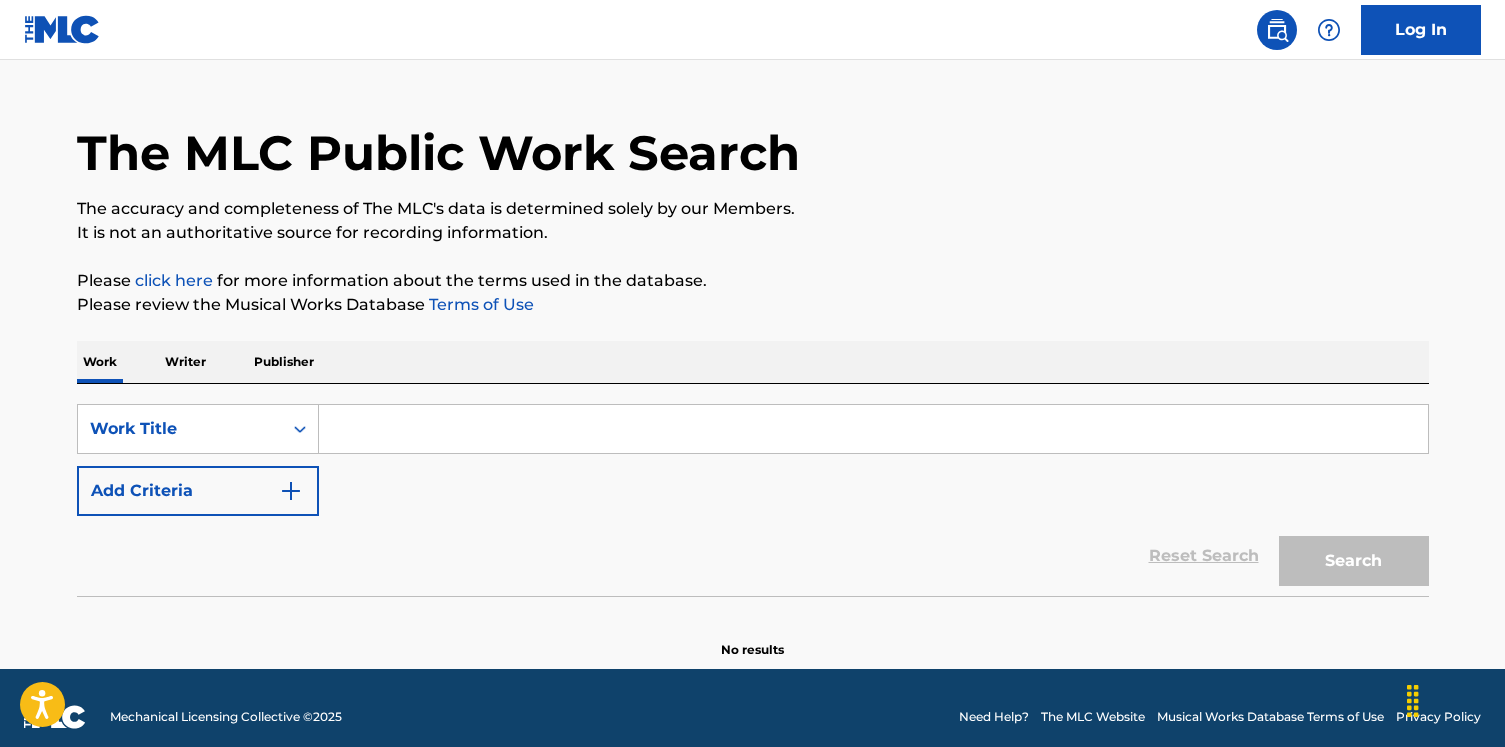 scroll, scrollTop: 0, scrollLeft: 0, axis: both 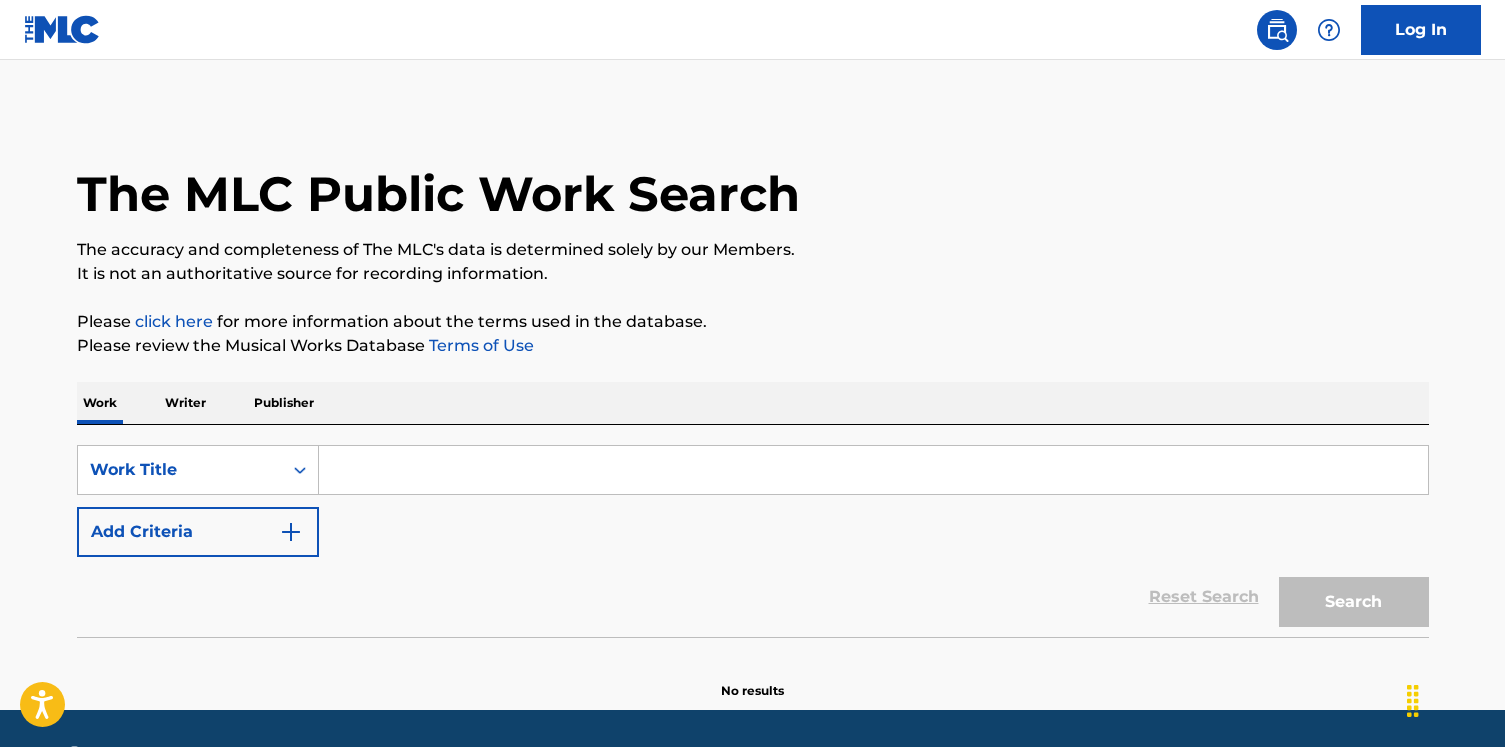 click on "Writer" at bounding box center [185, 403] 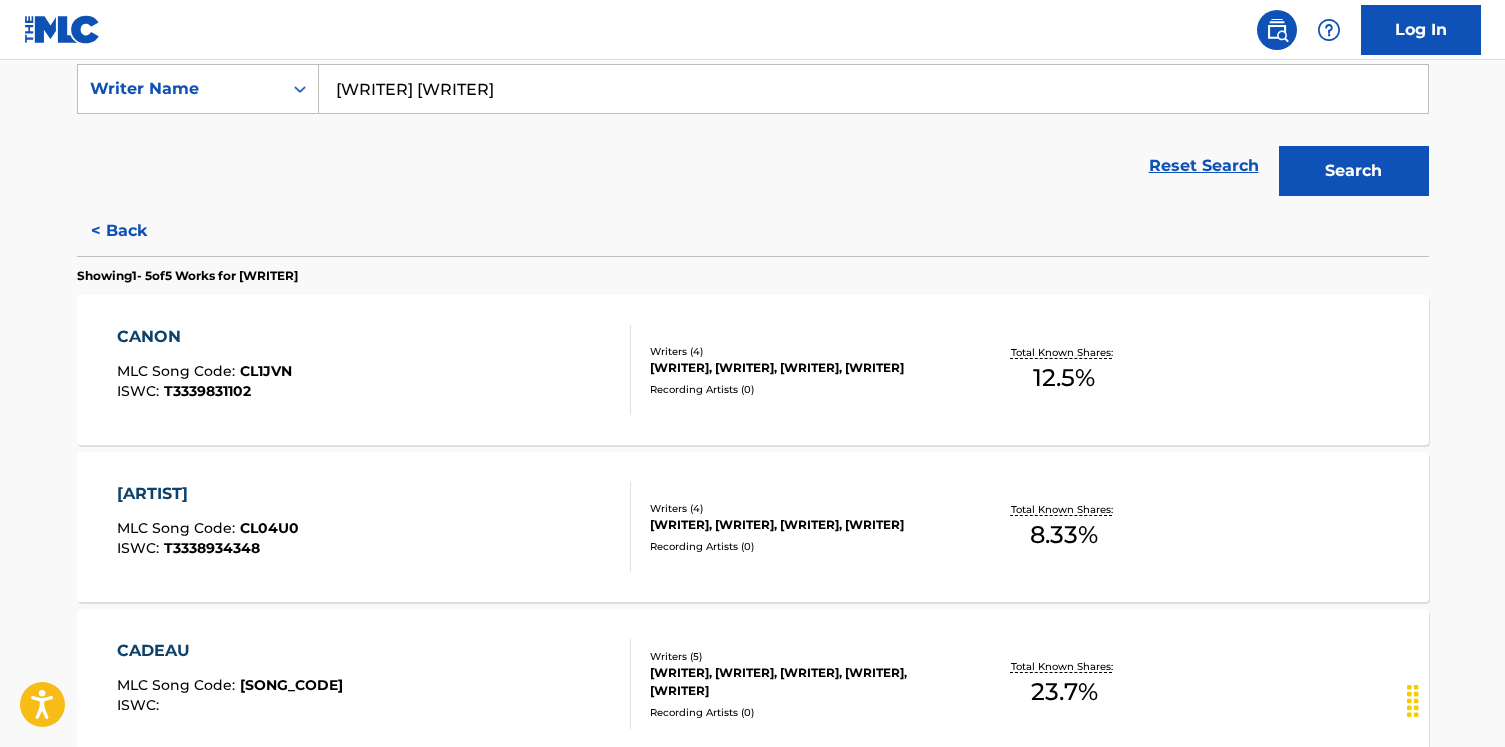 scroll, scrollTop: 403, scrollLeft: 0, axis: vertical 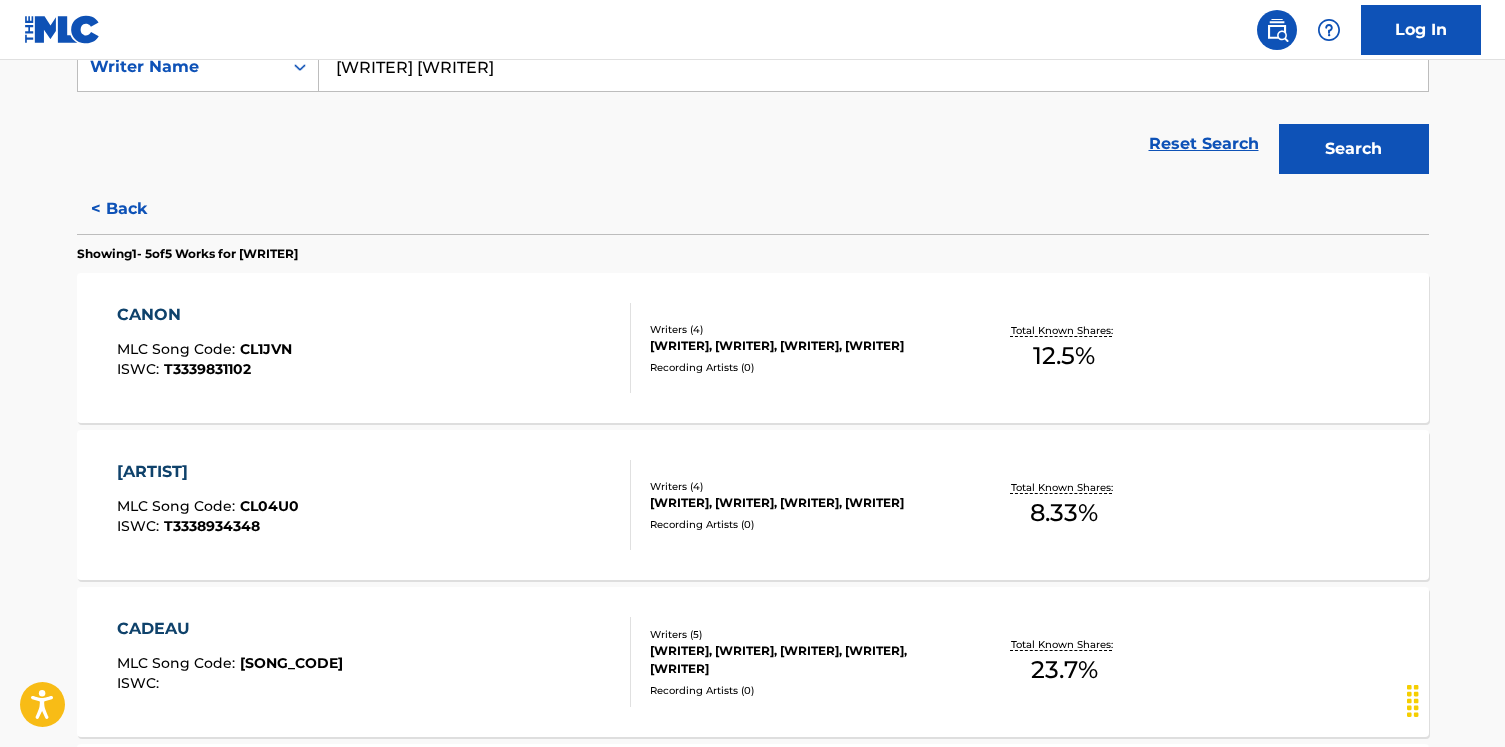 click on "Showing  1  -   5  of  5   Works for ULRICH ZIE" at bounding box center [753, 248] 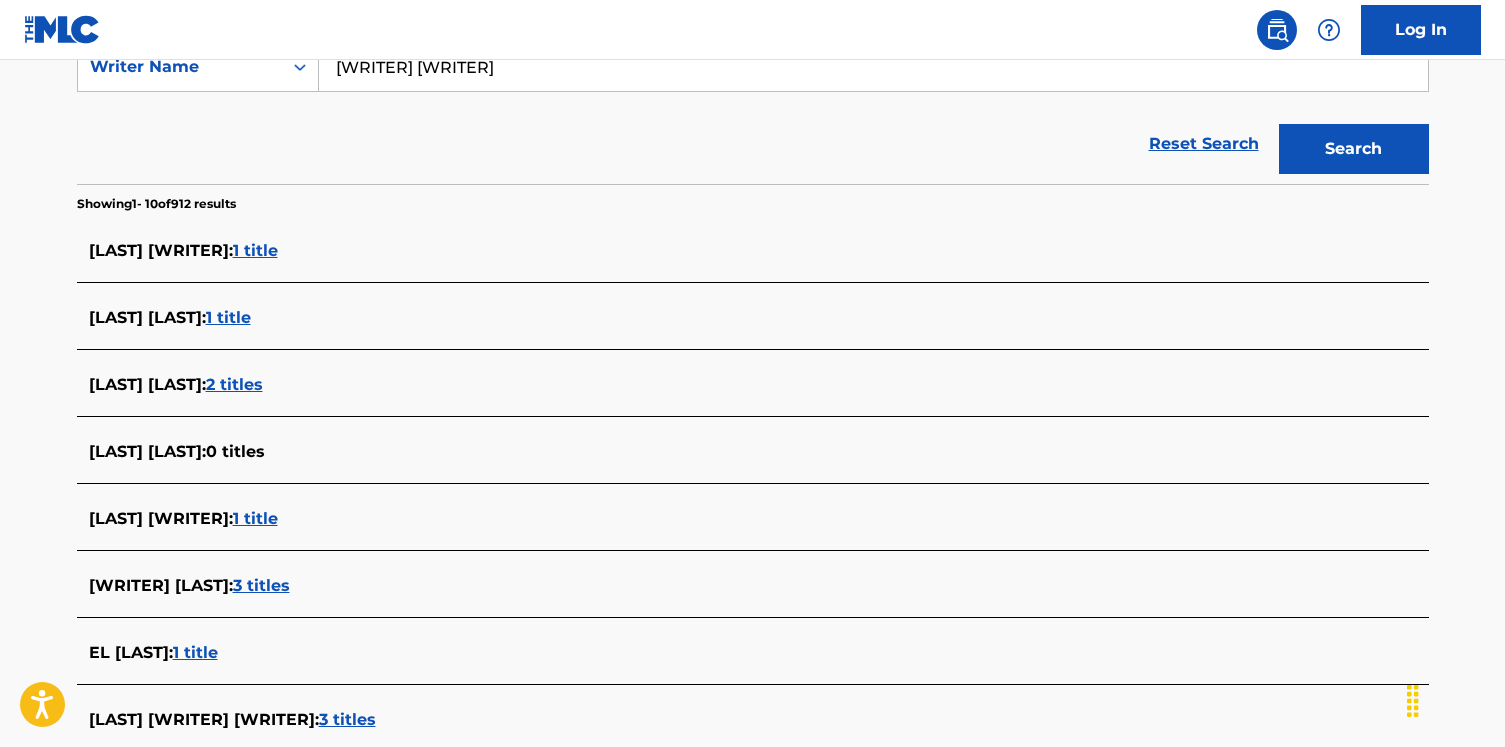scroll, scrollTop: 762, scrollLeft: 0, axis: vertical 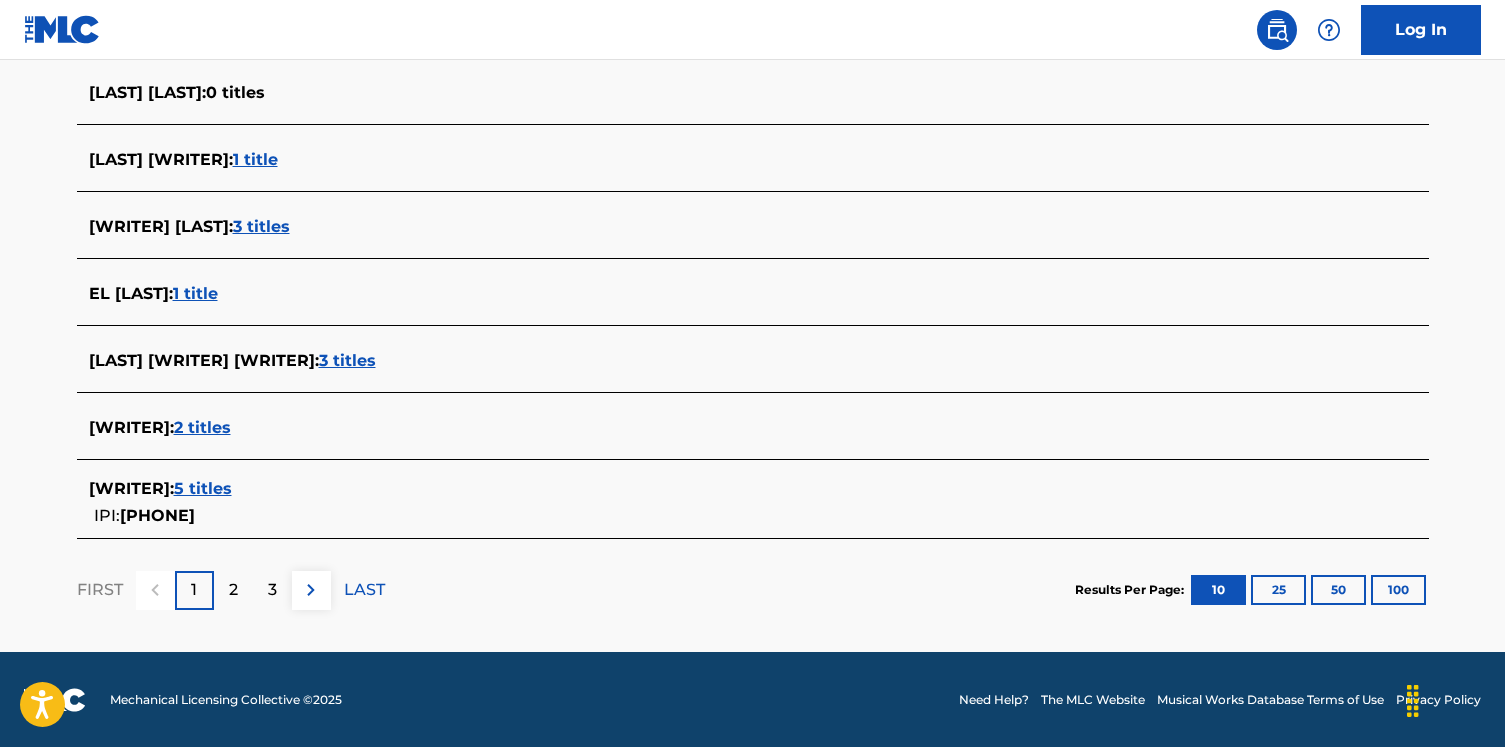 click on "2 titles" at bounding box center (202, 427) 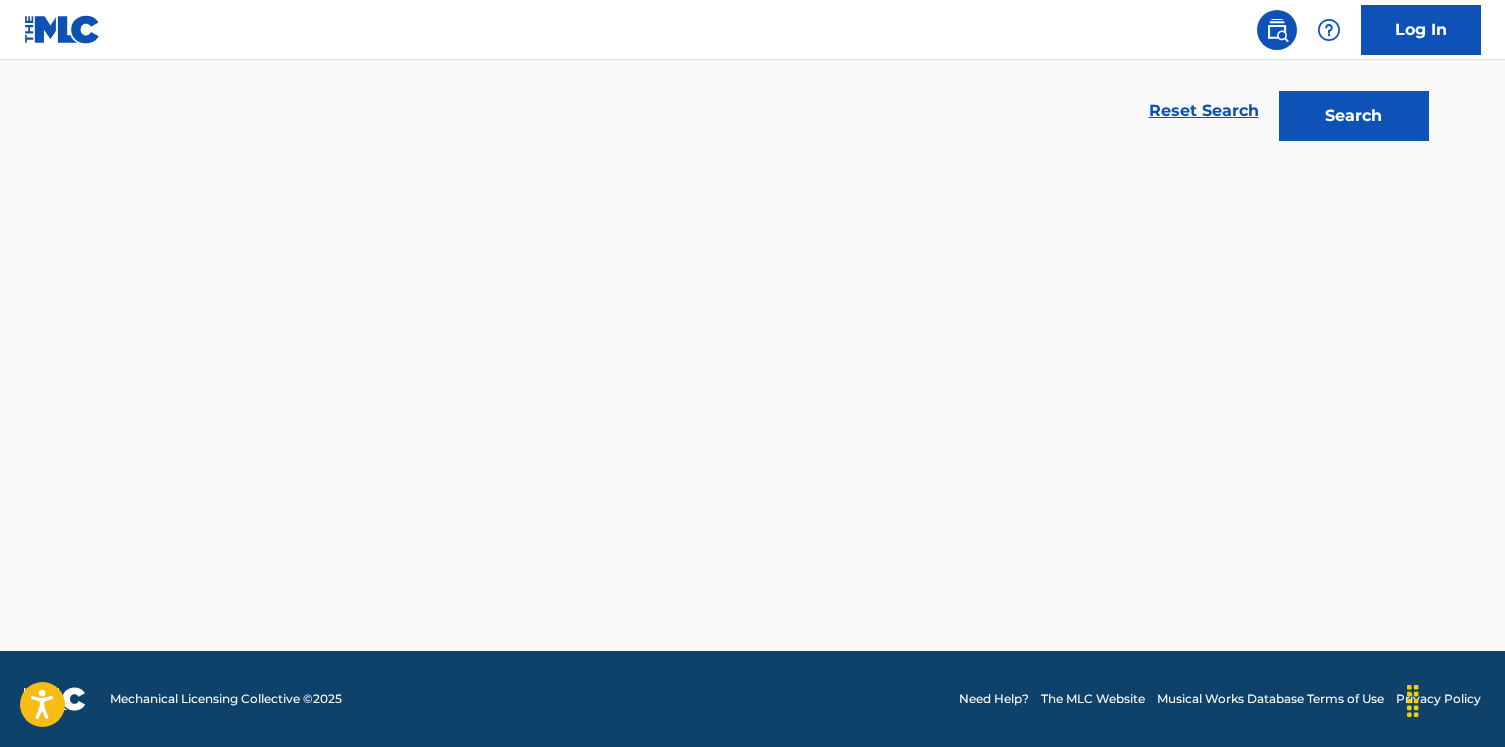 scroll, scrollTop: 436, scrollLeft: 0, axis: vertical 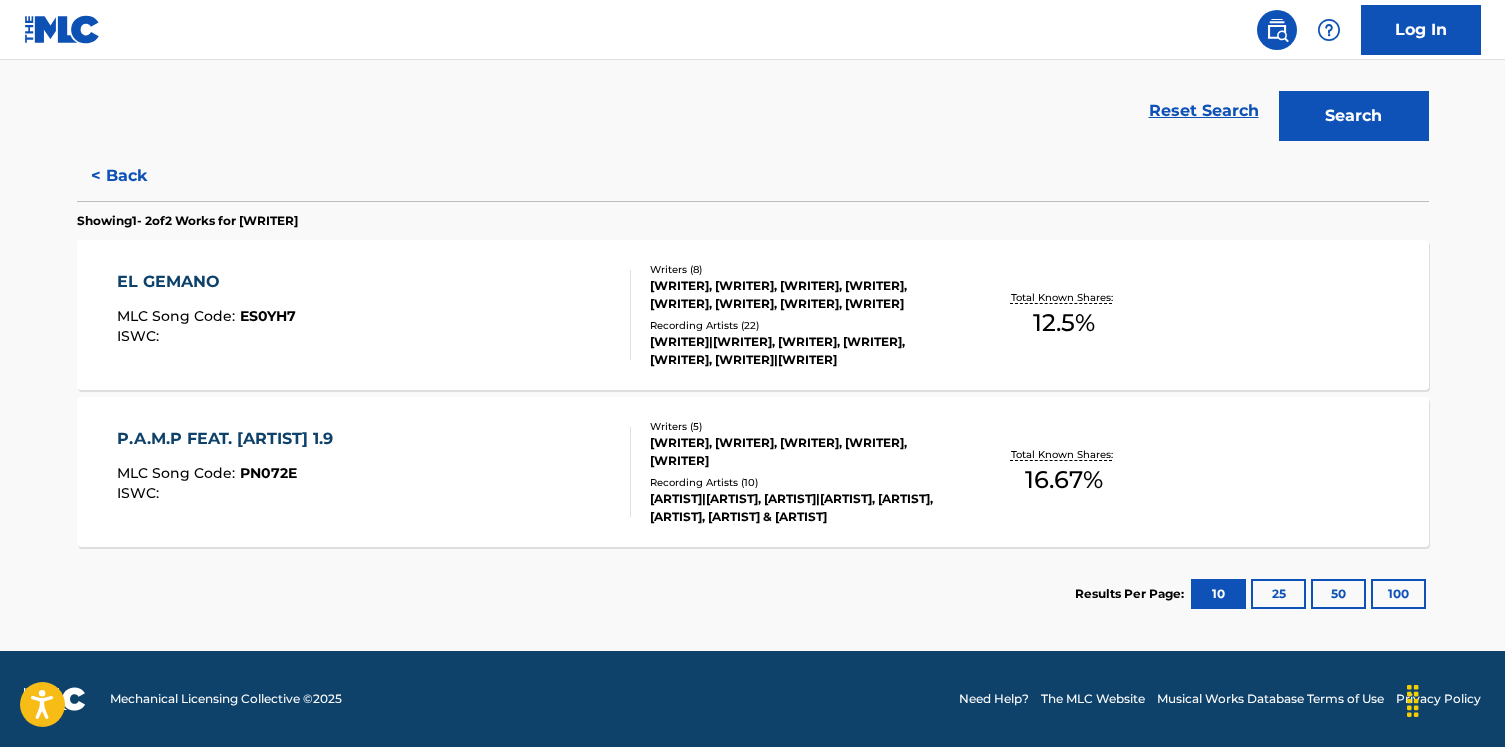 click on "PN072E" at bounding box center (268, 473) 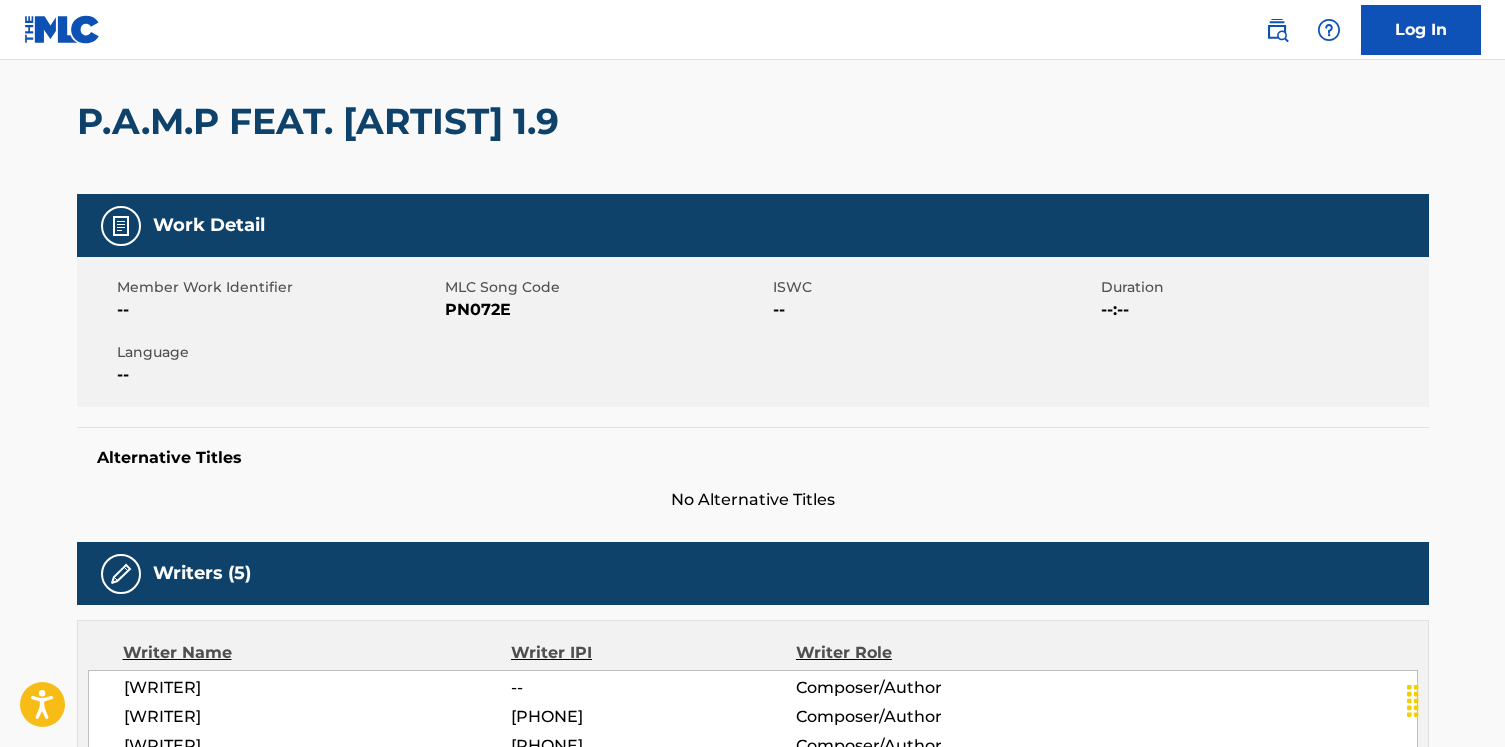 scroll, scrollTop: 0, scrollLeft: 0, axis: both 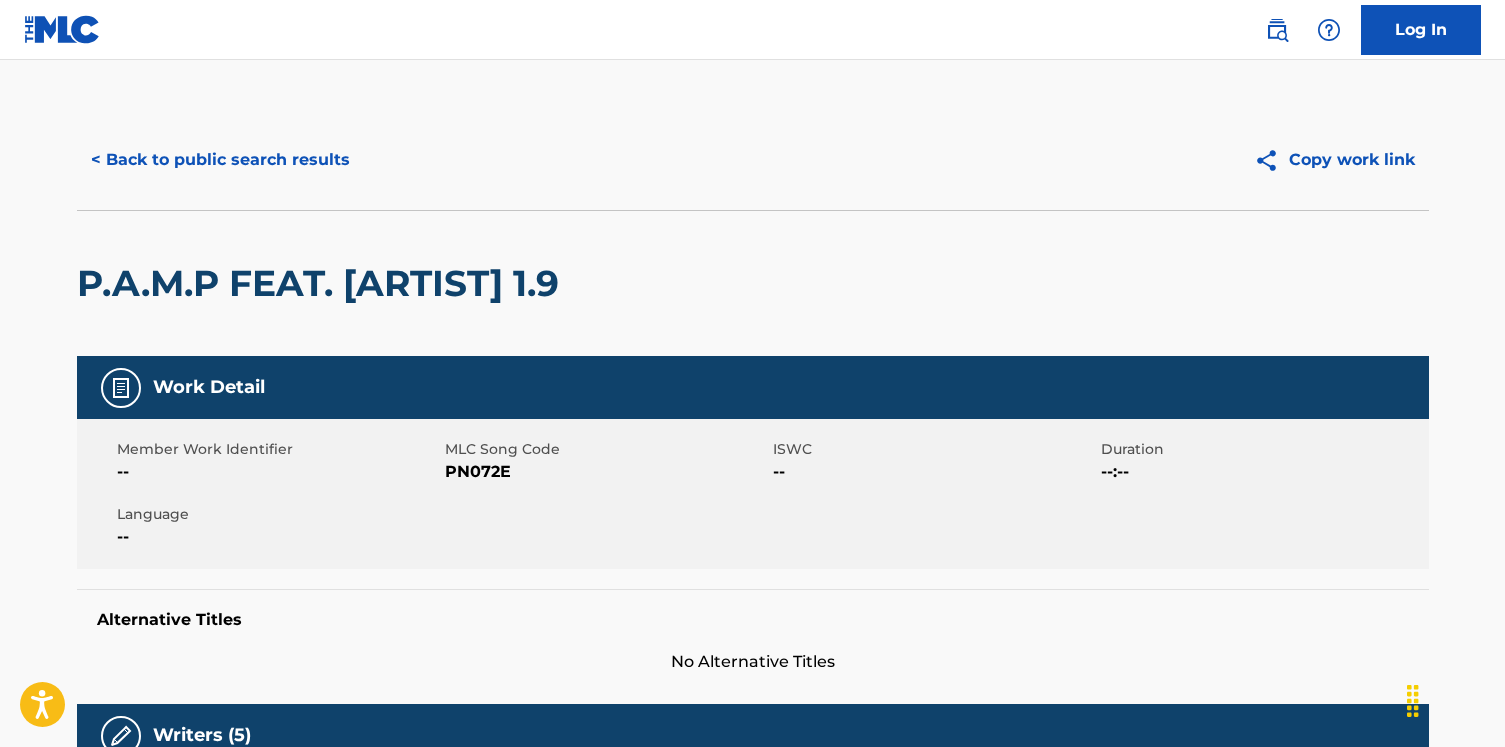 click on "< Back to public search results" at bounding box center [220, 160] 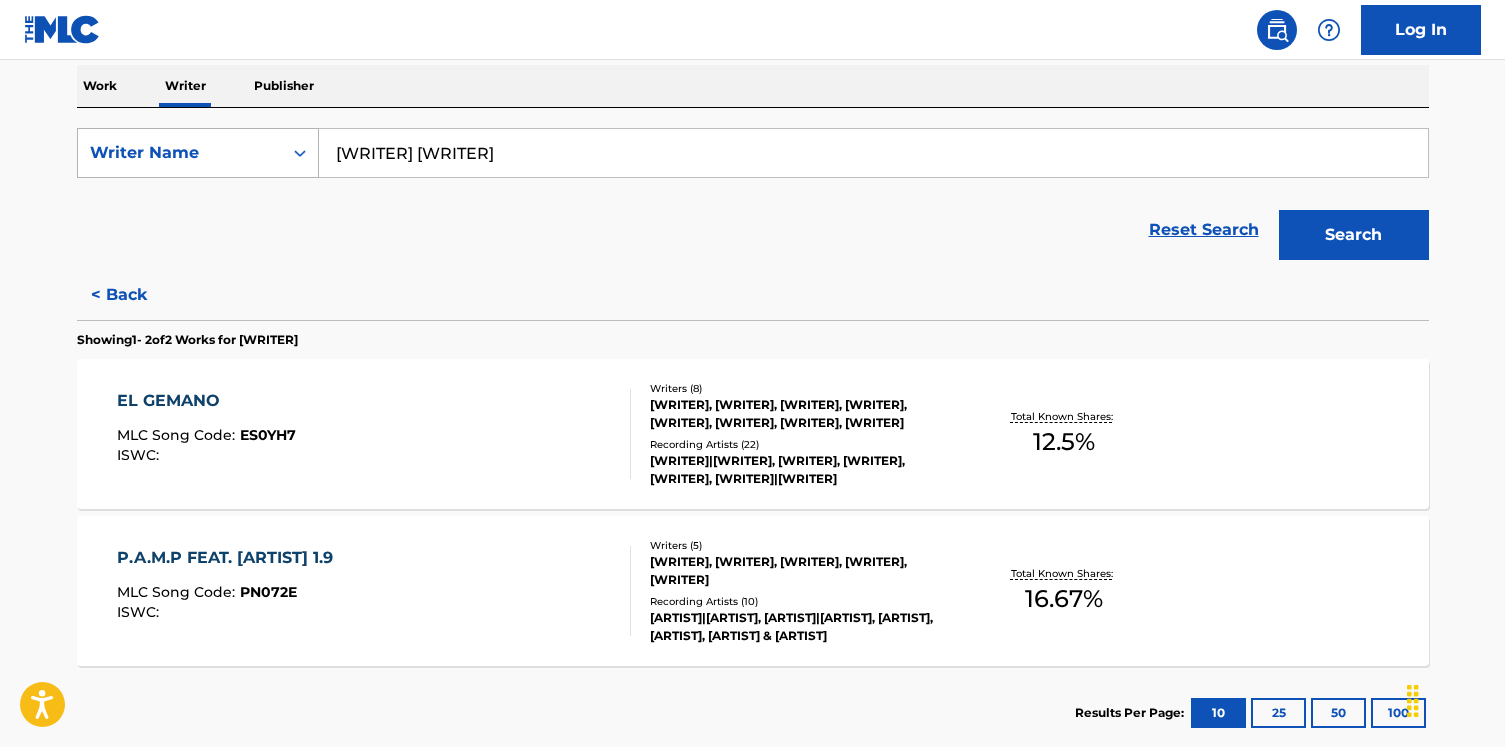 scroll, scrollTop: 390, scrollLeft: 0, axis: vertical 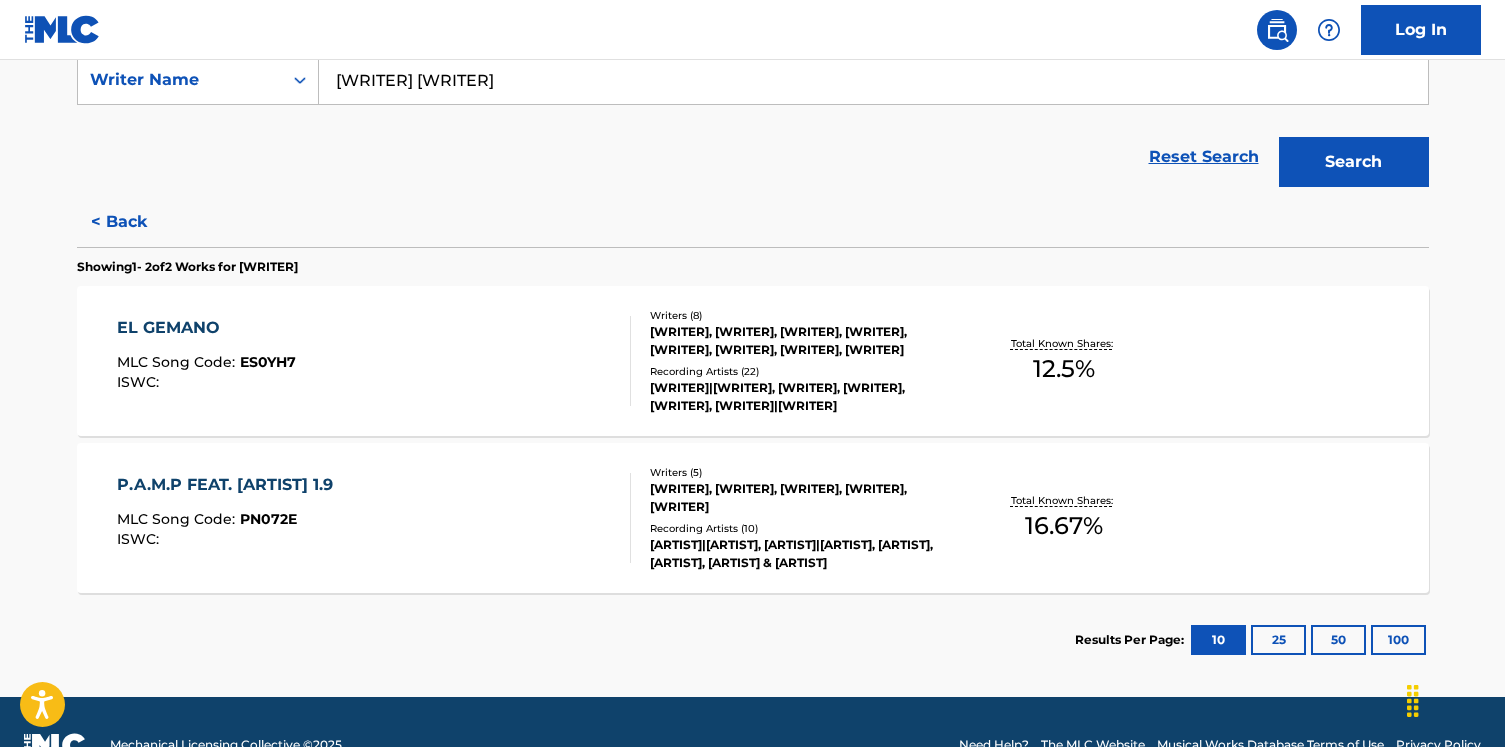 click on "EL GEMANO MLC Song Code : ES0YH7 ISWC :" at bounding box center [206, 361] 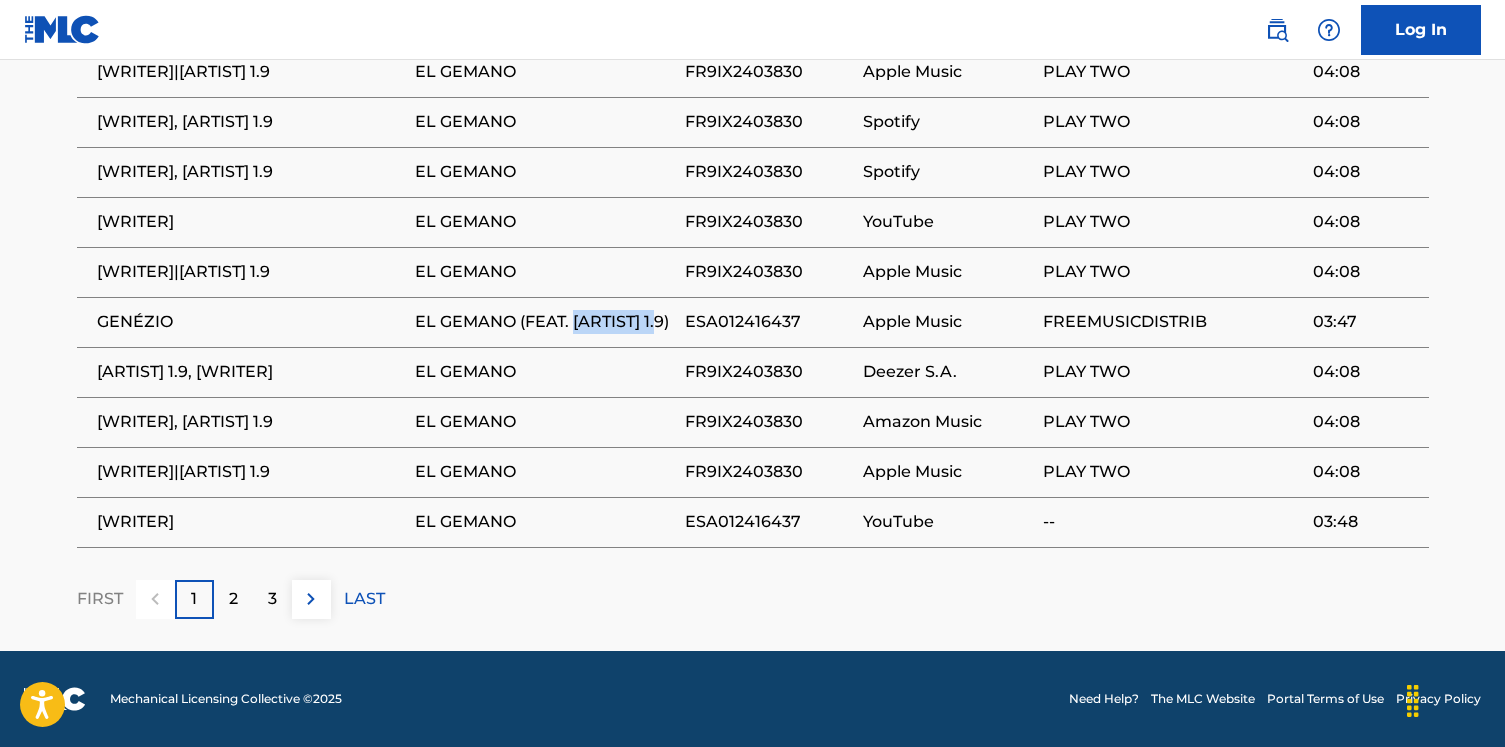 drag, startPoint x: 577, startPoint y: 310, endPoint x: 432, endPoint y: 336, distance: 147.31259 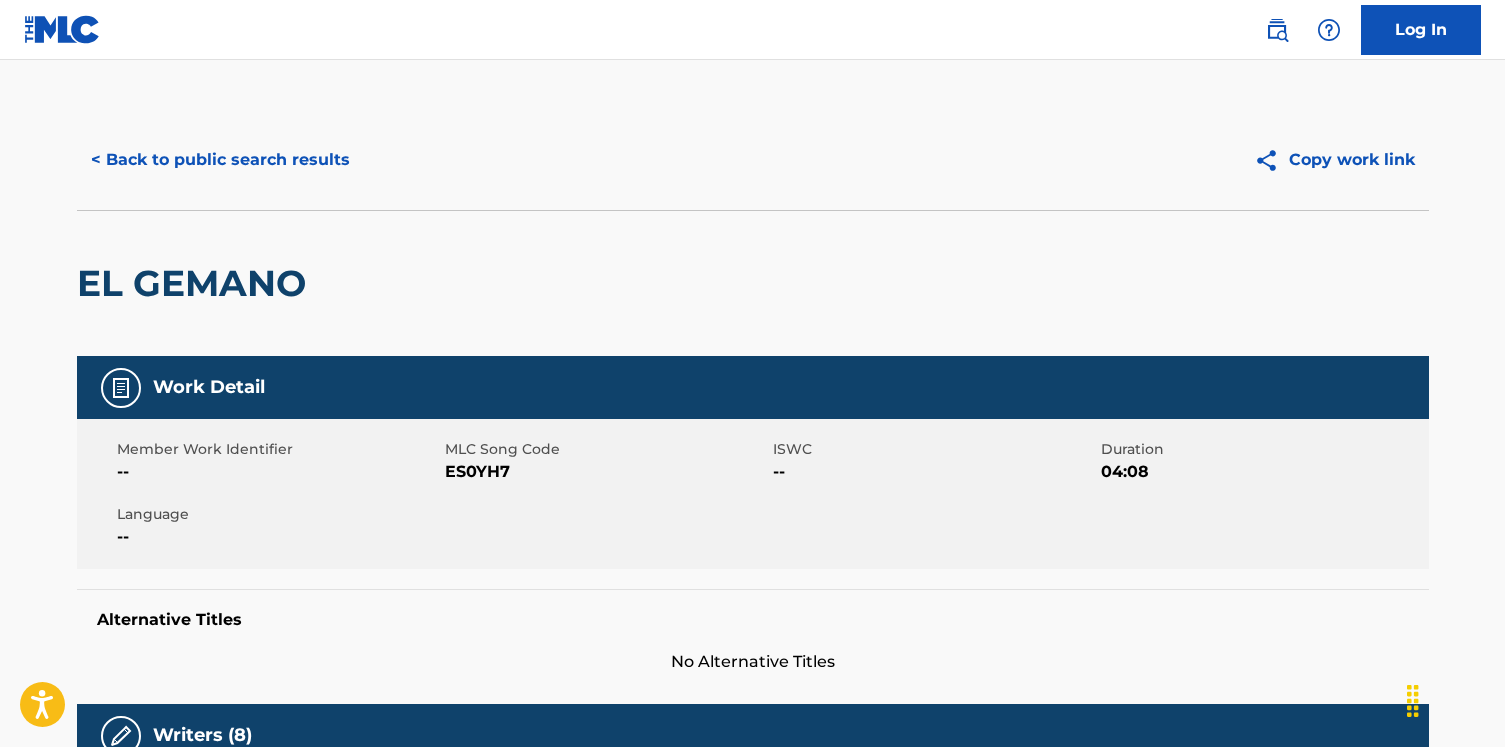 click on "< Back to public search results" at bounding box center (220, 160) 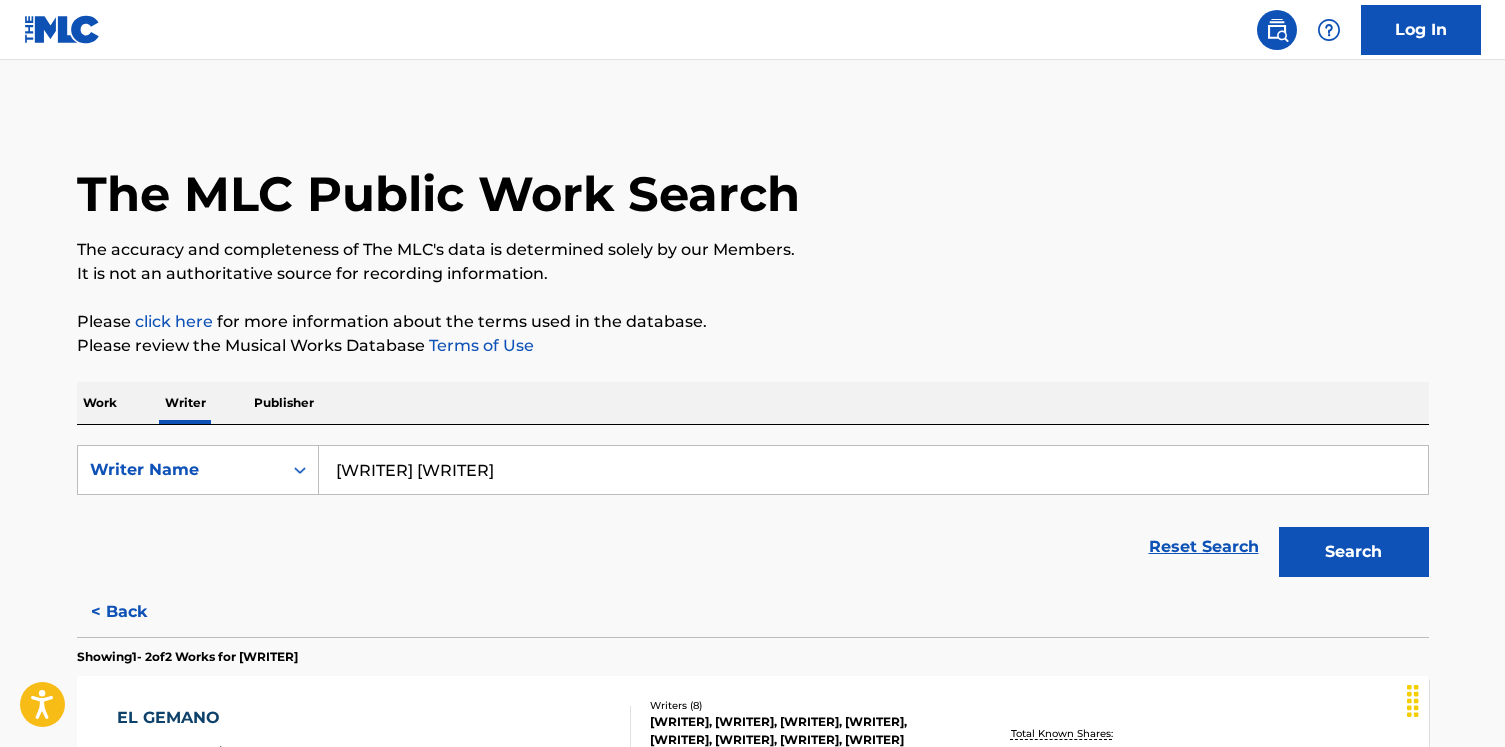 click on "Ulrich Zie" at bounding box center (873, 470) 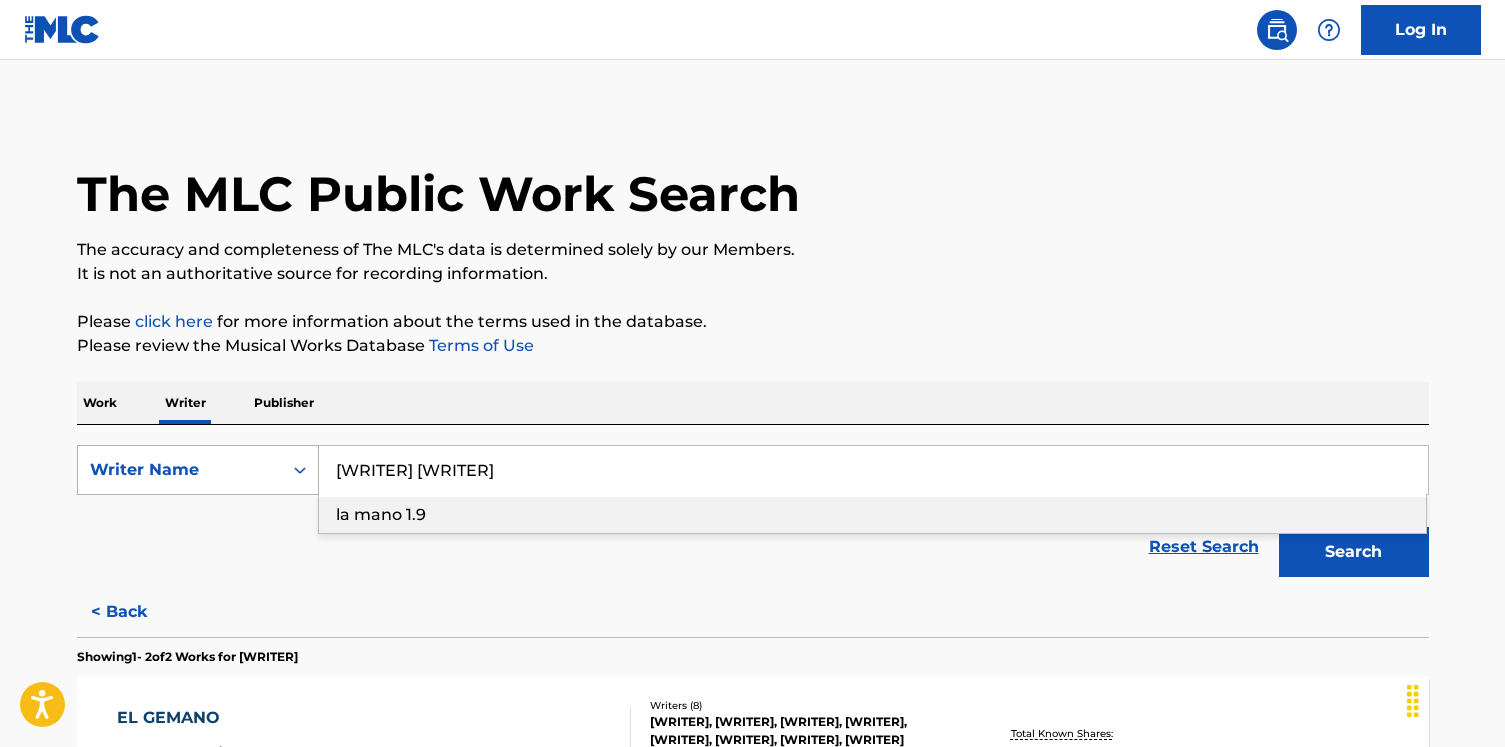 drag, startPoint x: 378, startPoint y: 478, endPoint x: 214, endPoint y: 478, distance: 164 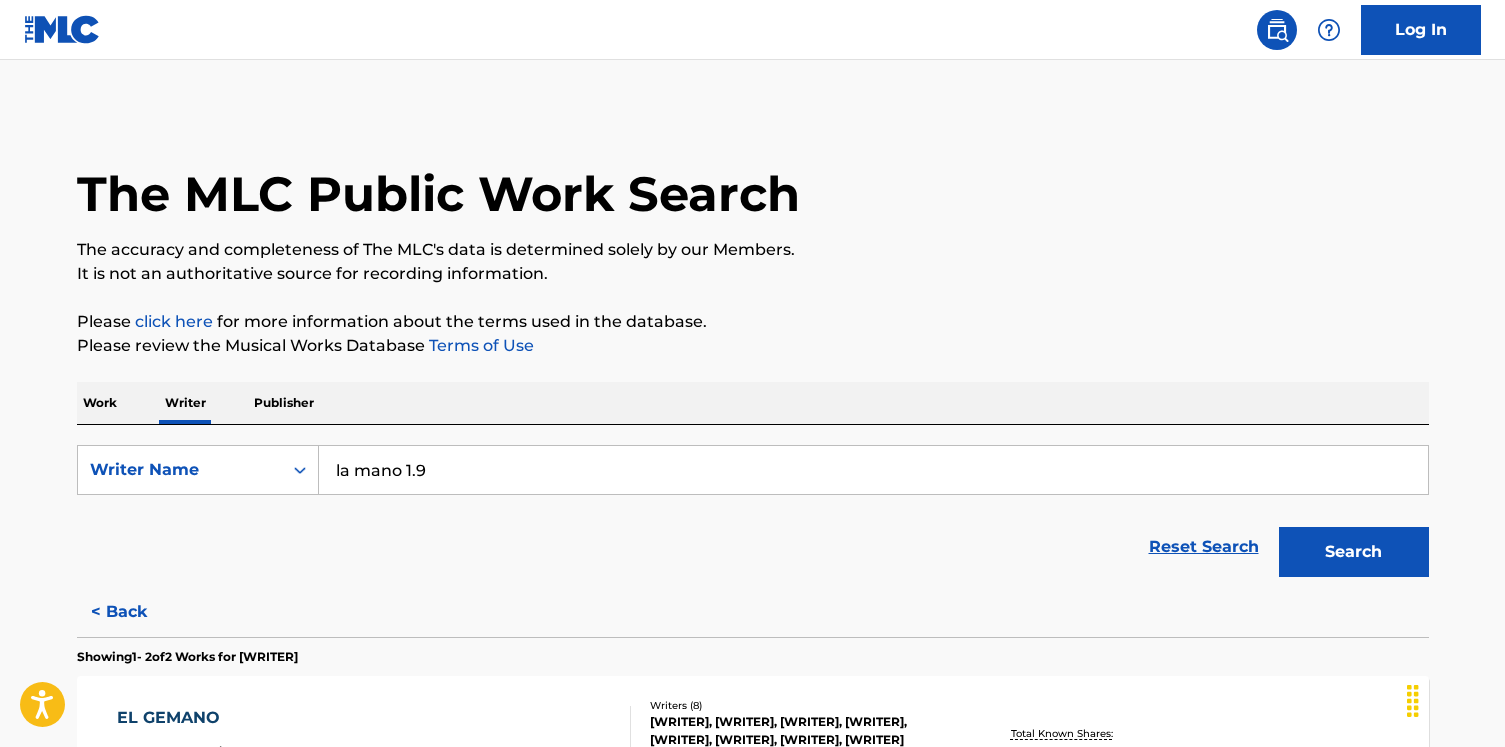 click on "la mano 1.9" at bounding box center [873, 470] 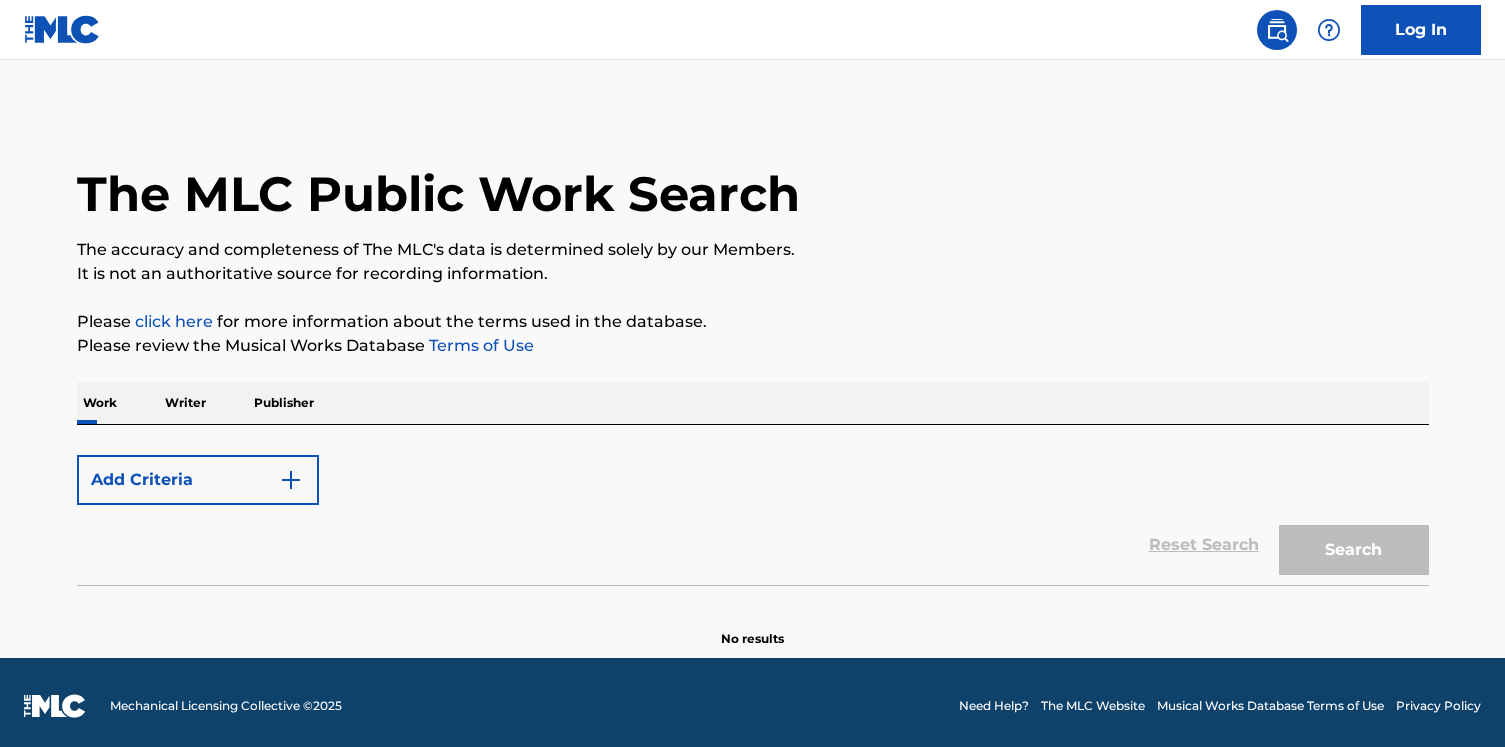 scroll, scrollTop: 0, scrollLeft: 0, axis: both 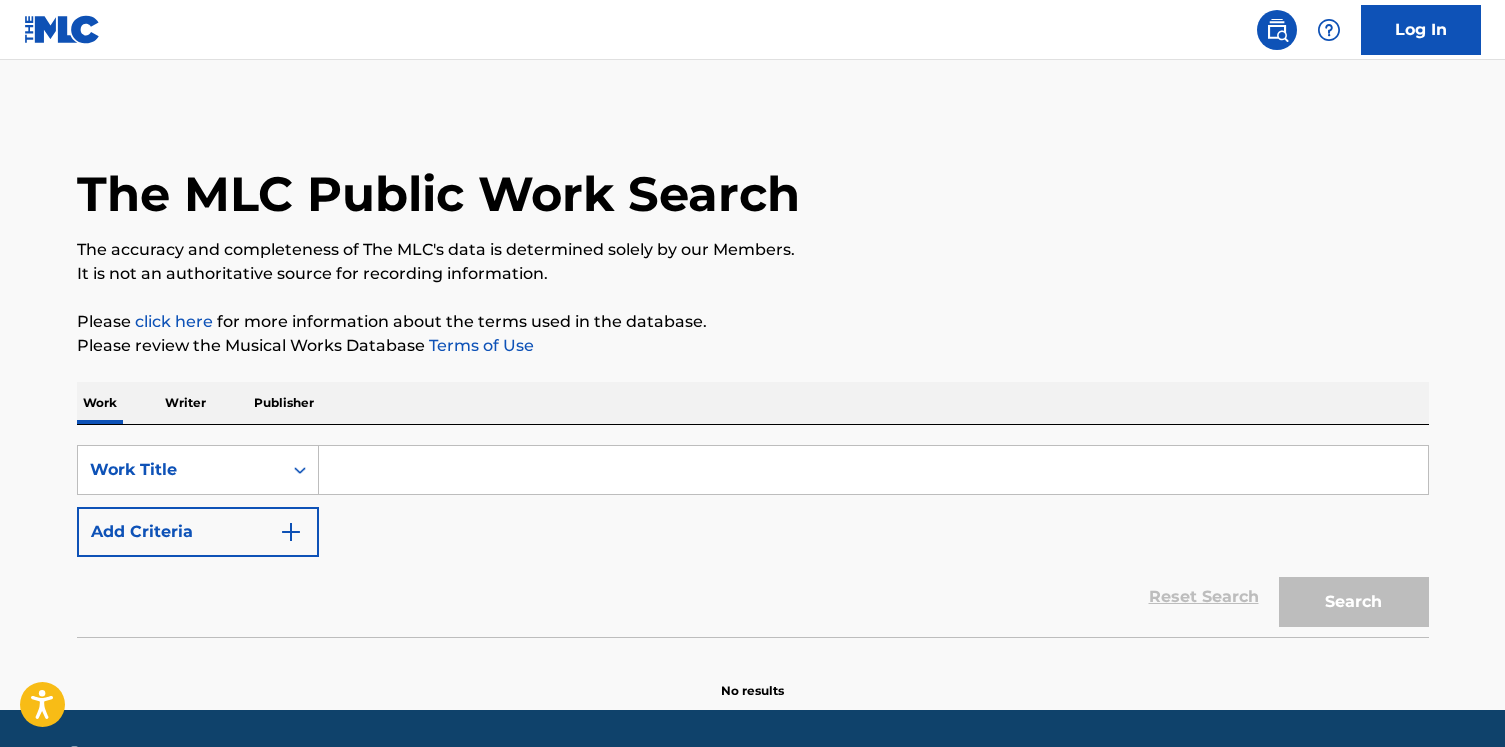 click on "Writer" at bounding box center [185, 403] 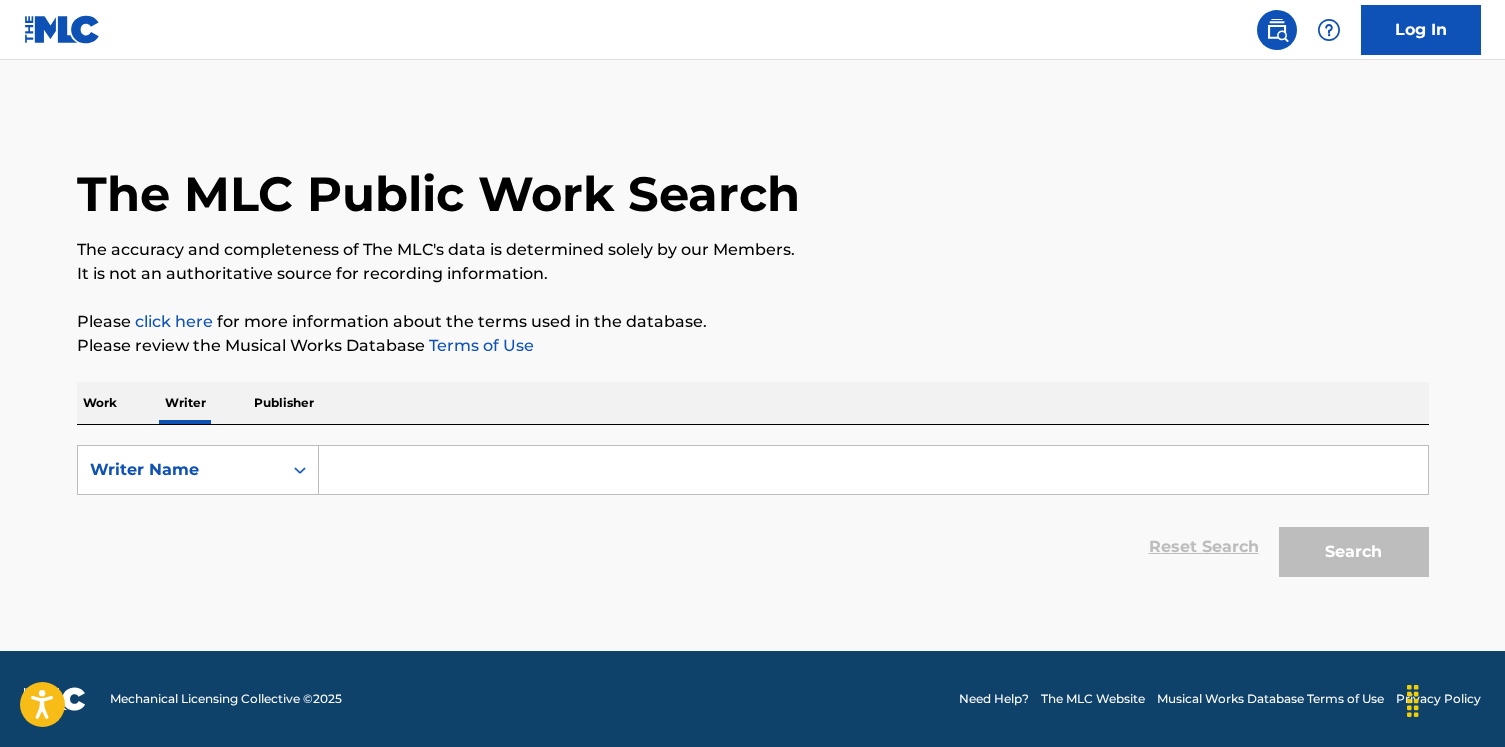 click at bounding box center (873, 470) 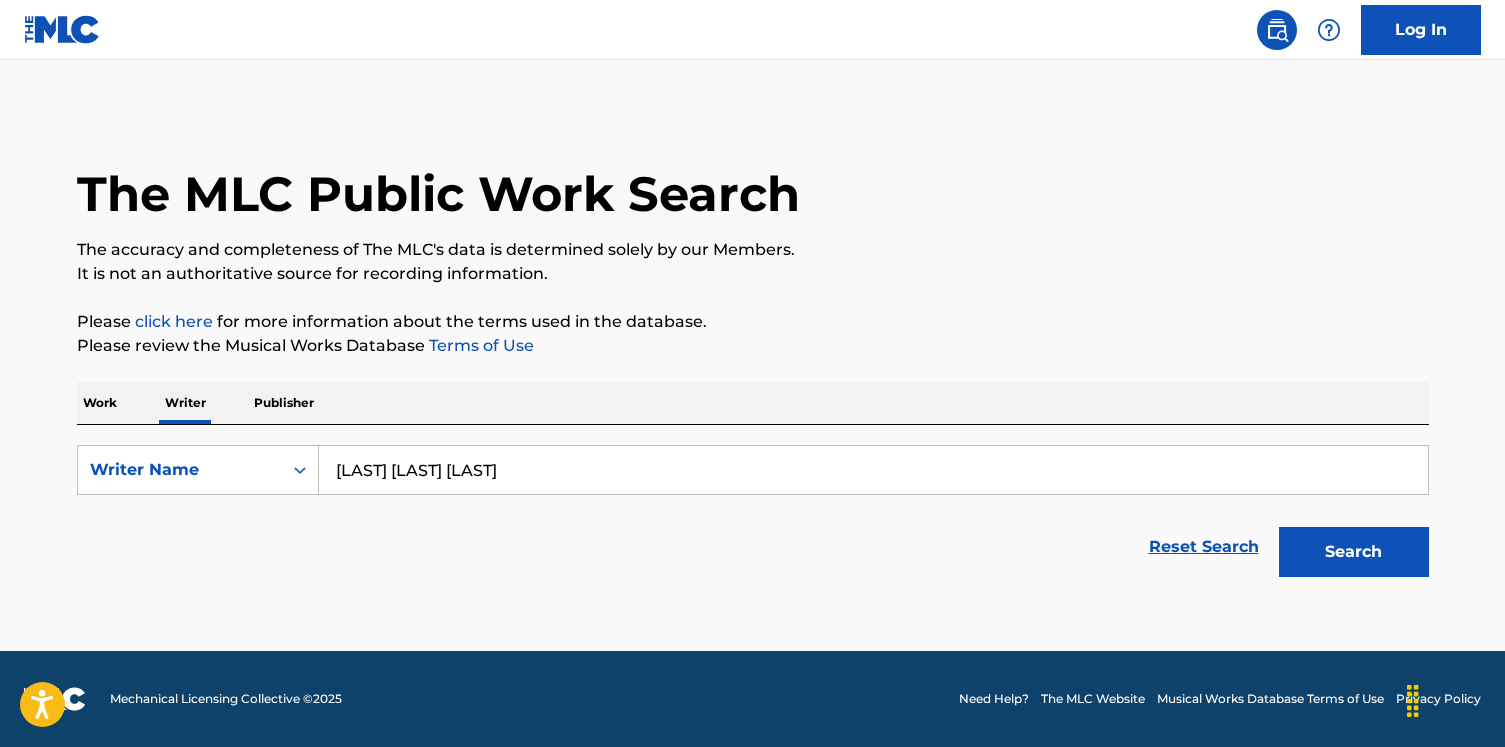 type on "[LAST] [LAST] [LAST]" 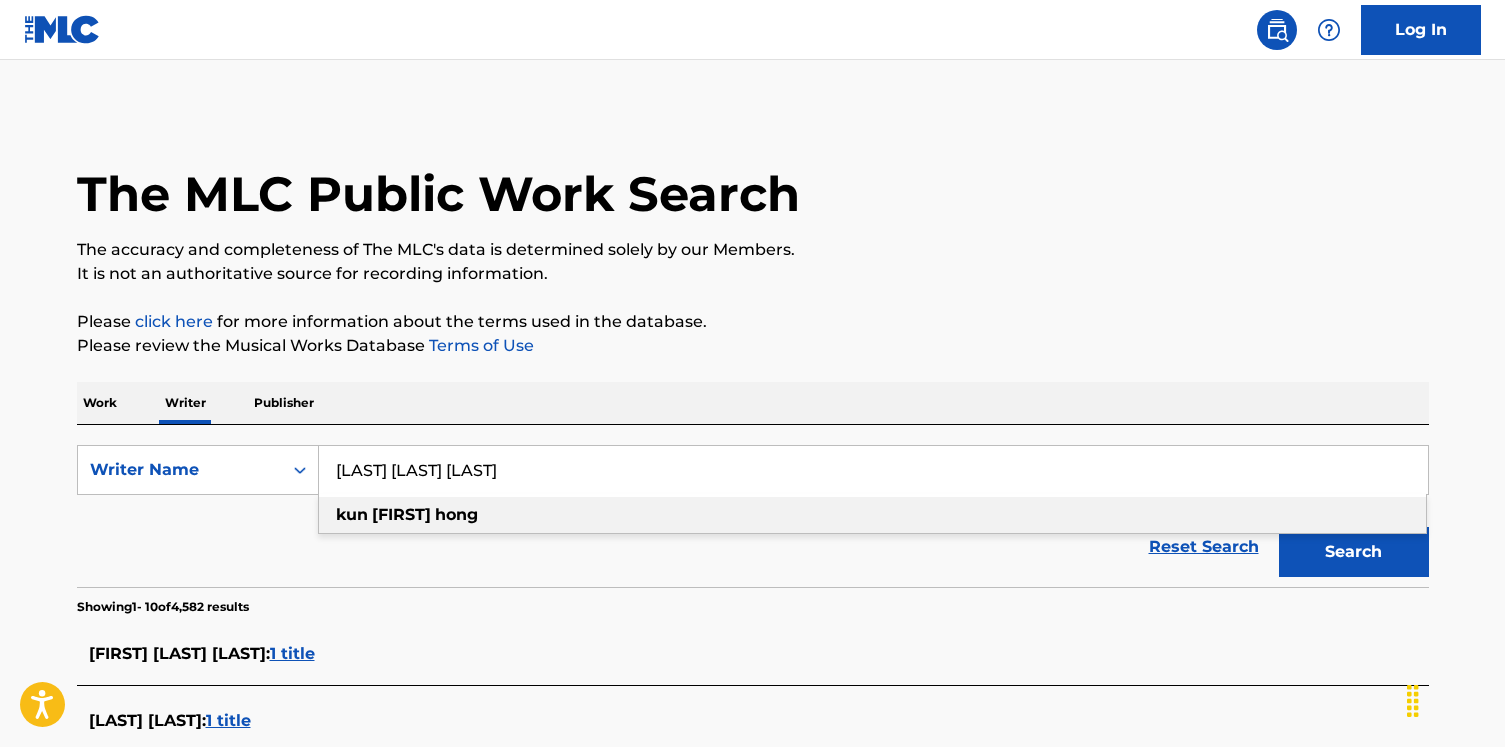 click on "The MLC Public Work Search" at bounding box center [438, 194] 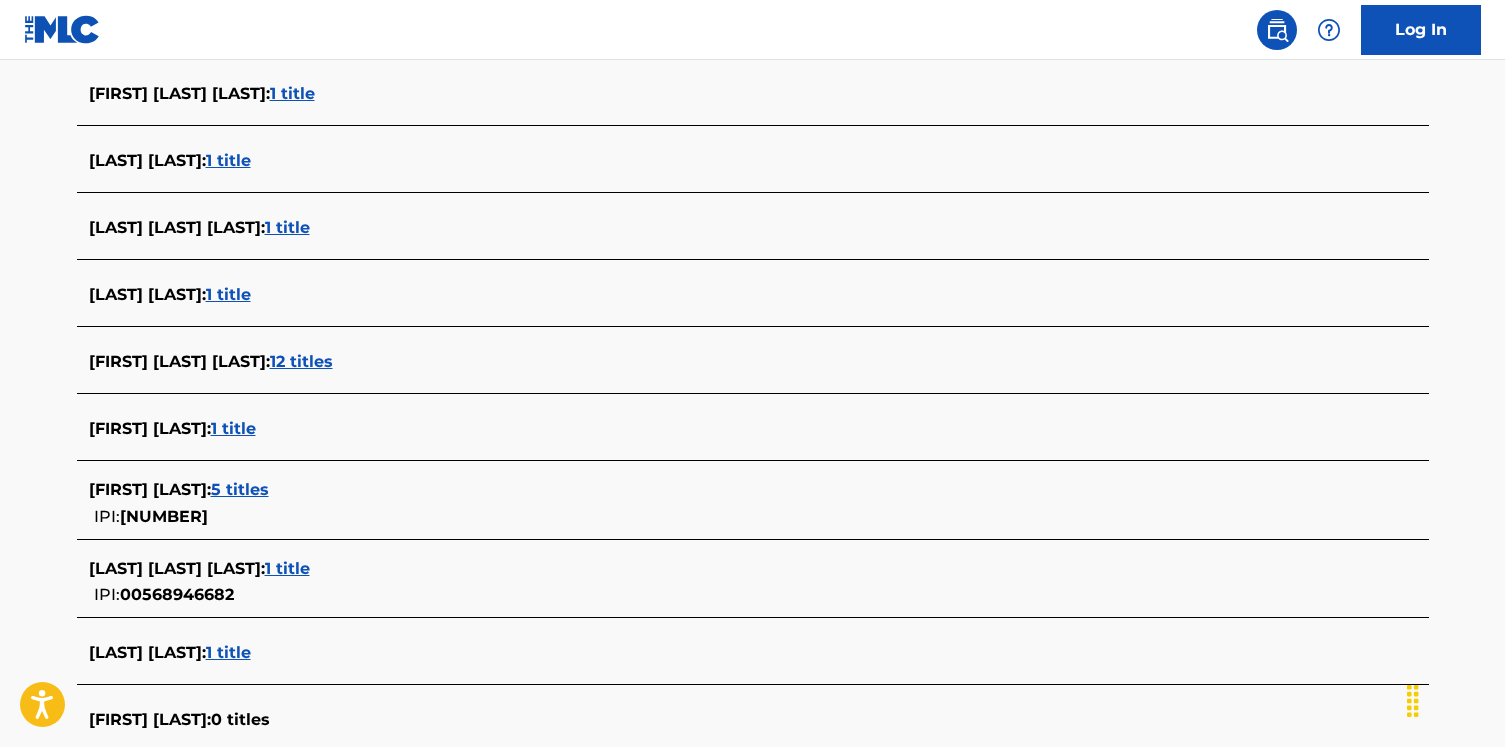 scroll, scrollTop: 774, scrollLeft: 0, axis: vertical 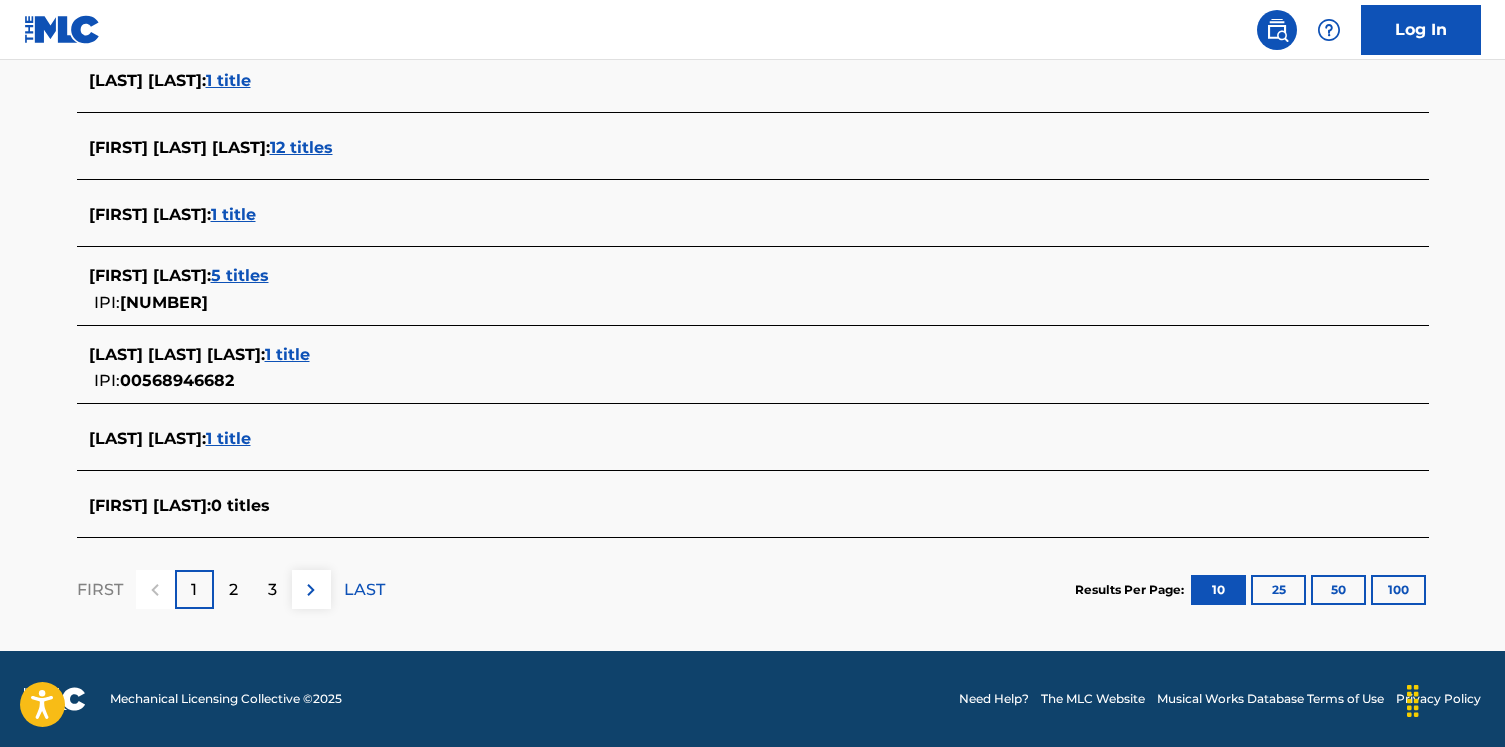 click on "[LAST] [LAST] [LAST] : 1 title" at bounding box center [753, 440] 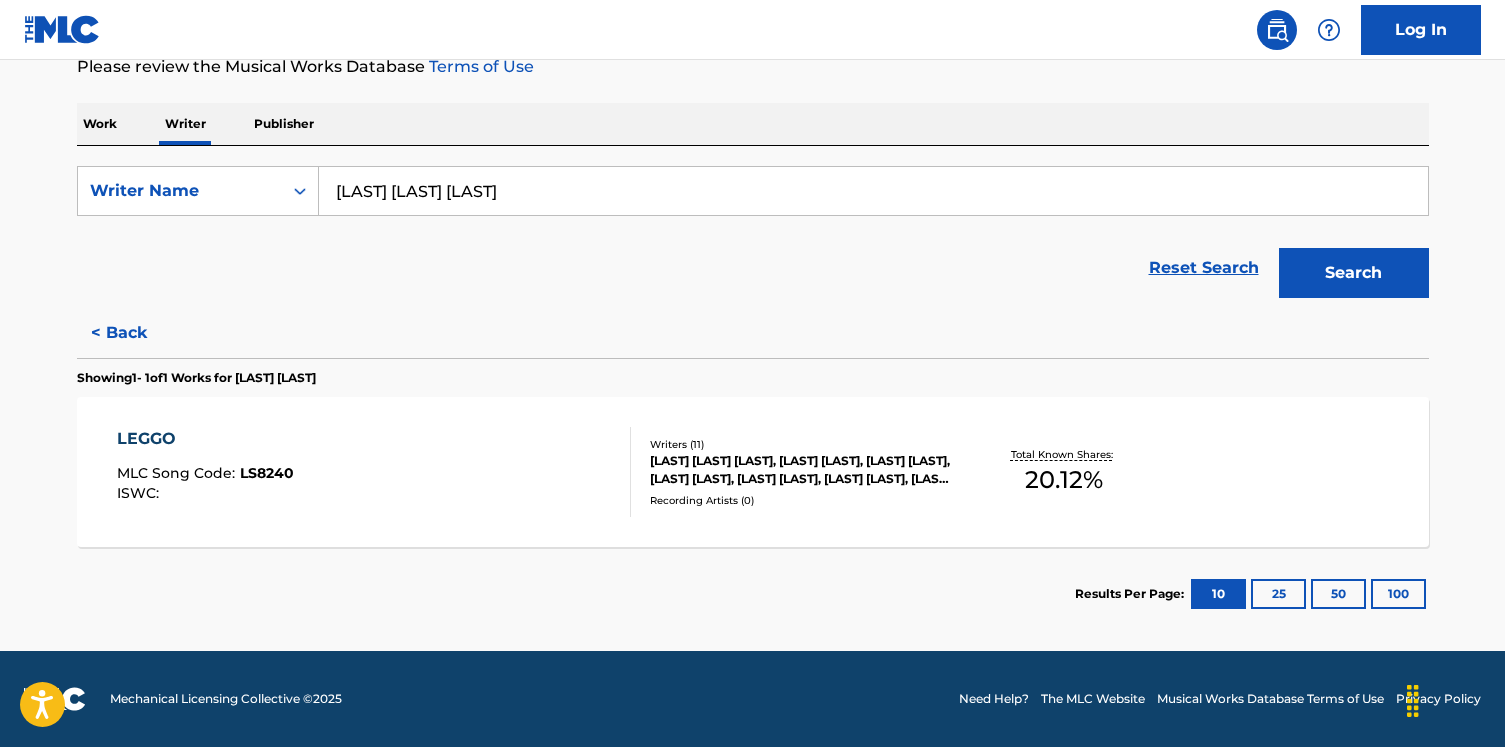 click on "LEGGO MLC Song Code : LS8240 ISWC : Writers ( 11 ) [FIRST] [LAST], [FIRST] [LAST], [FIRST] [LAST], [FIRST] [LAST], [FIRST] [LAST], [FIRST] [LAST], [FIRST] [FIRST], [FIRST] [LAST], [FIRST] [LAST], [FIRST] [LAST], [FIRST] [LAST] Recording Artists ( 0 ) Total Known Shares: 20.12 %" at bounding box center [753, 472] 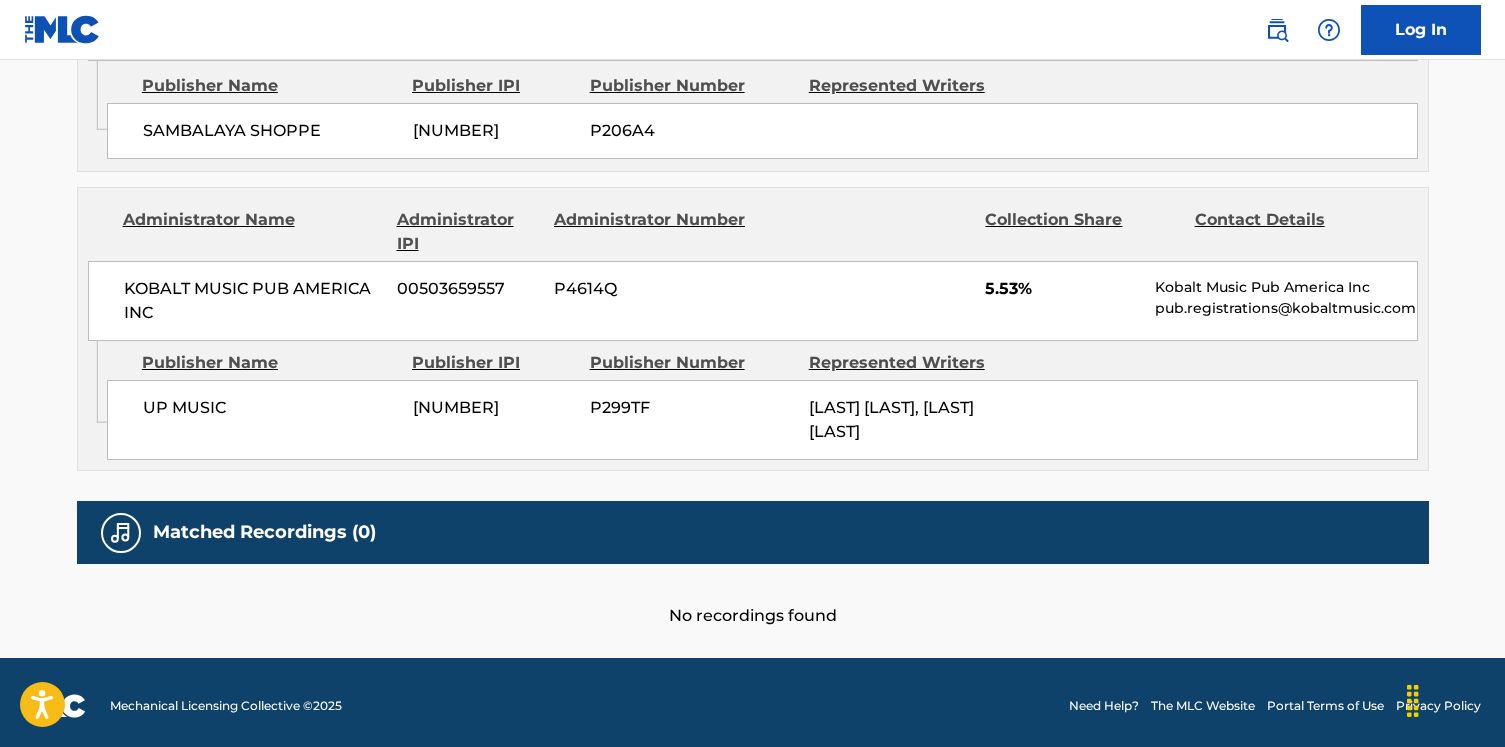 scroll, scrollTop: 1535, scrollLeft: 0, axis: vertical 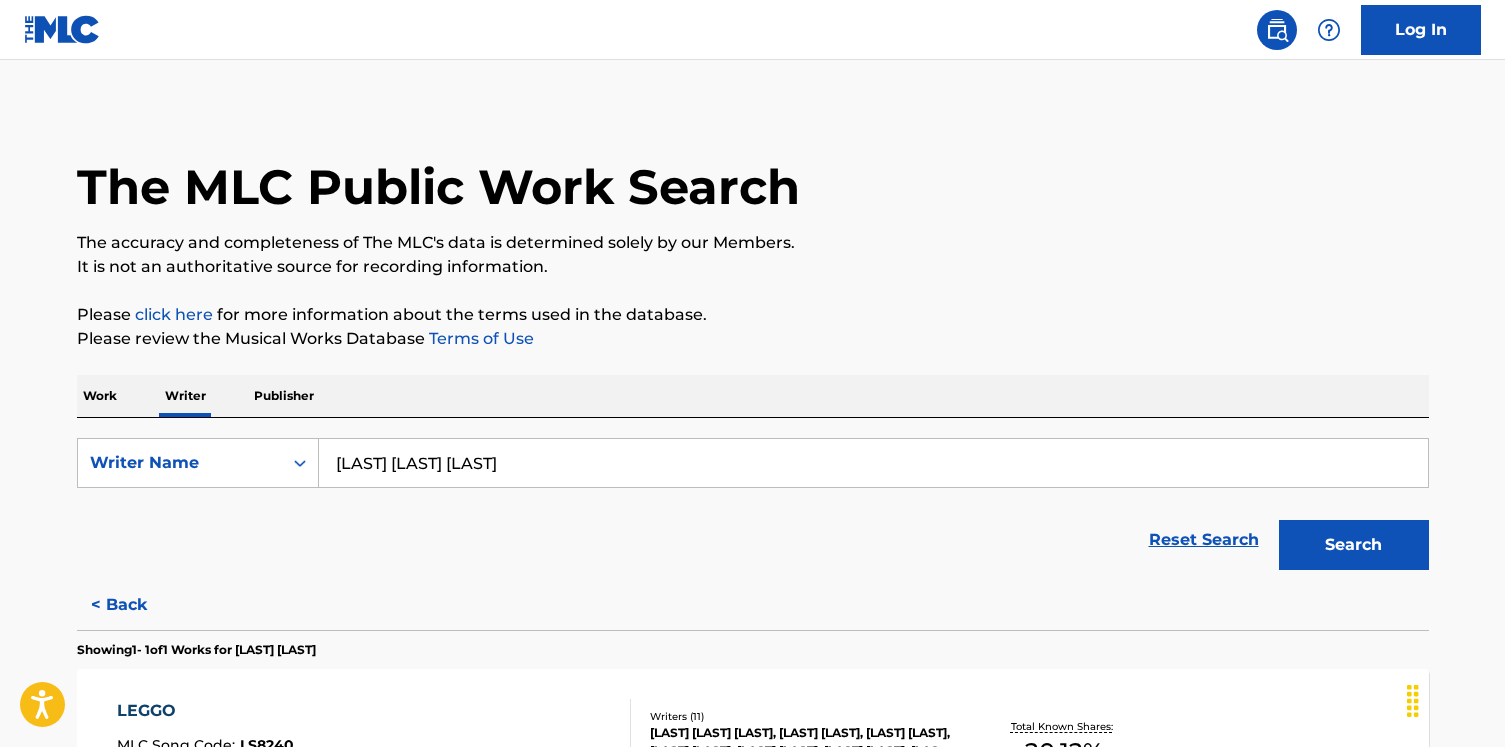 click on "[LAST] [LAST] [LAST]" at bounding box center [873, 463] 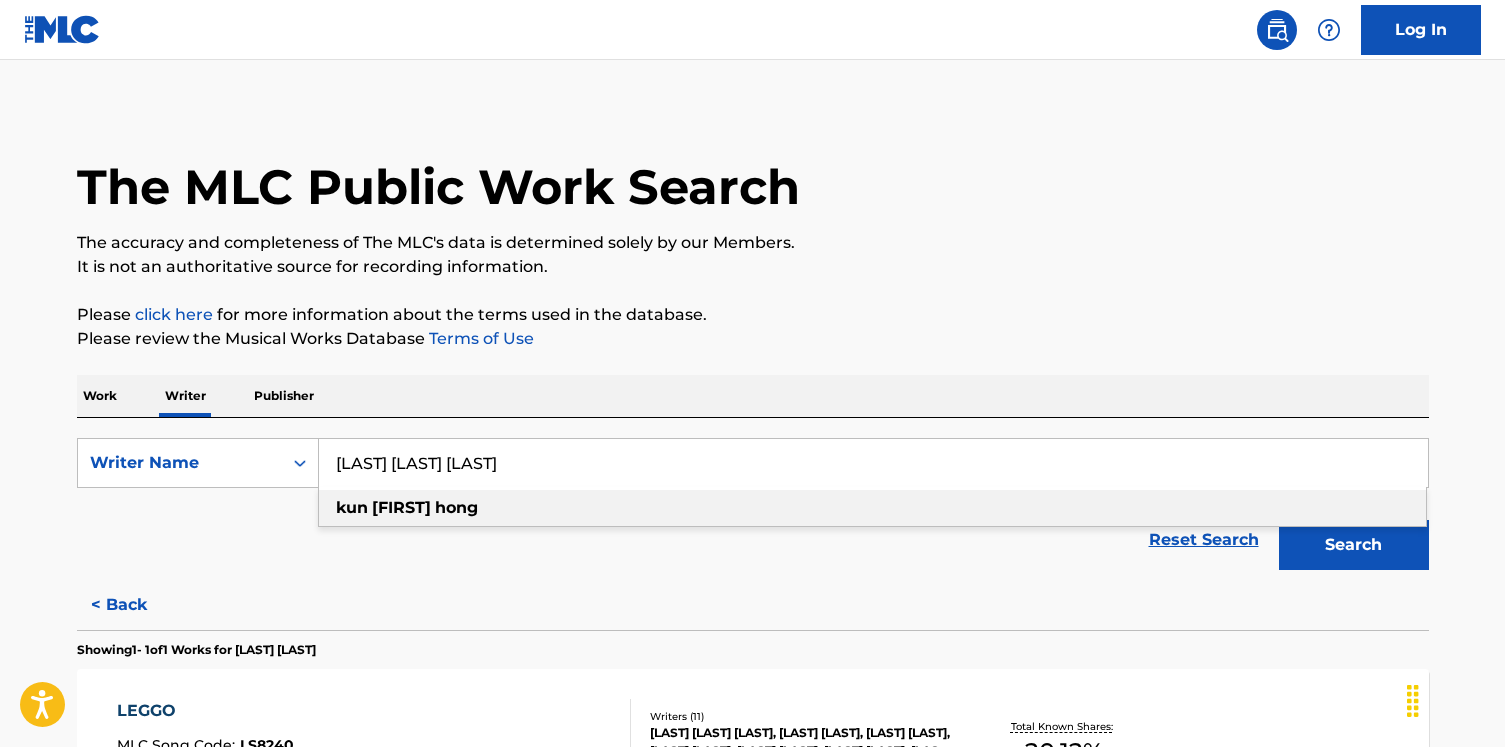 paste on "Strong Dragon" 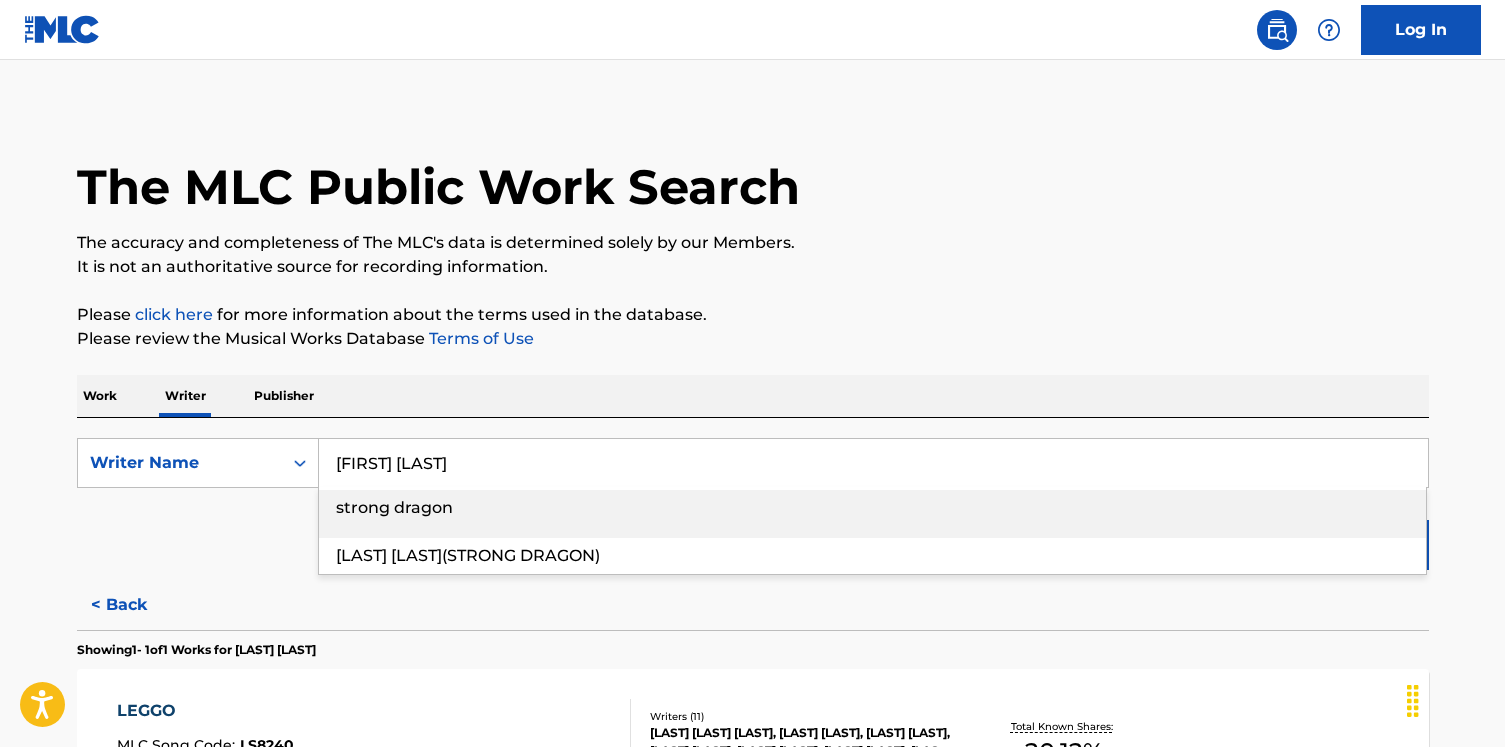 click on "[FIRST] [LAST]" at bounding box center (873, 463) 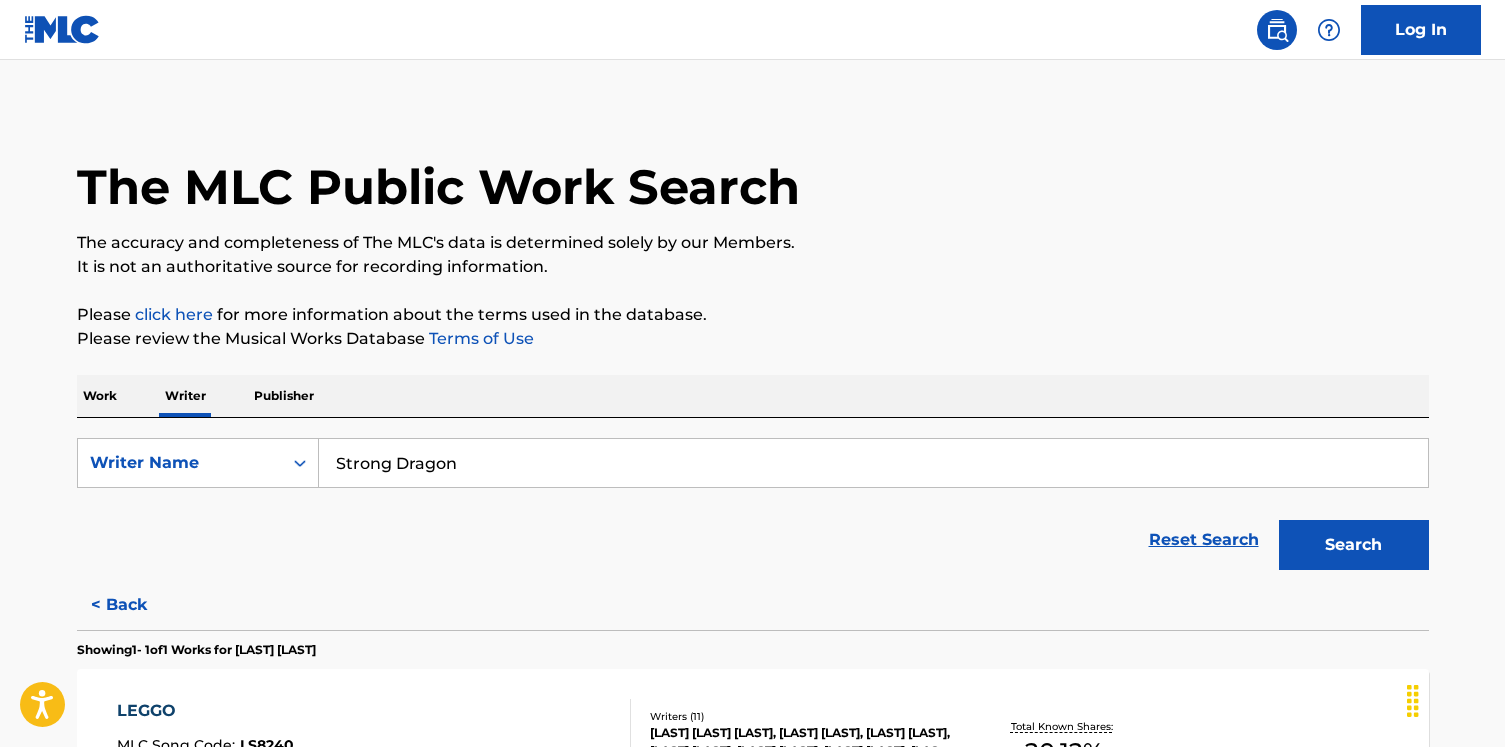 click on "Please   click here   for more information about the terms used in the database." at bounding box center [753, 315] 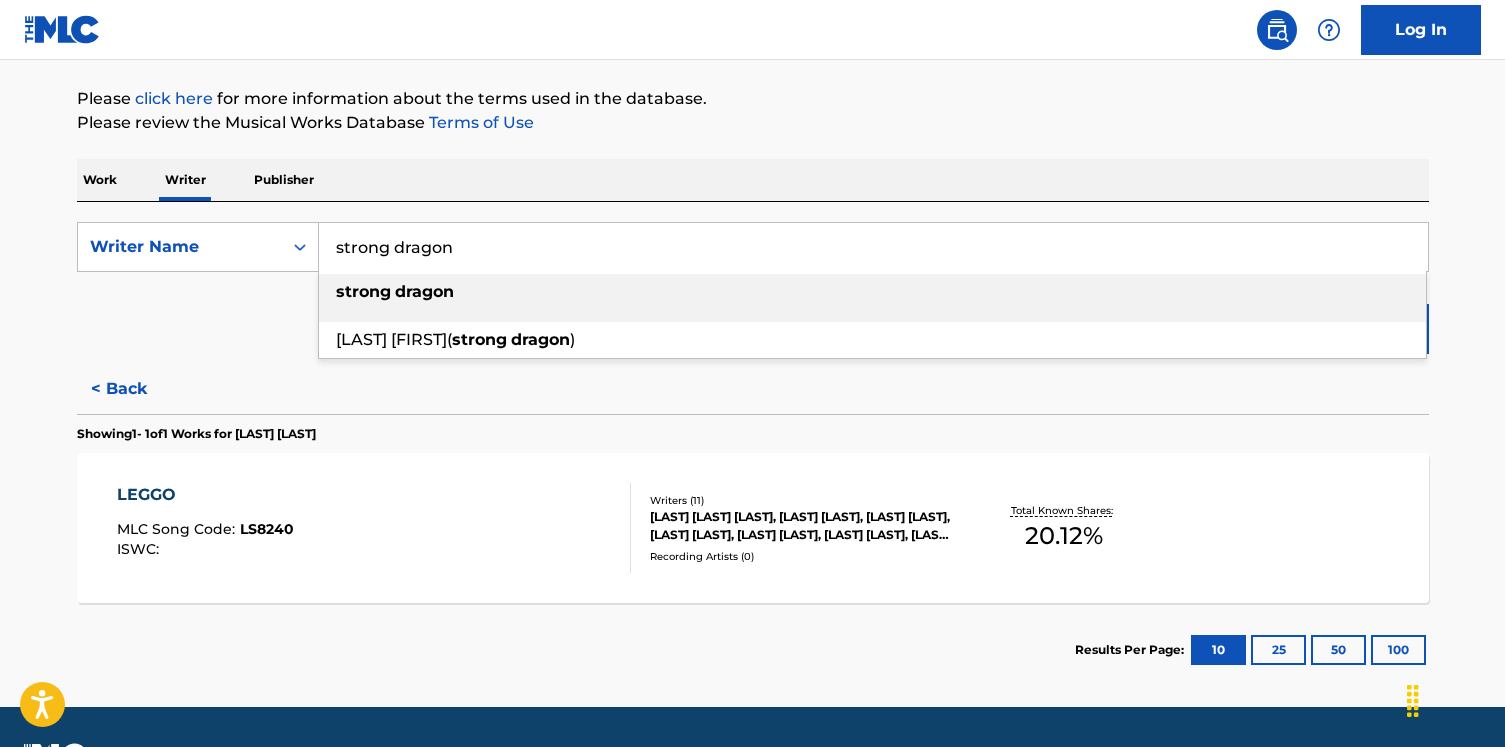 scroll, scrollTop: 225, scrollLeft: 0, axis: vertical 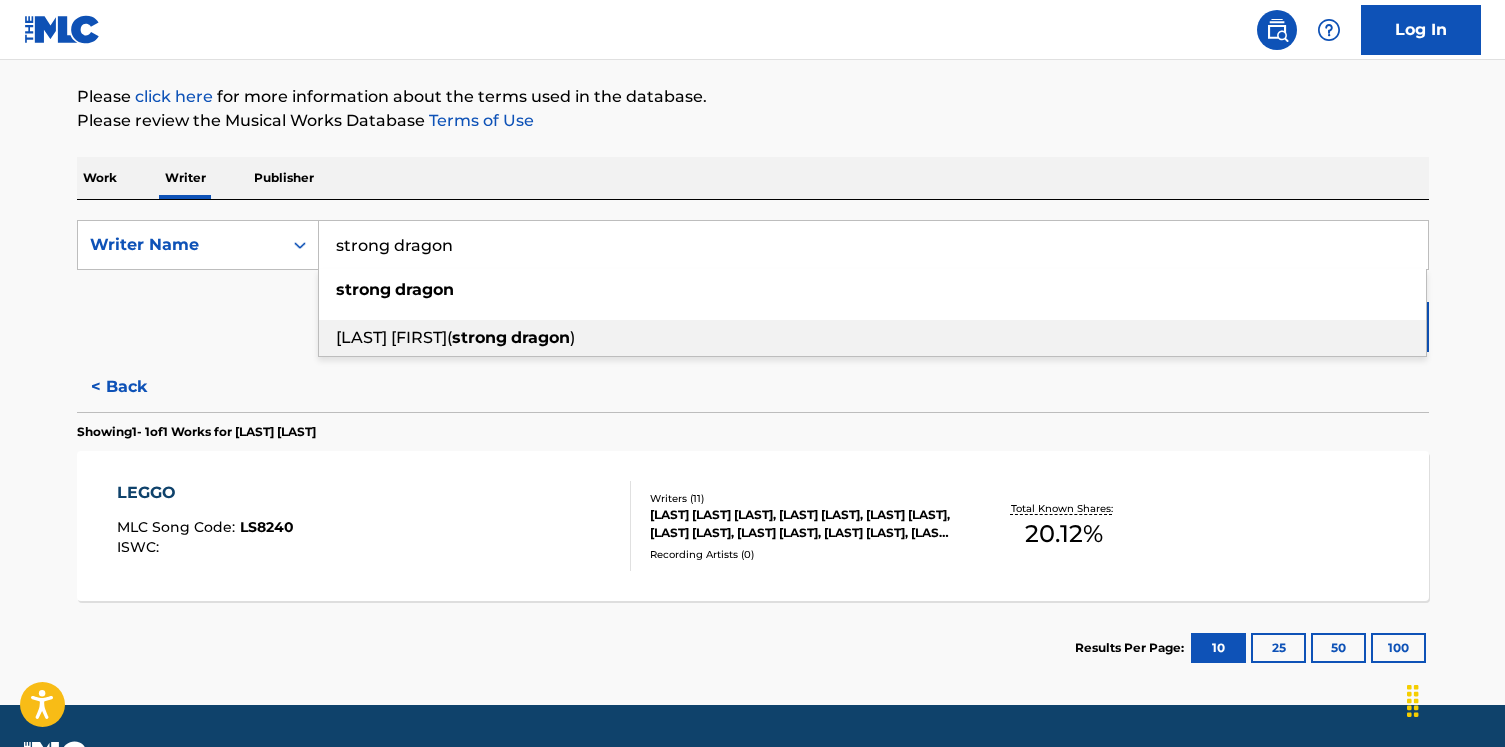 click on "[LAST] [FIRST]( STRONG DRAGON )" at bounding box center (872, 338) 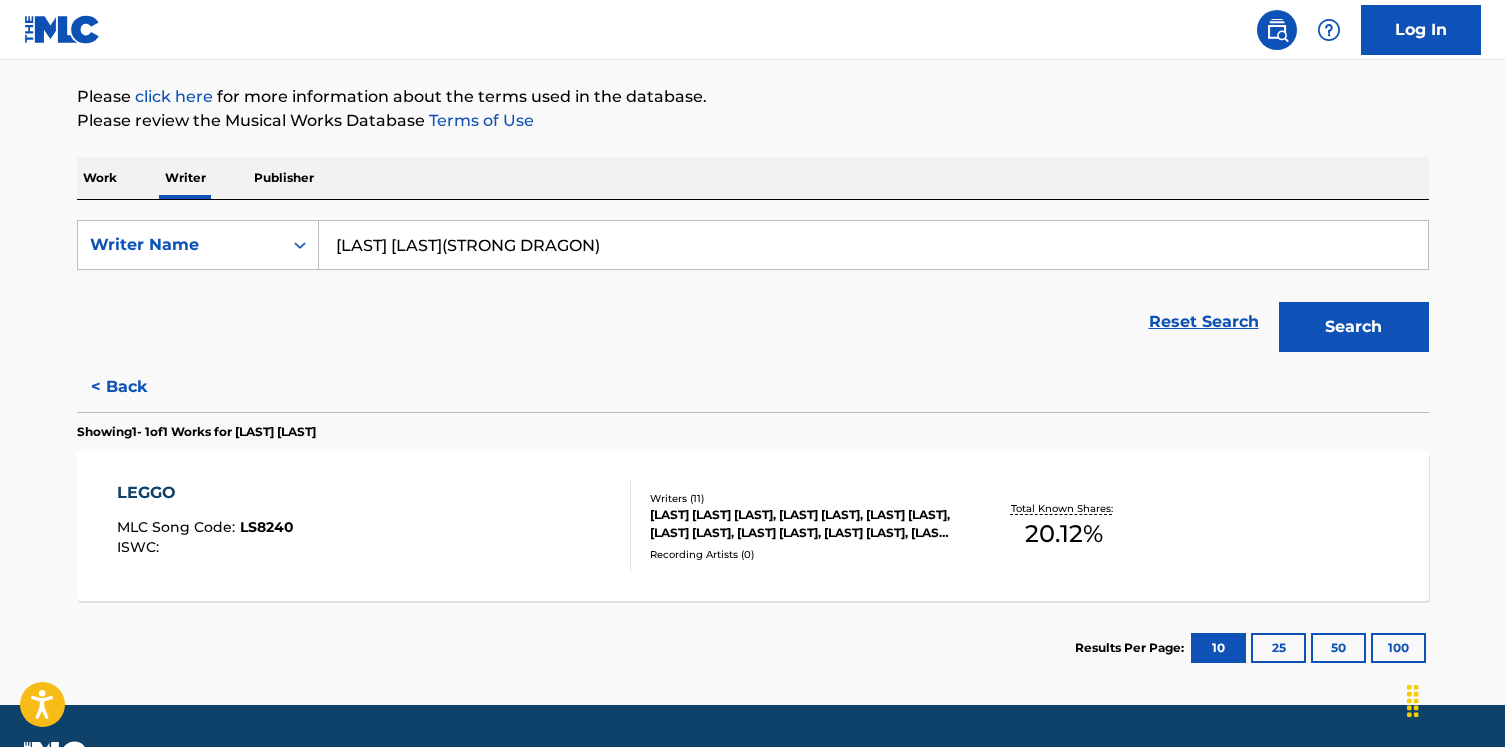 click on "Search" at bounding box center [1354, 327] 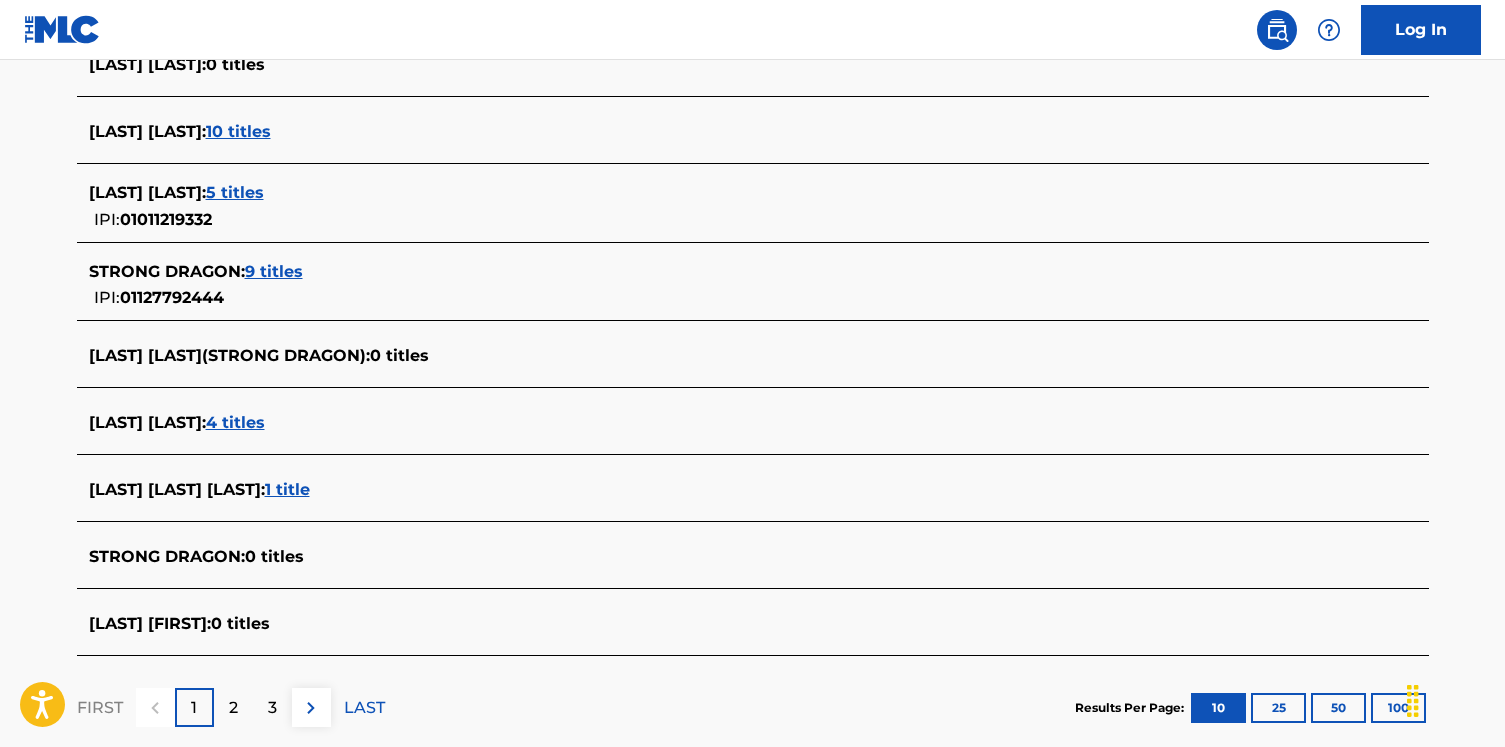 scroll, scrollTop: 682, scrollLeft: 0, axis: vertical 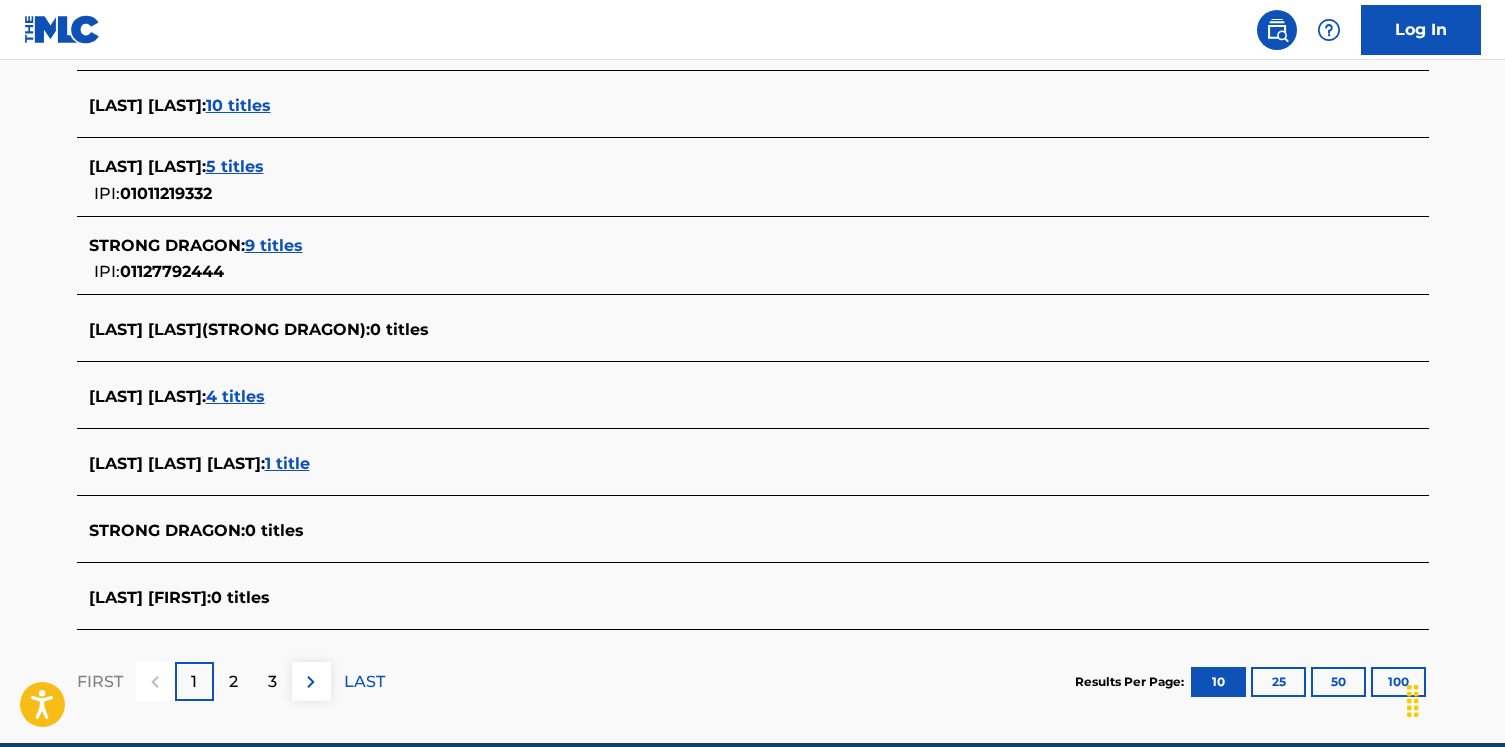 click on "9 titles" at bounding box center [274, 245] 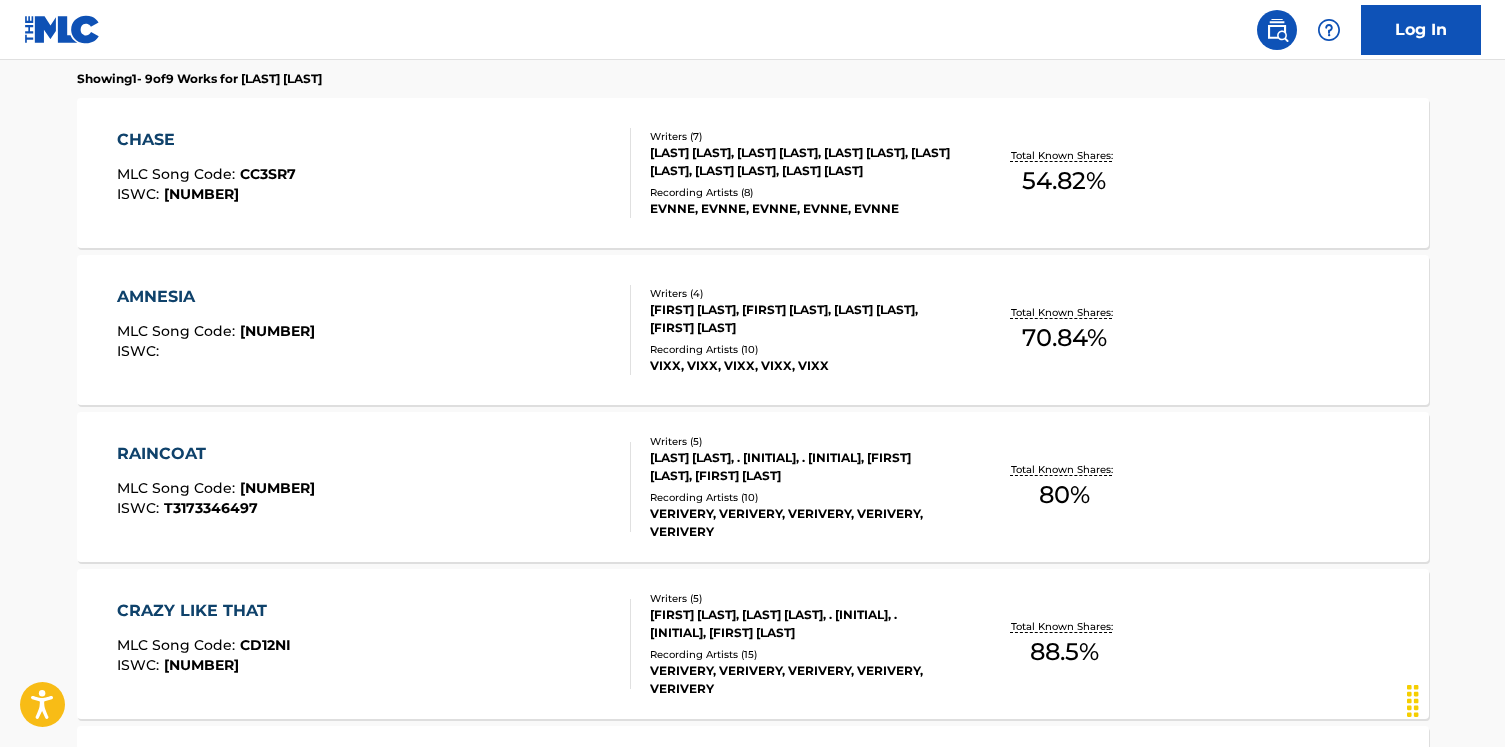 scroll, scrollTop: 568, scrollLeft: 0, axis: vertical 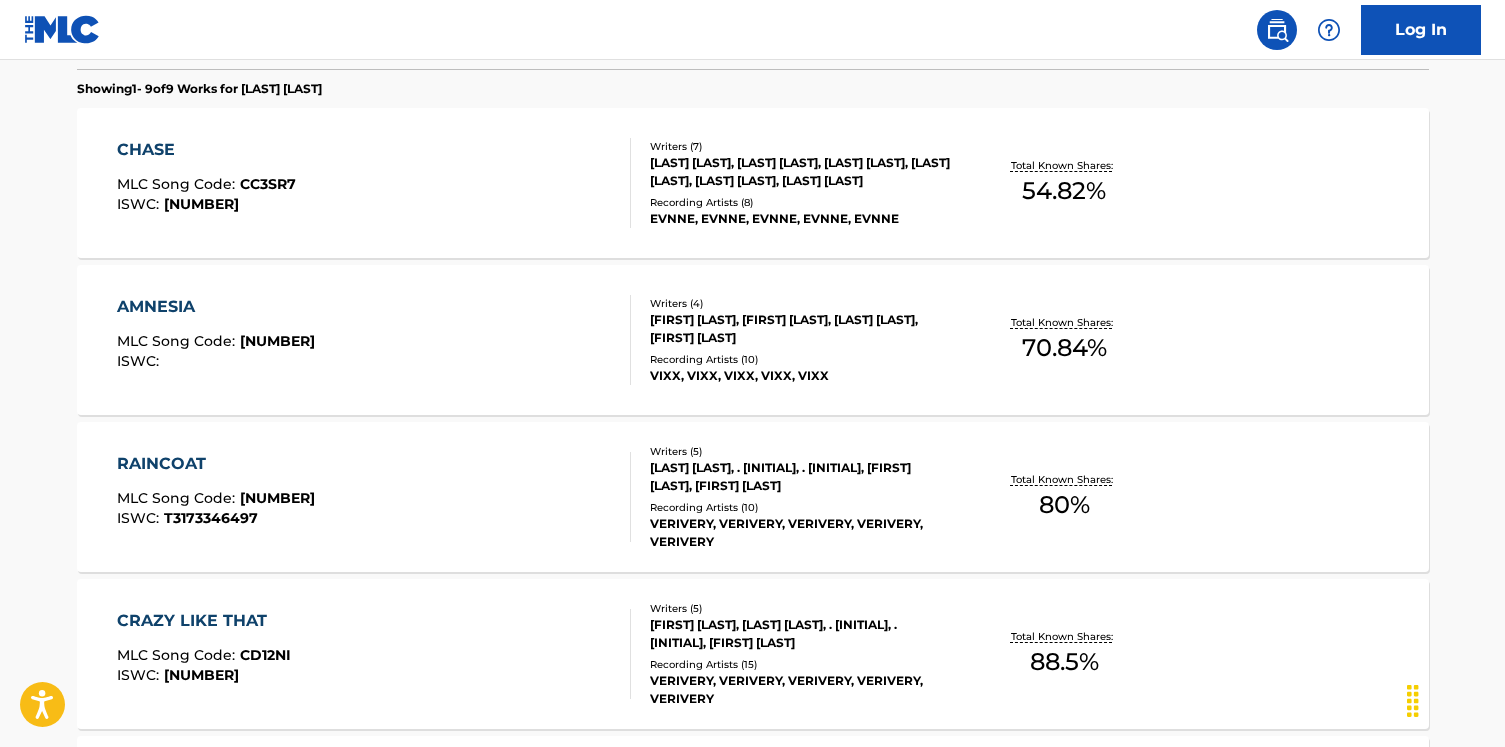 click on "MLC Song Code : AE10TK ISWC :" at bounding box center [374, 340] 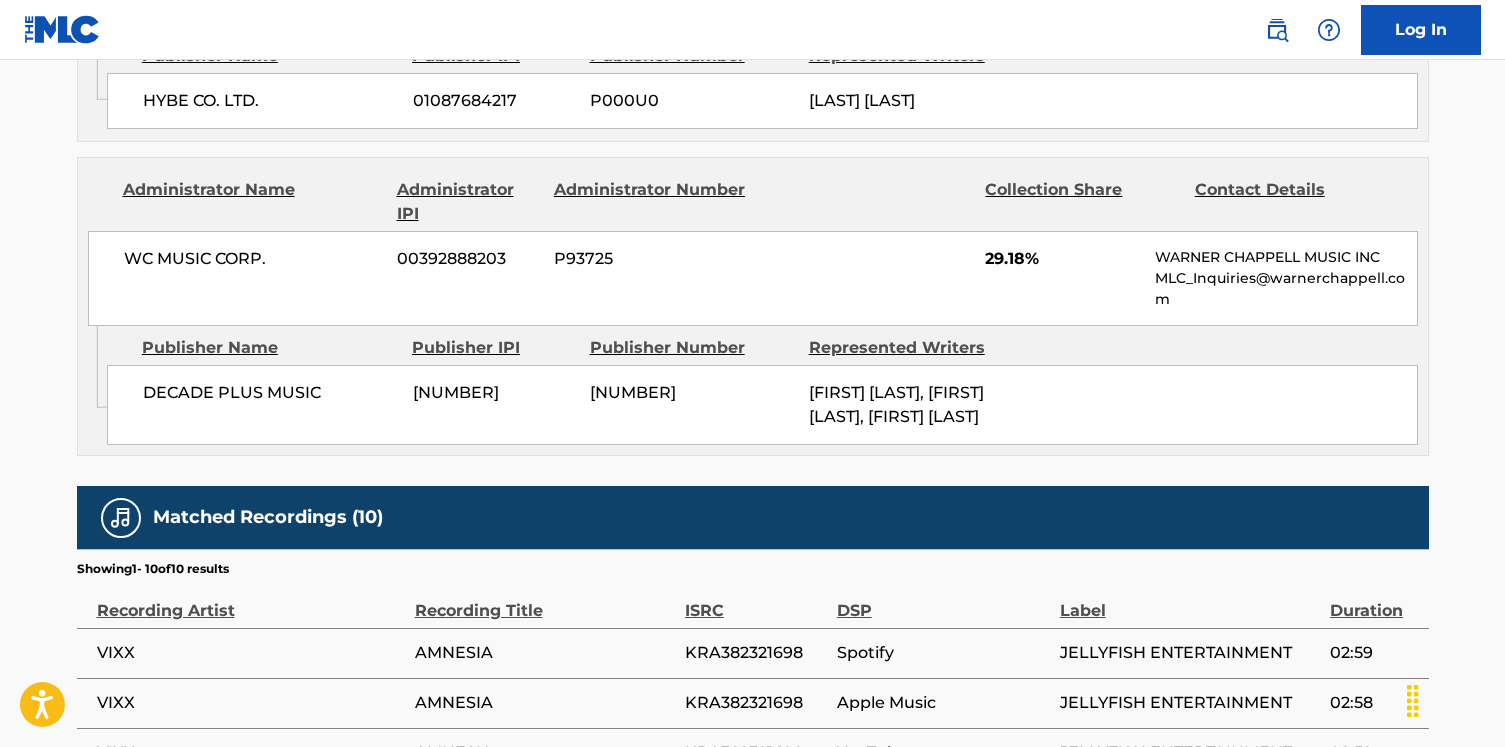 scroll, scrollTop: 1776, scrollLeft: 0, axis: vertical 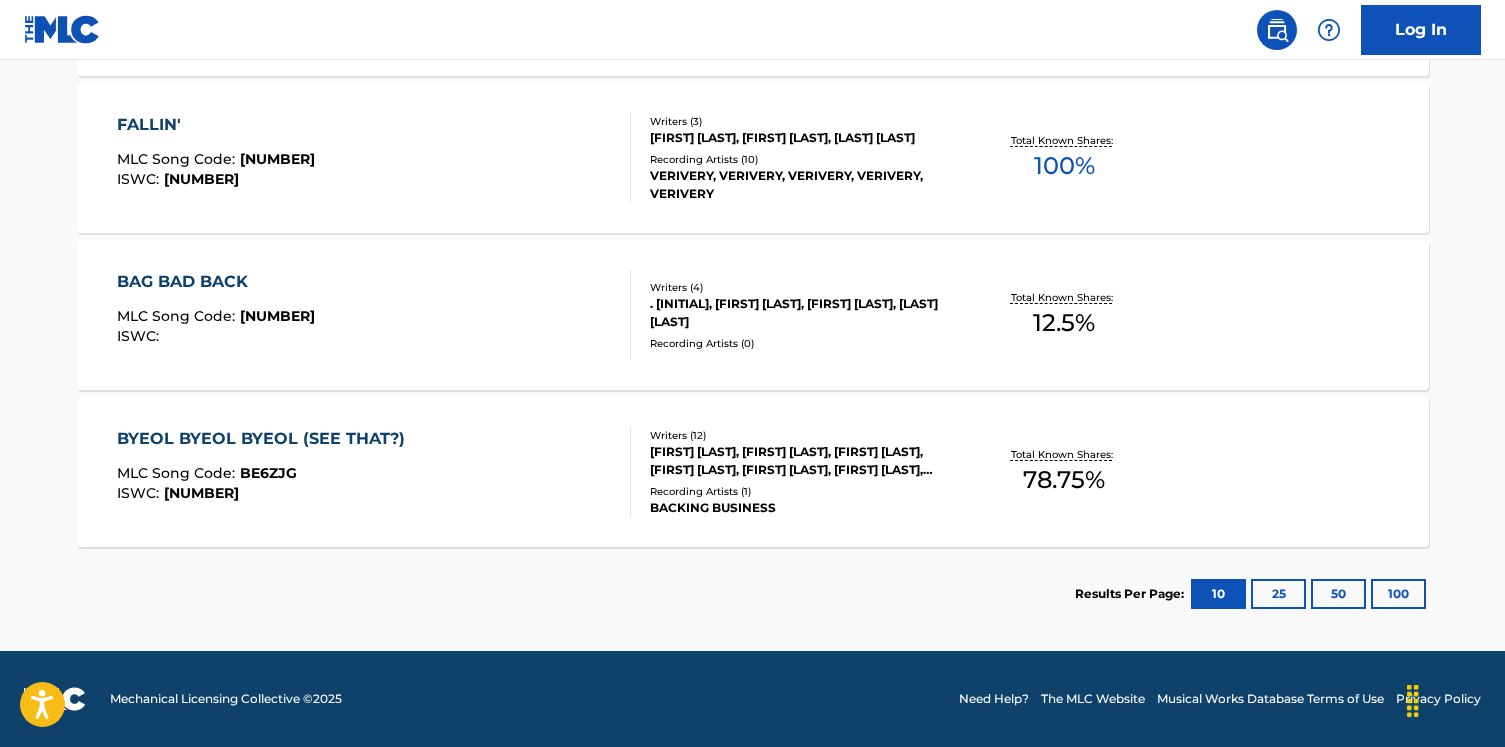 click on "MLC Song Code : BE6ZJG ISWC : T3276029488" at bounding box center (266, 472) 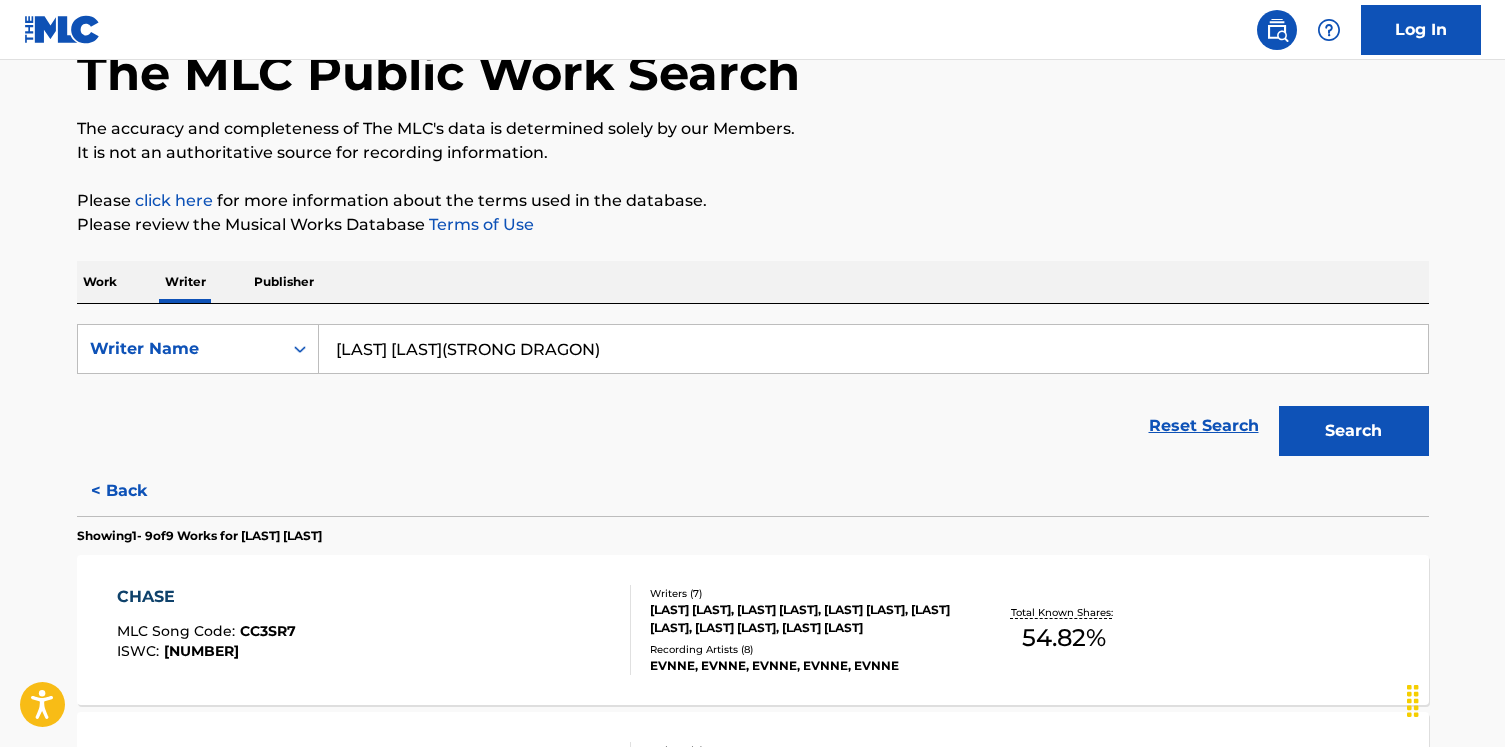 scroll, scrollTop: 0, scrollLeft: 0, axis: both 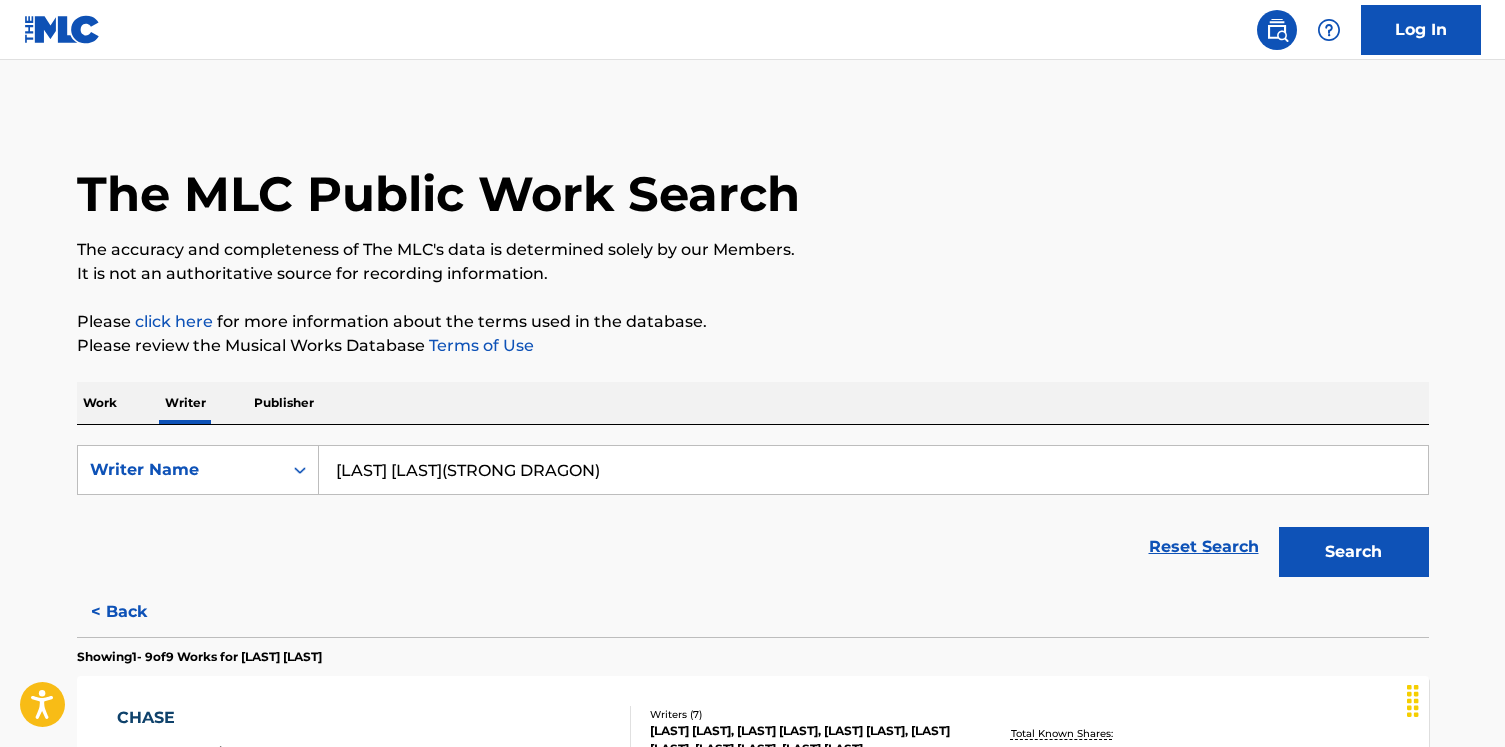 click on "< Back" at bounding box center [137, 612] 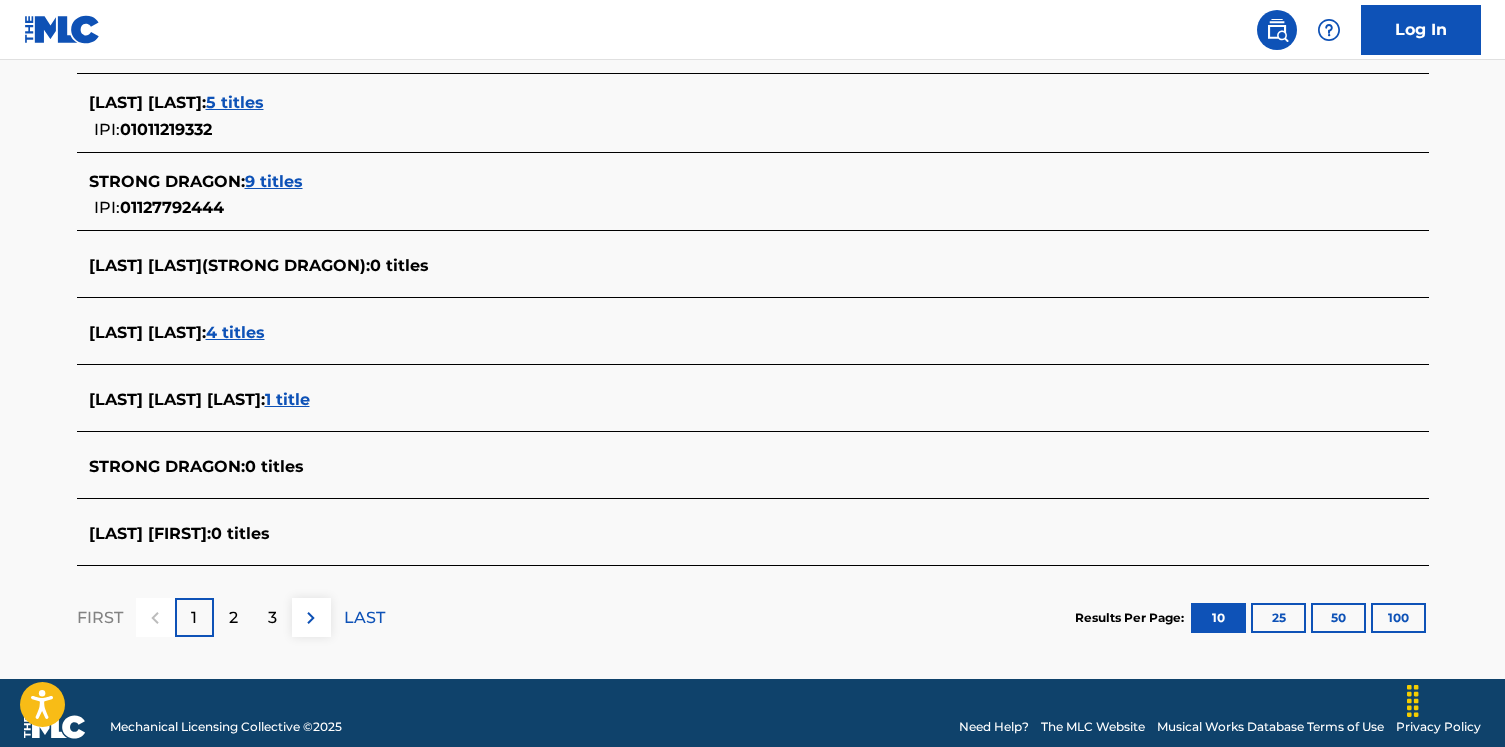 scroll, scrollTop: 745, scrollLeft: 0, axis: vertical 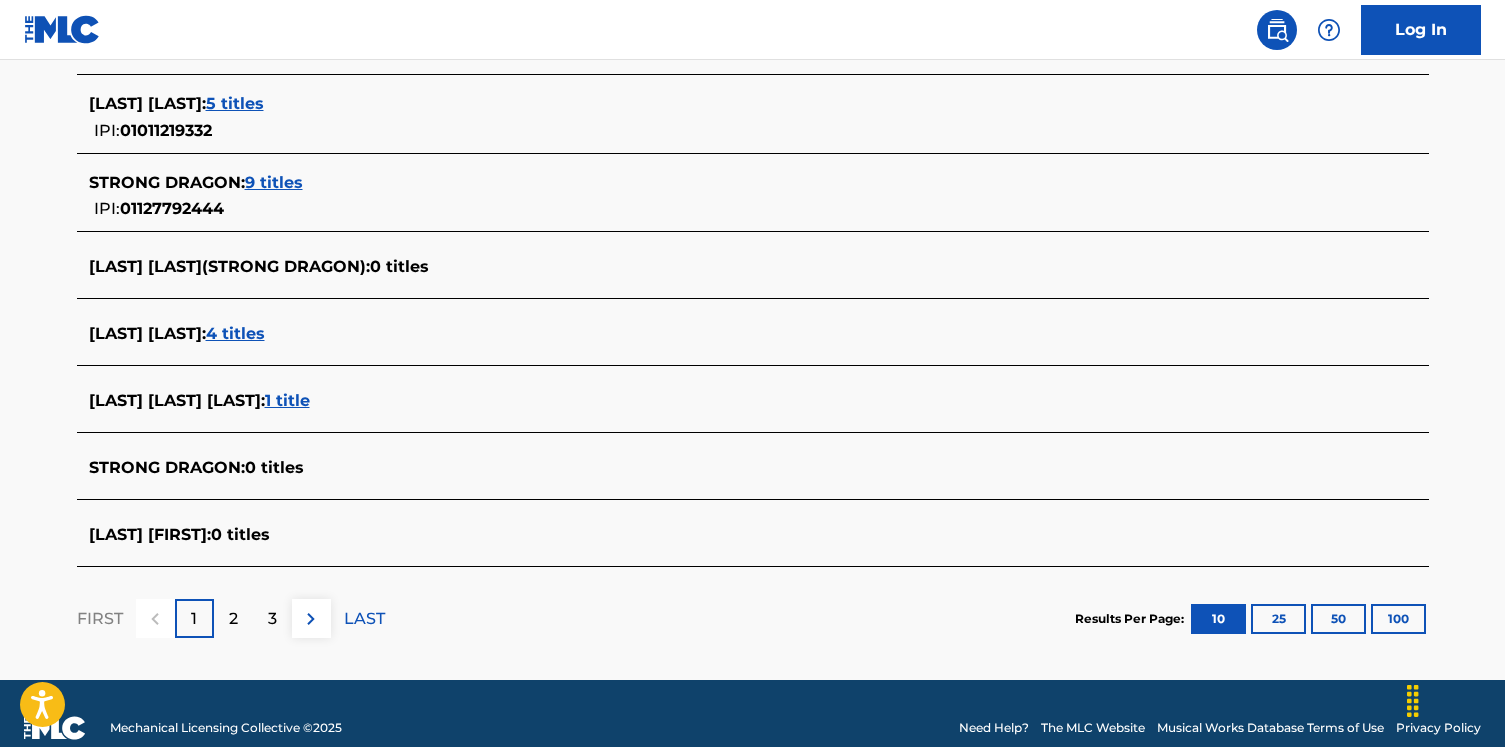 click on "5 titles" at bounding box center (235, 103) 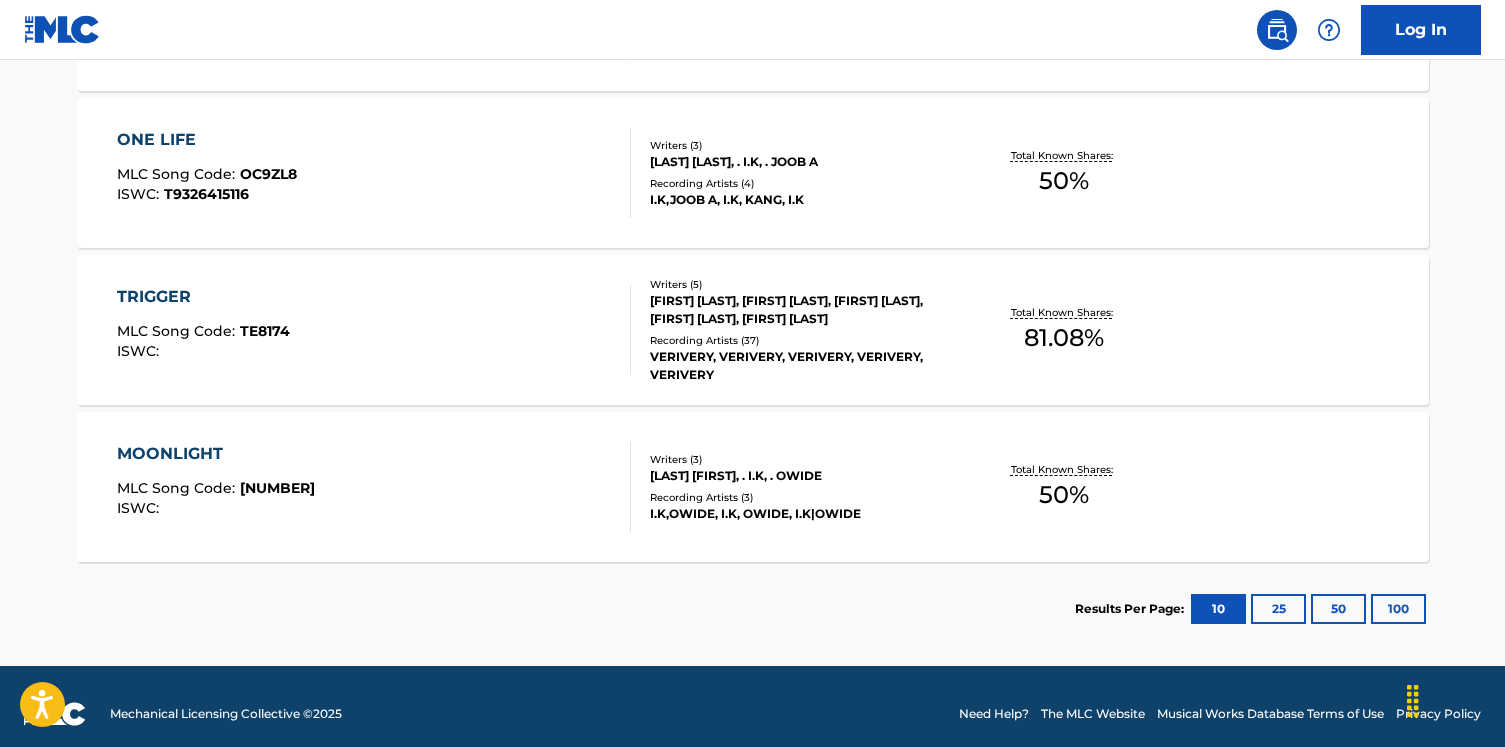 scroll, scrollTop: 907, scrollLeft: 0, axis: vertical 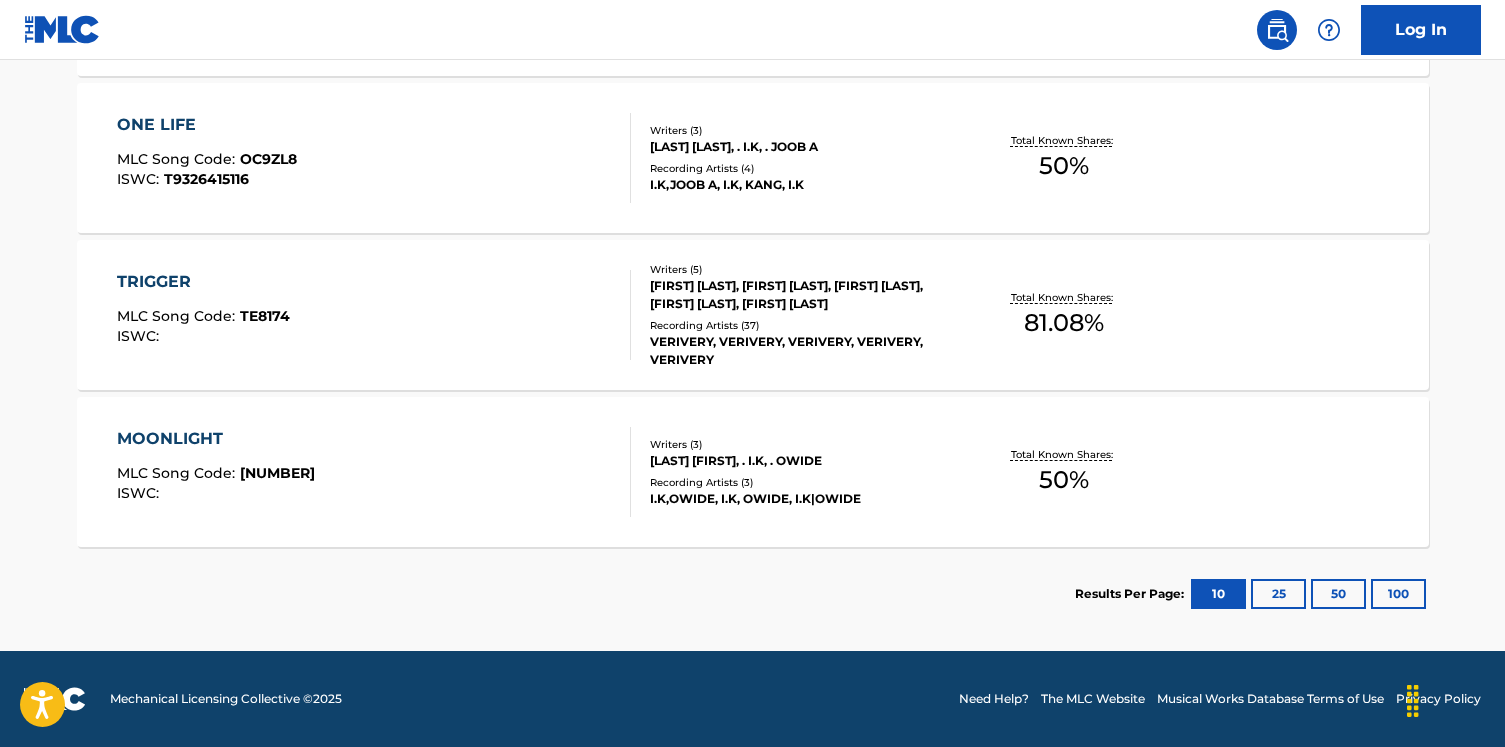 click on "TRIGGER MLC Song Code : TE8174 ISWC :" at bounding box center (374, 315) 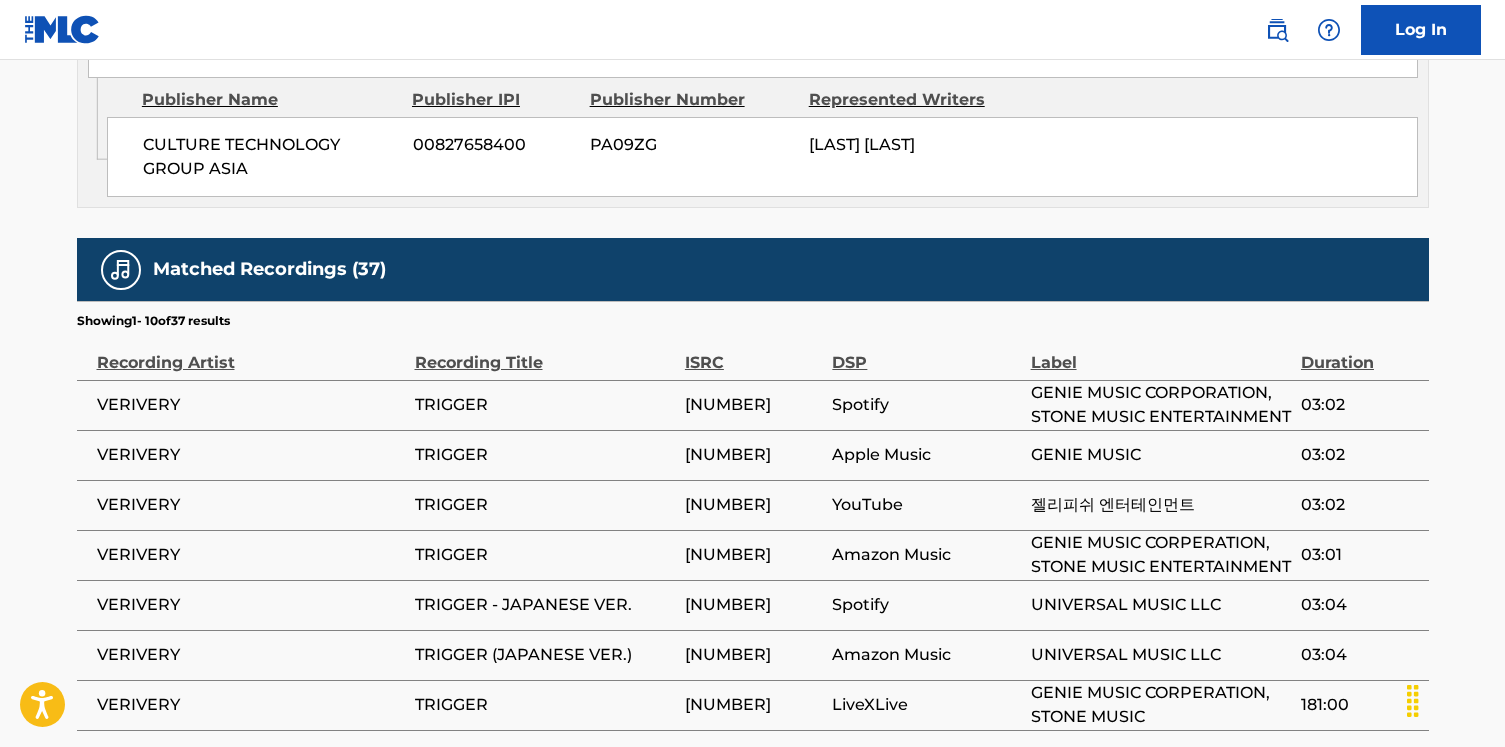 scroll, scrollTop: 907, scrollLeft: 0, axis: vertical 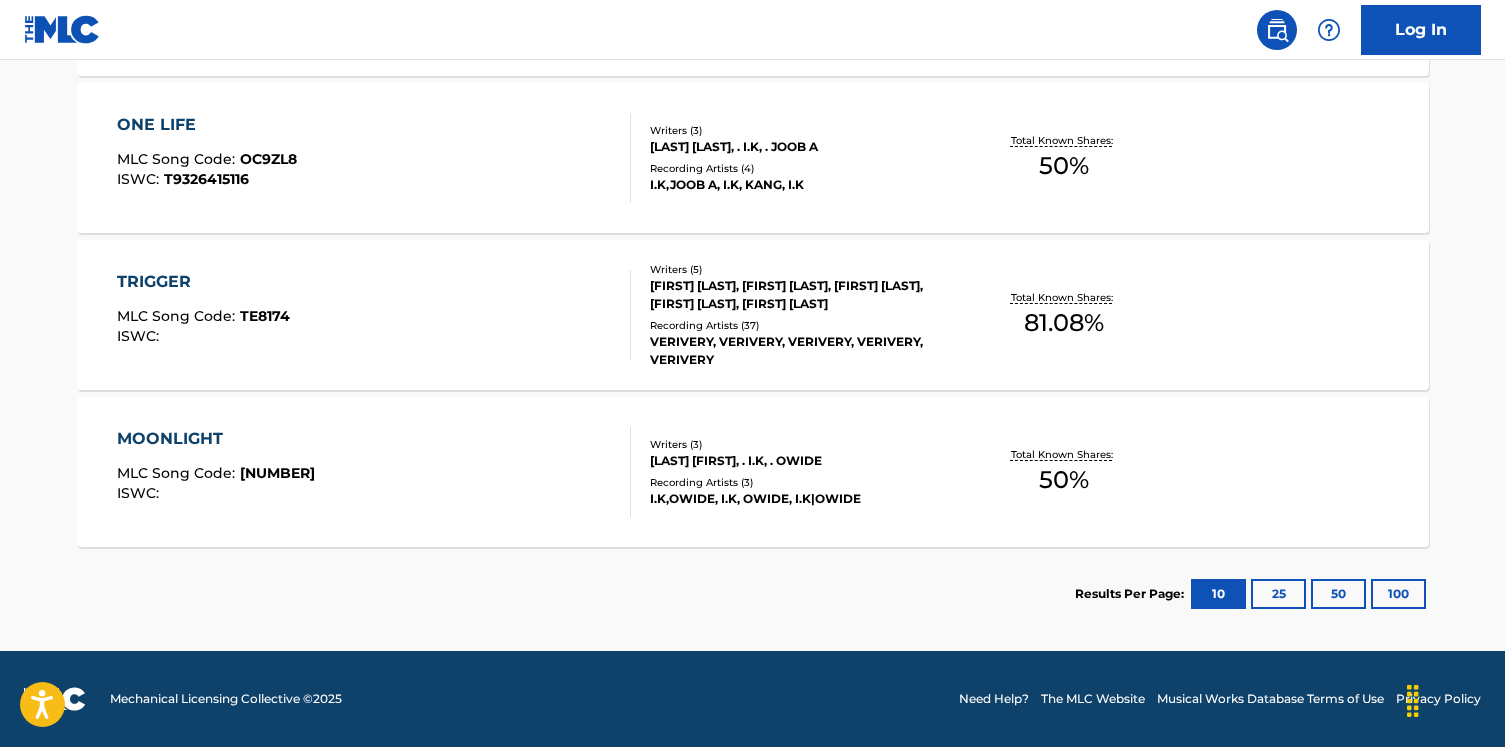 click on "MOONLIGHT MLC Song Code : MB24NU ISWC :" at bounding box center [374, 472] 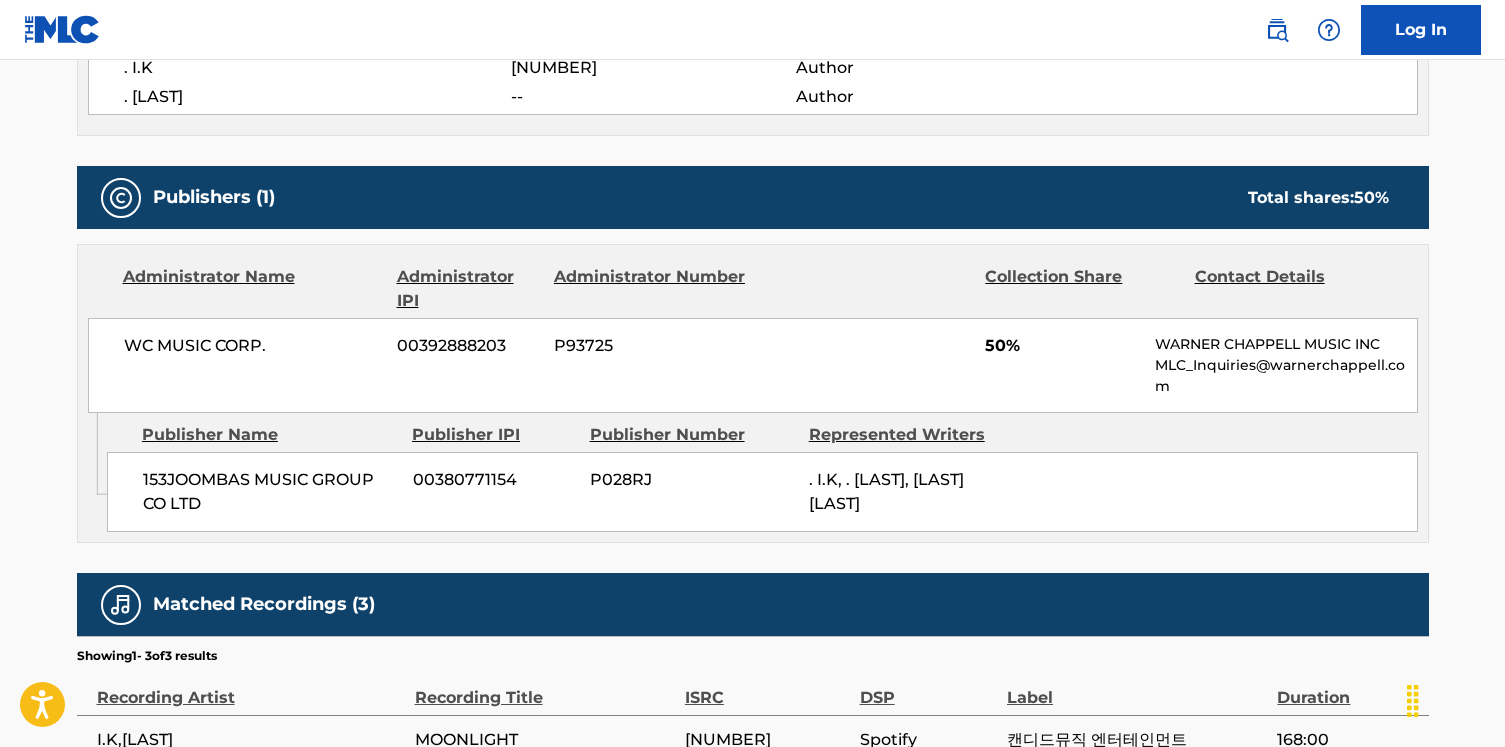 scroll, scrollTop: 1031, scrollLeft: 0, axis: vertical 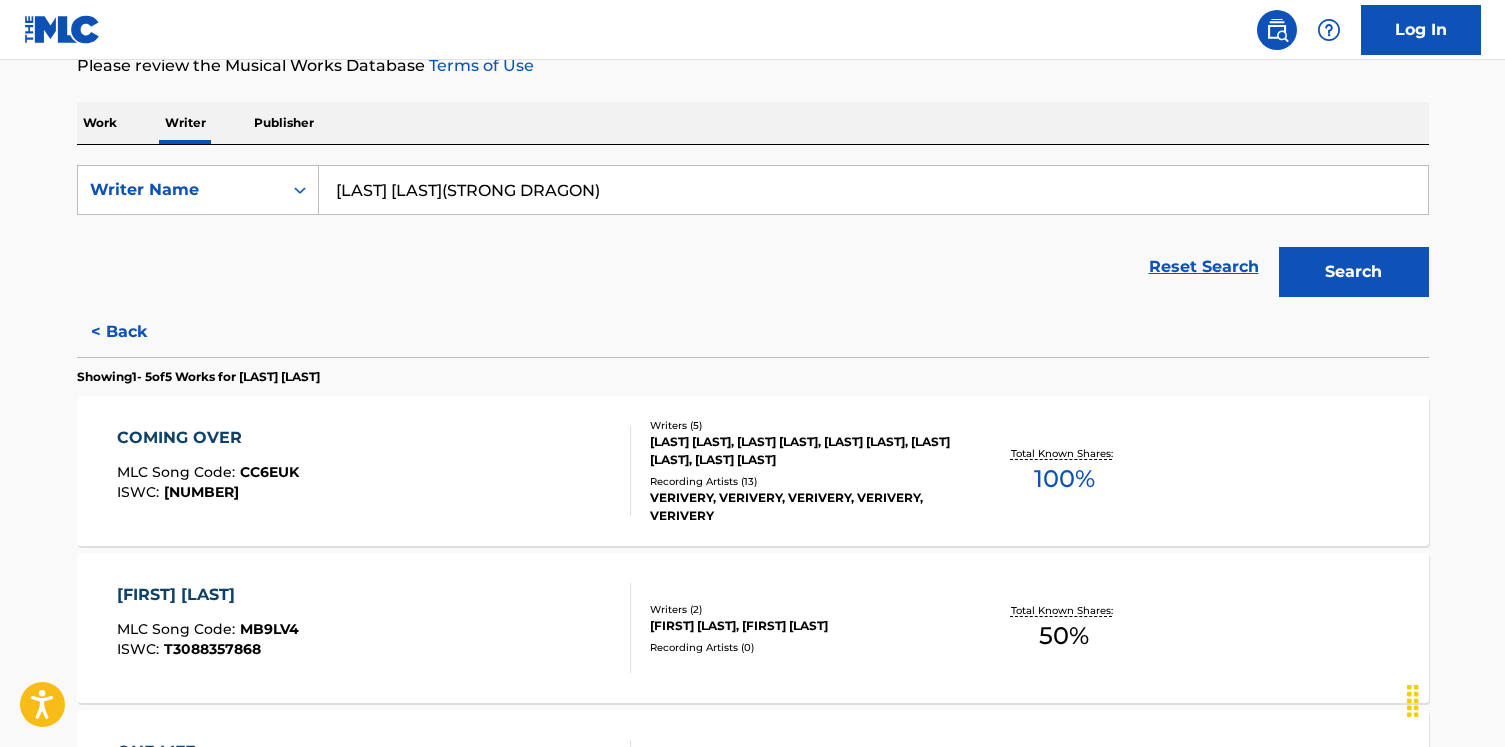 click on "[LAST] [LAST](STRONG DRAGON)" at bounding box center [873, 190] 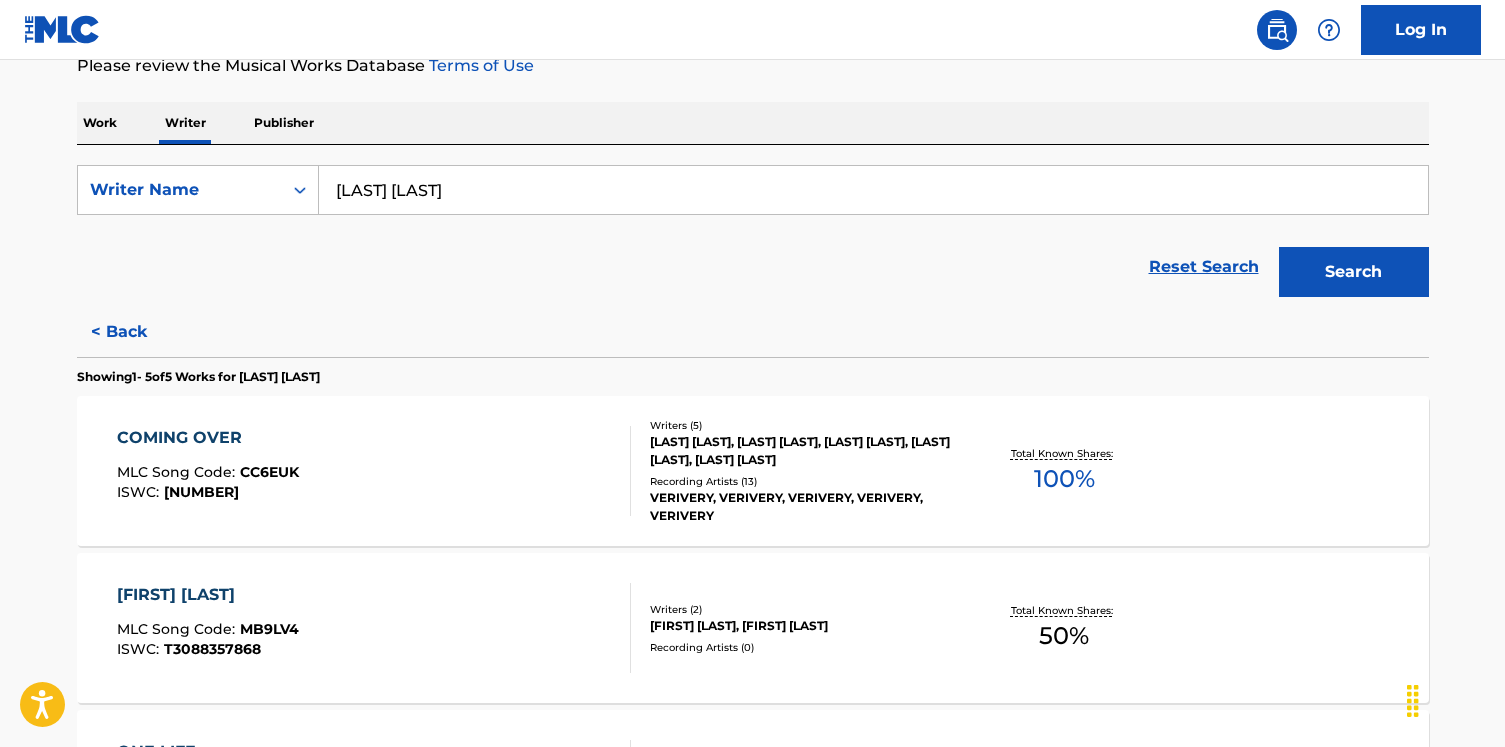 type on "[LAST] [LAST]" 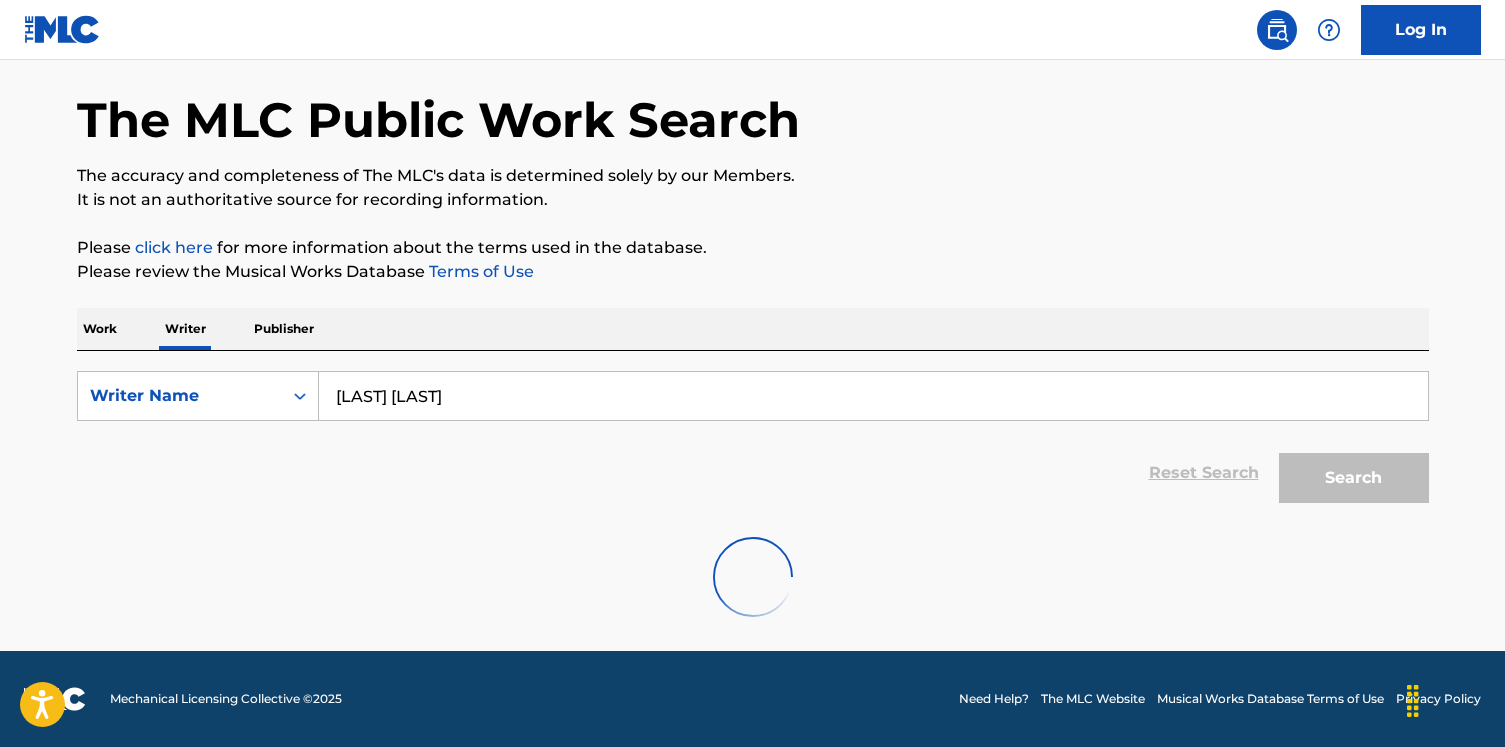 scroll, scrollTop: 74, scrollLeft: 0, axis: vertical 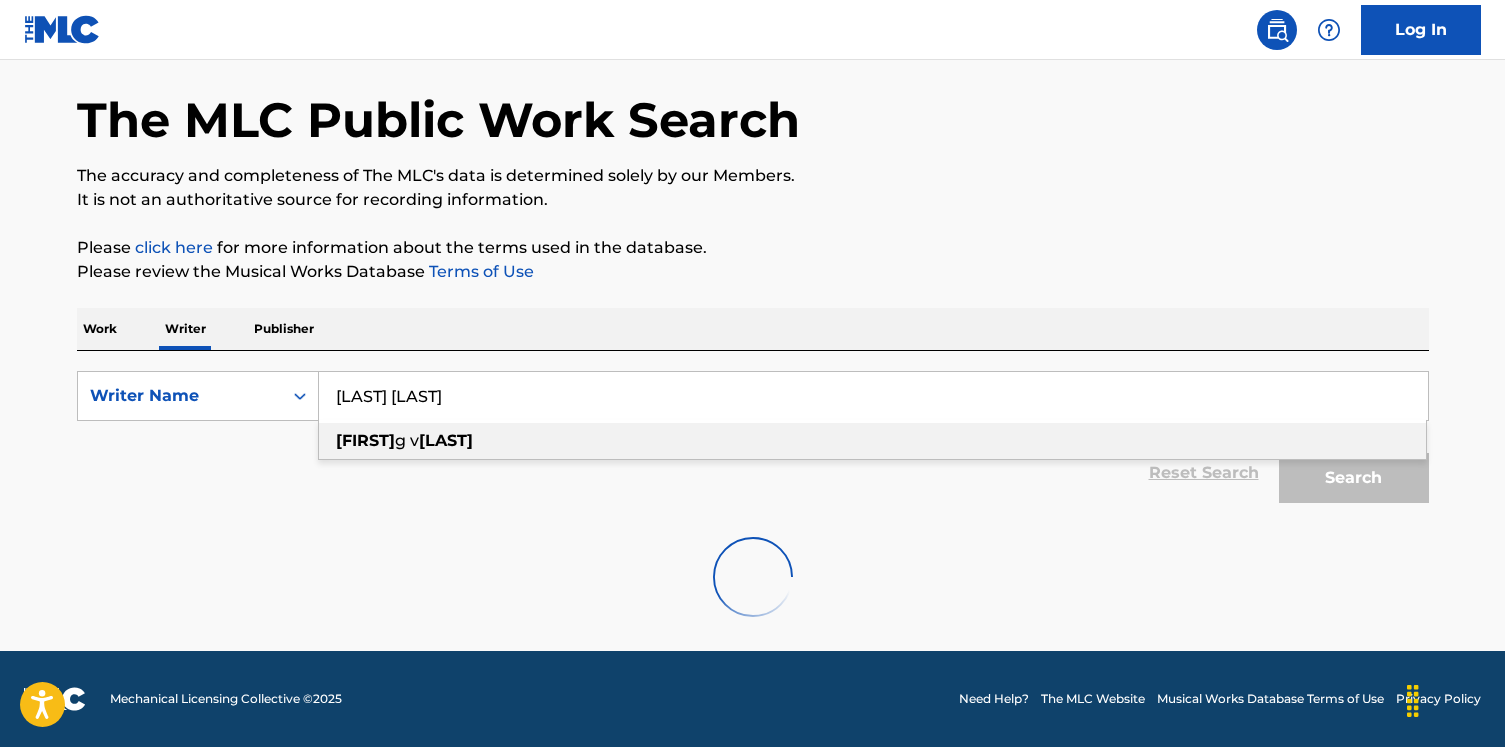 click on "The MLC Public Work Search" at bounding box center (438, 120) 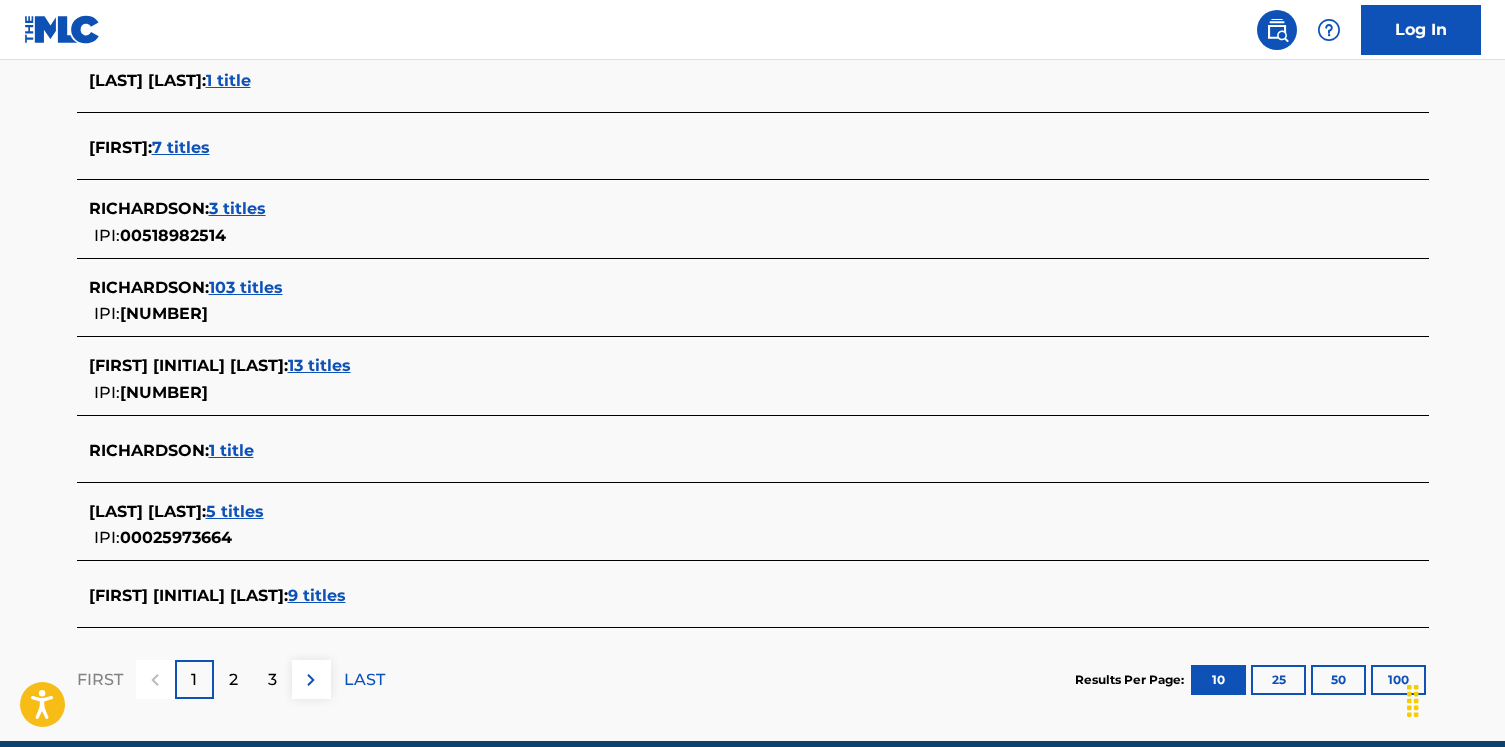 scroll, scrollTop: 797, scrollLeft: 0, axis: vertical 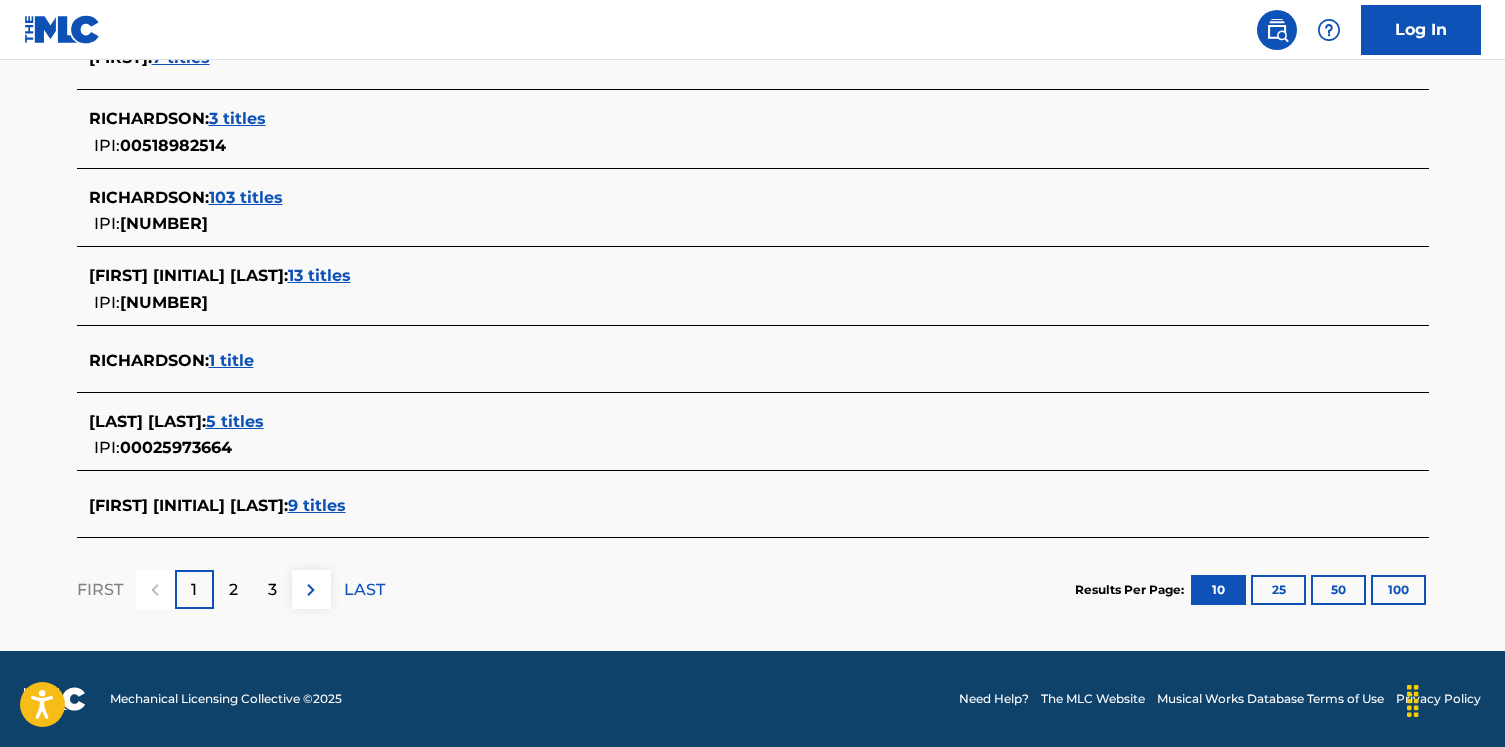 click on "13 titles" at bounding box center (319, 275) 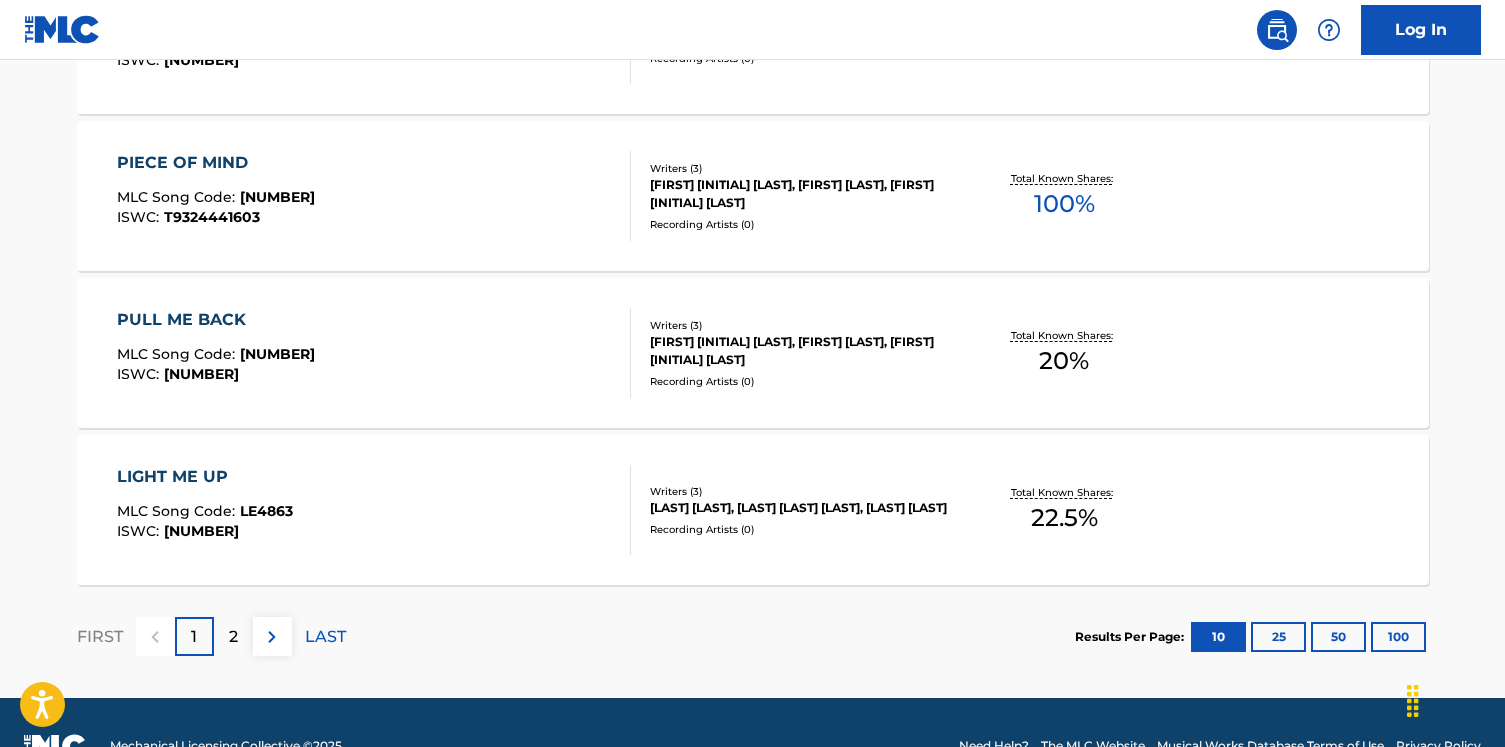 scroll, scrollTop: 1698, scrollLeft: 0, axis: vertical 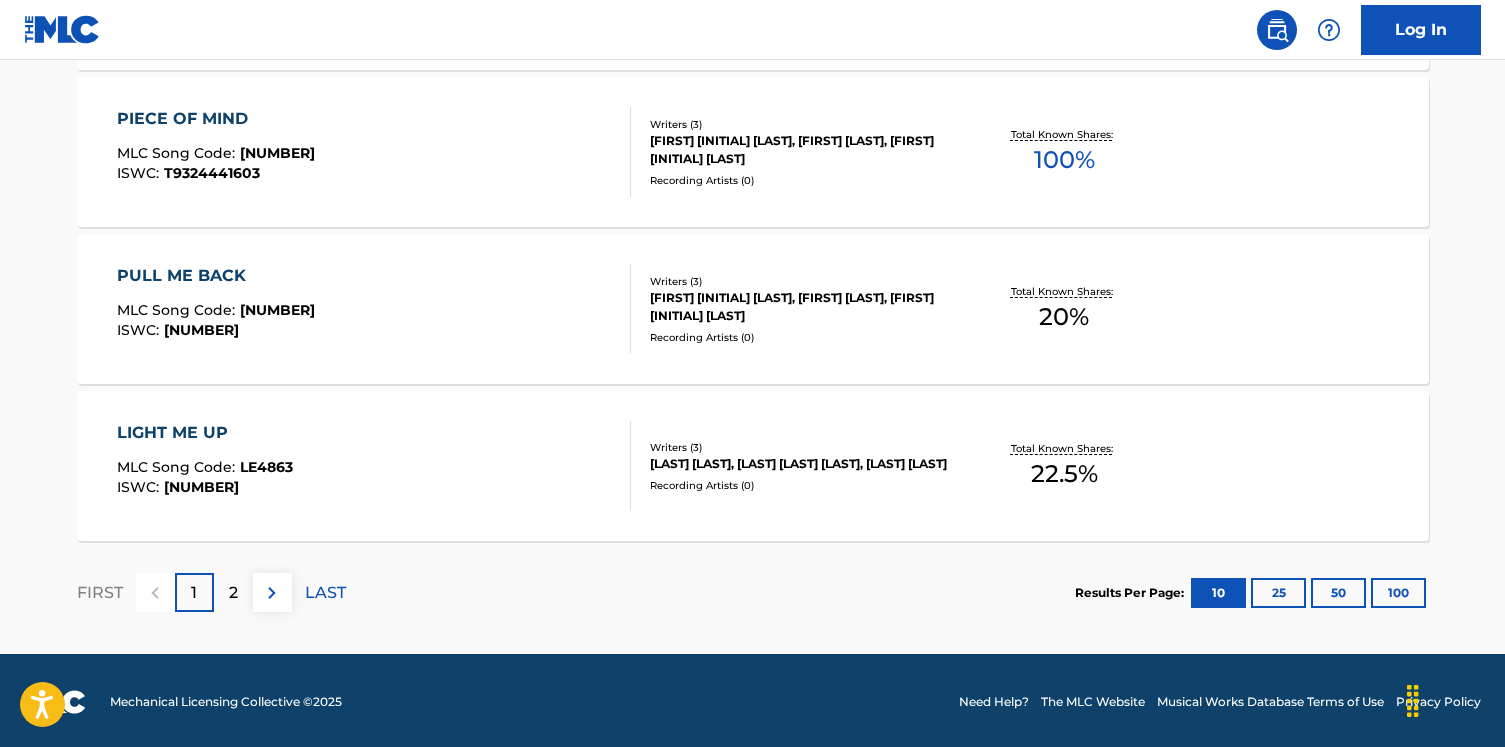 click on "PULL ME BACK MLC Song Code : PI7ZP3 ISWC : [NUMBER]" at bounding box center (374, 309) 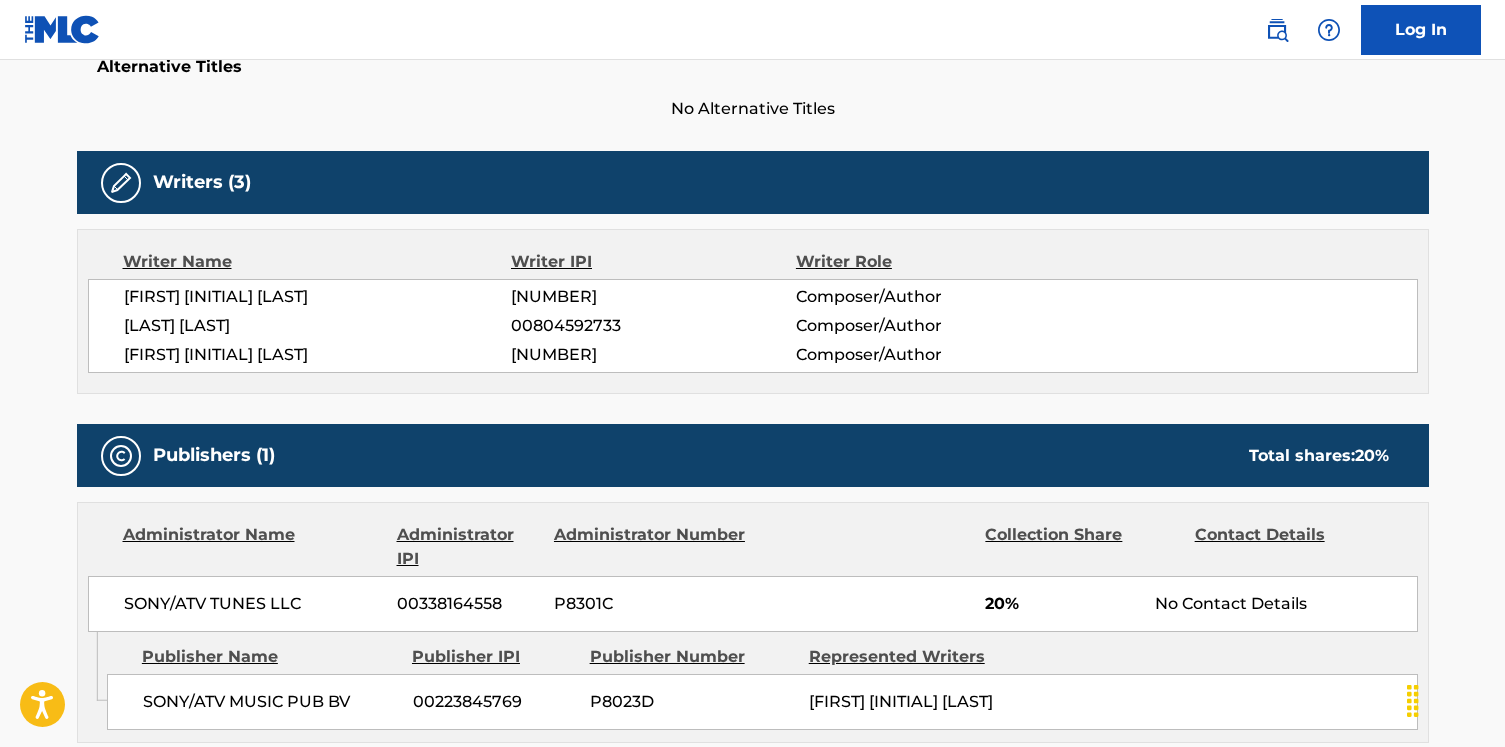 scroll, scrollTop: 953, scrollLeft: 0, axis: vertical 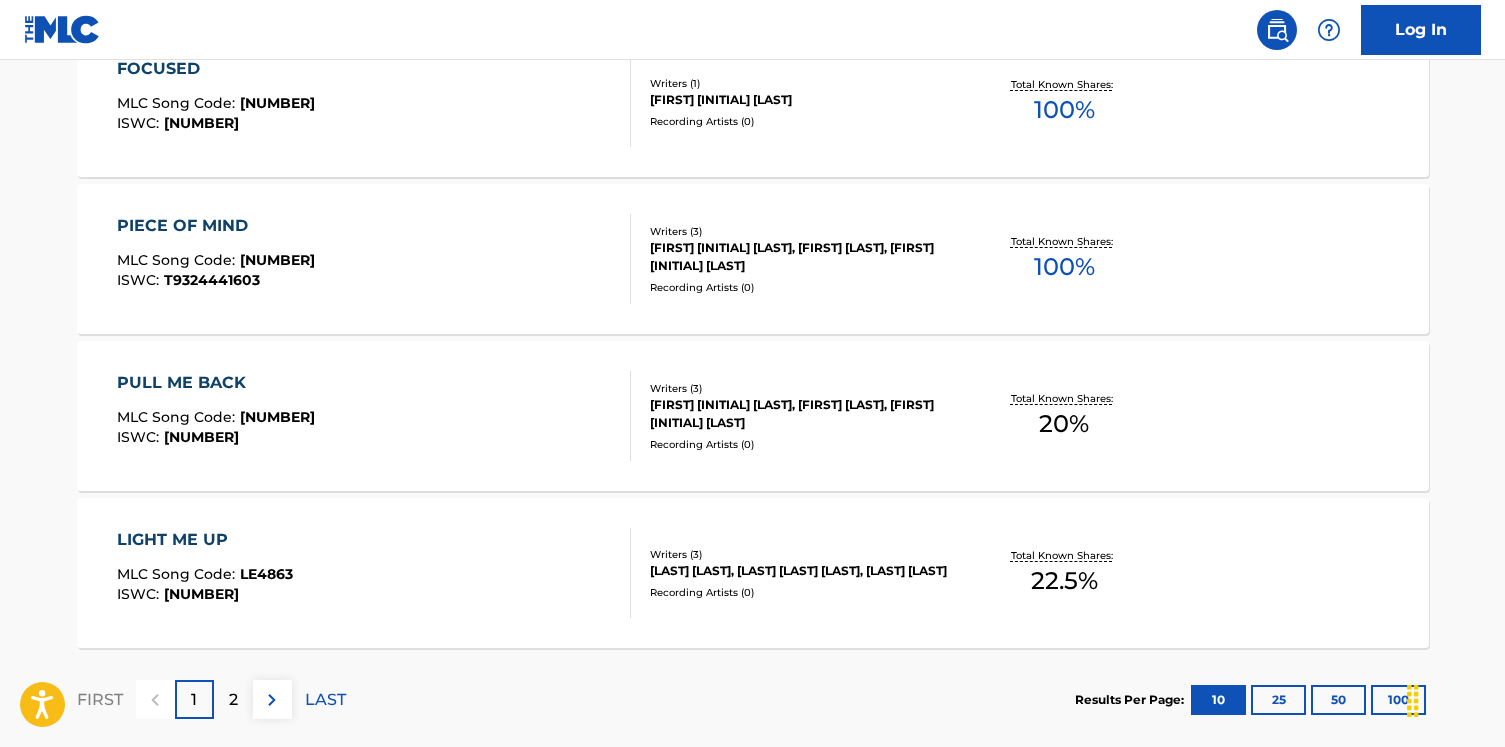 click on "MLC Song Code : PJ3HFA ISWC : T9324441603" at bounding box center (374, 259) 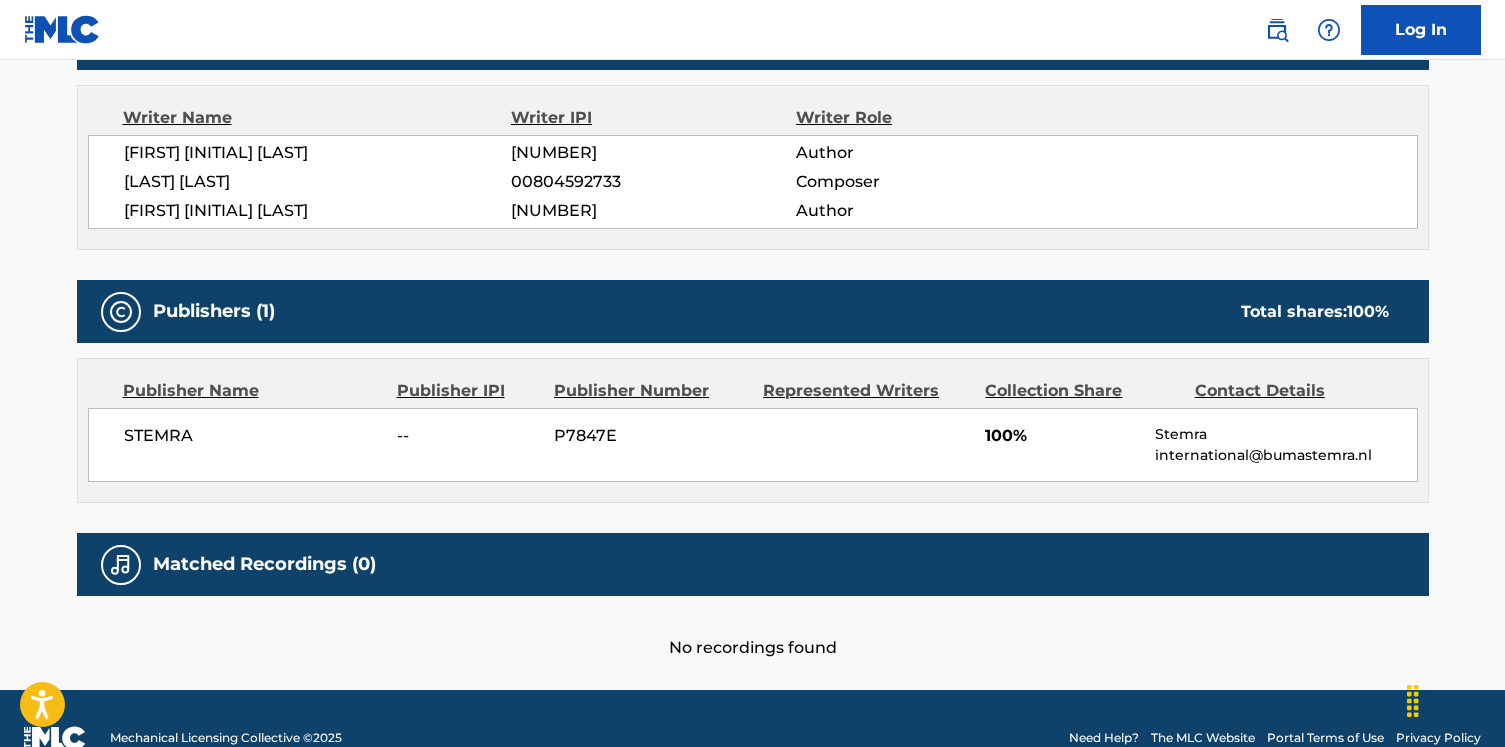 scroll, scrollTop: 734, scrollLeft: 0, axis: vertical 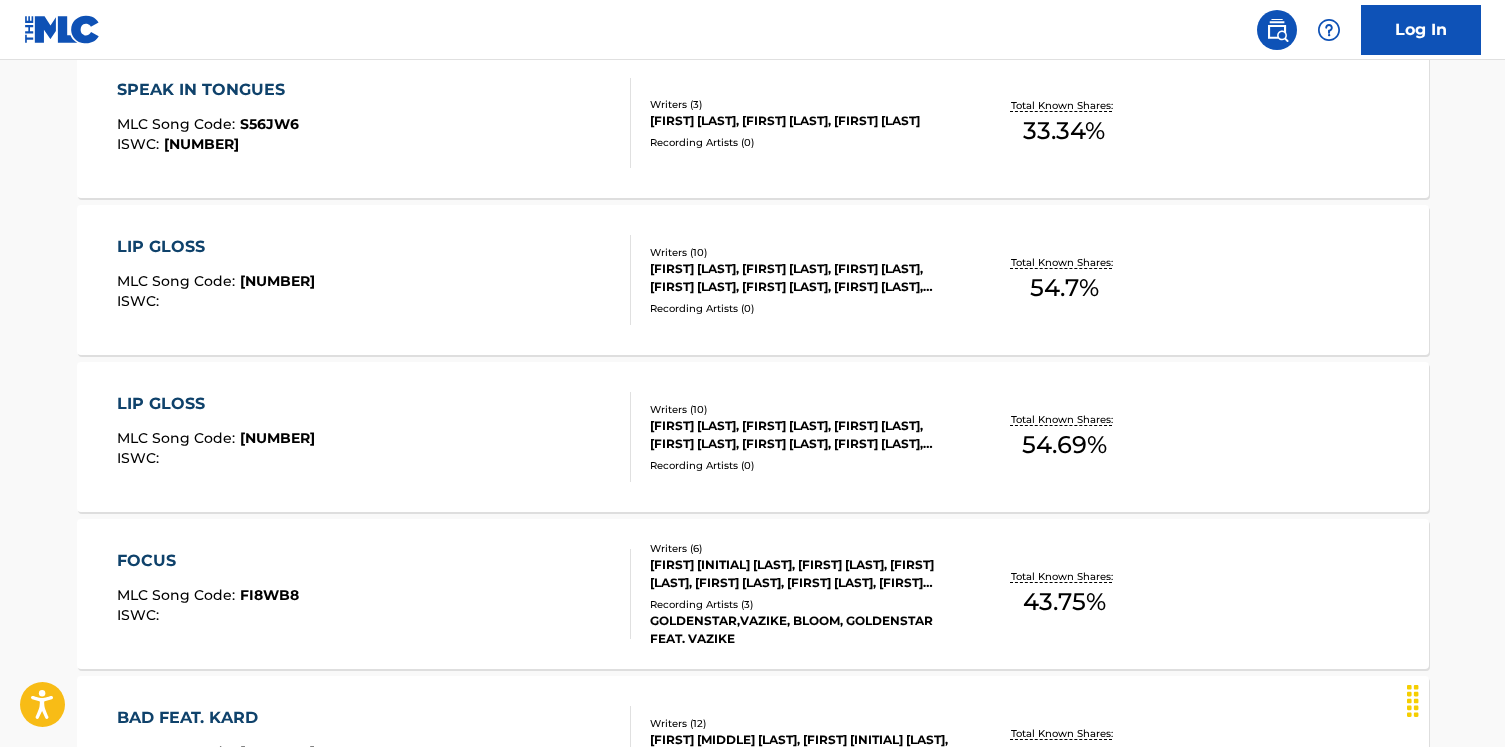 click on "MLC Song Code : LS2A5Y ISWC : Writers ( 10 ) [LAST] [LAST] [LAST], [LAST] [LAST] [LAST], [LAST] [LAST], [LAST] [LAST], [LAST] [LAST], [LAST] [LAST], [LAST] [LAST], [LAST] [LAST], [LAST] [LAST], [LAST] [LAST] [LAST] Recording Artists ( 0 ) Total Known Shares: 54.69 %" at bounding box center (753, 437) 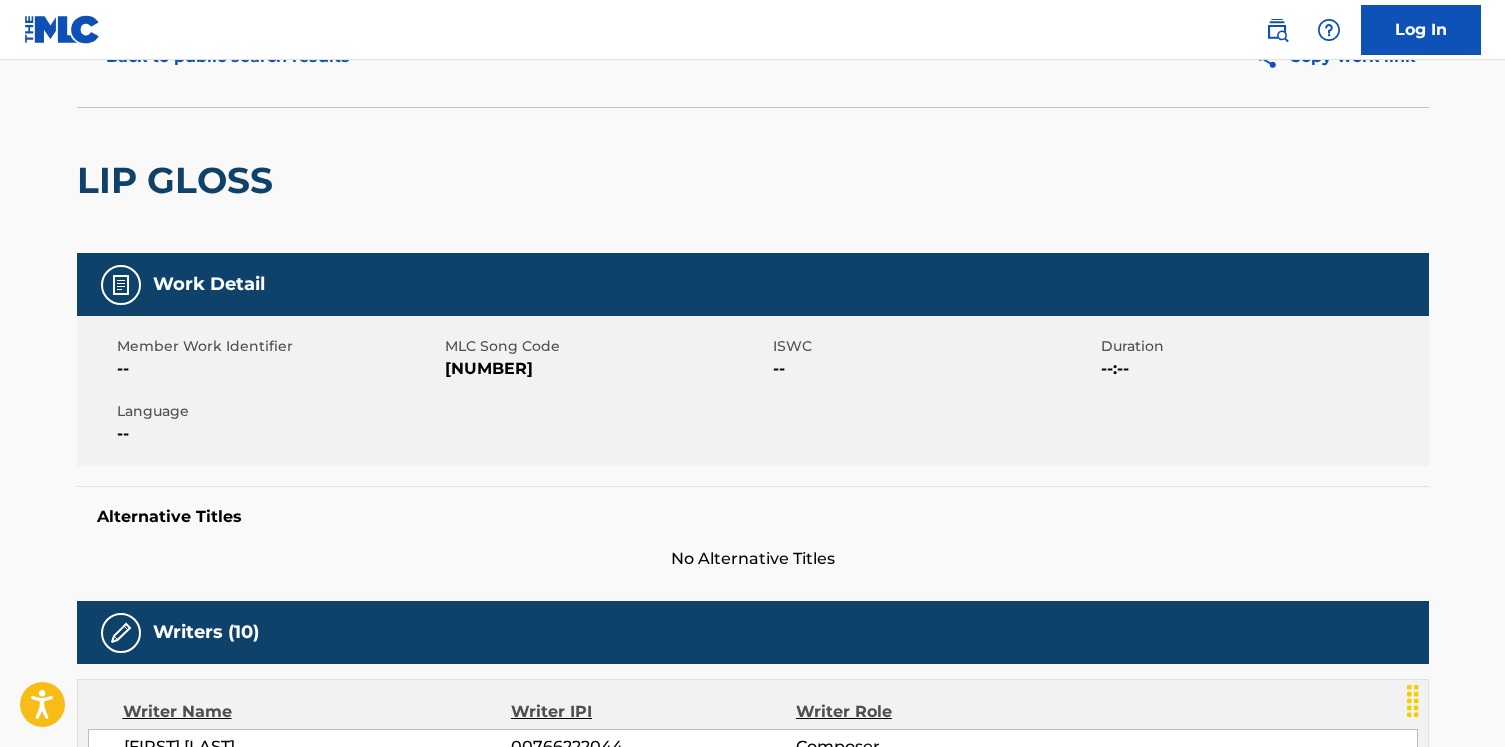 scroll, scrollTop: 0, scrollLeft: 0, axis: both 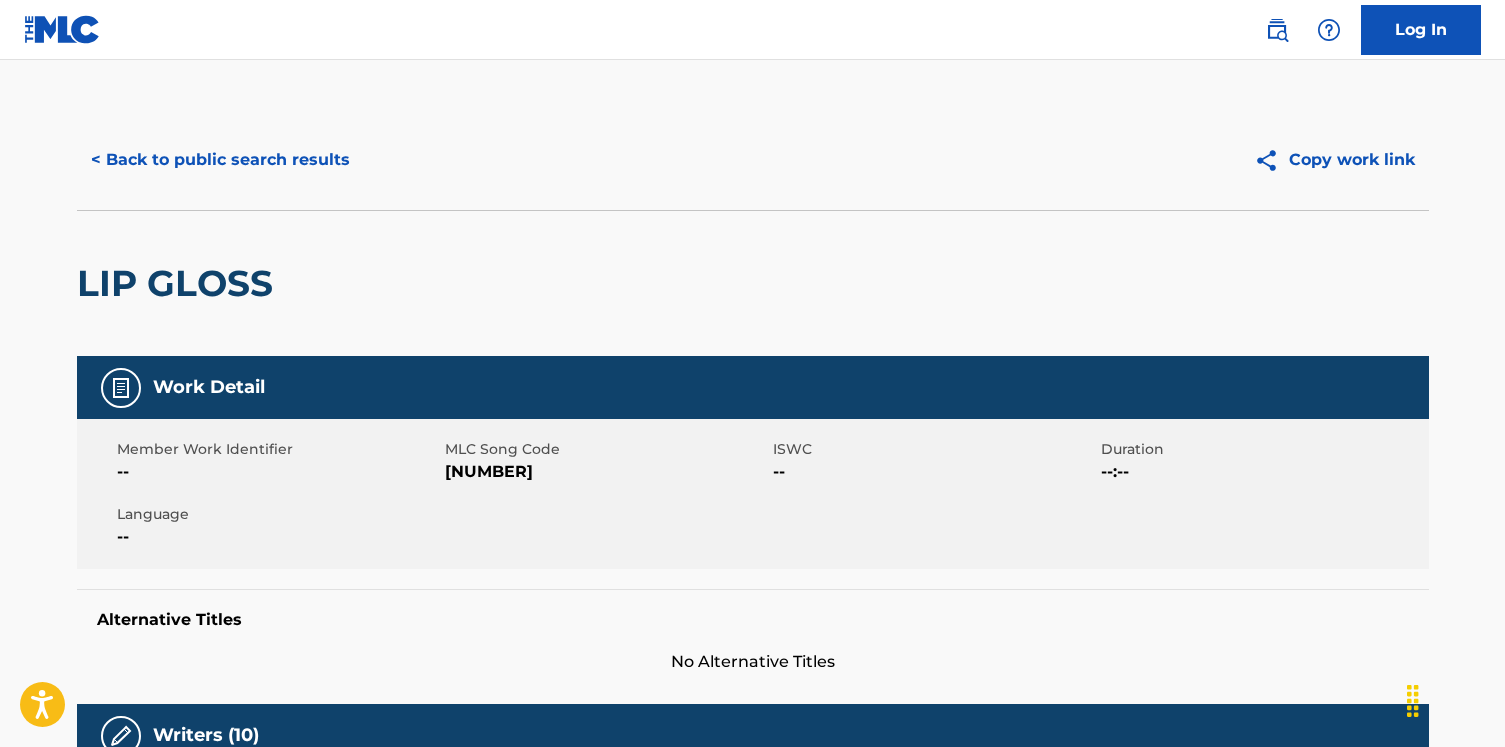 click on "< Back to public search results" at bounding box center (220, 160) 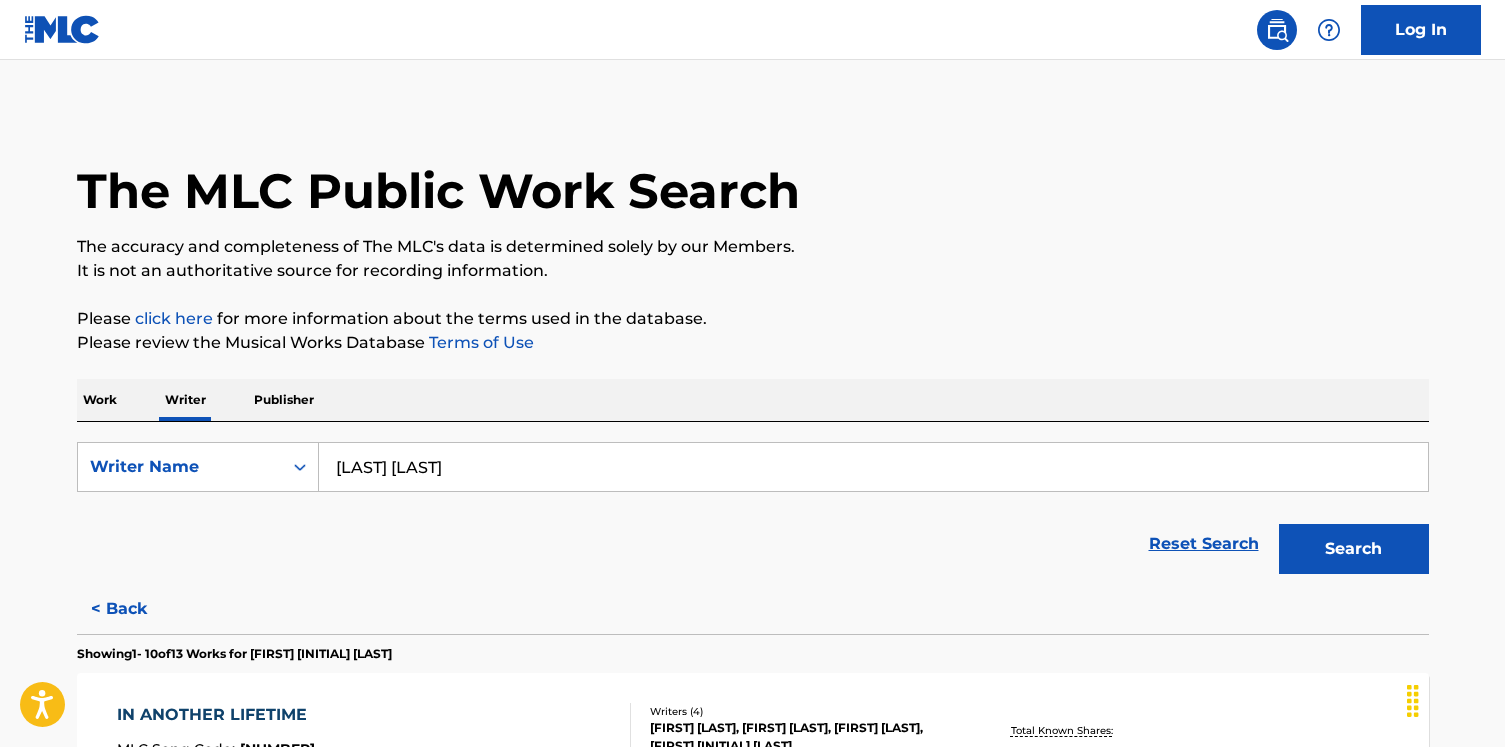click on "< Back" at bounding box center (137, 609) 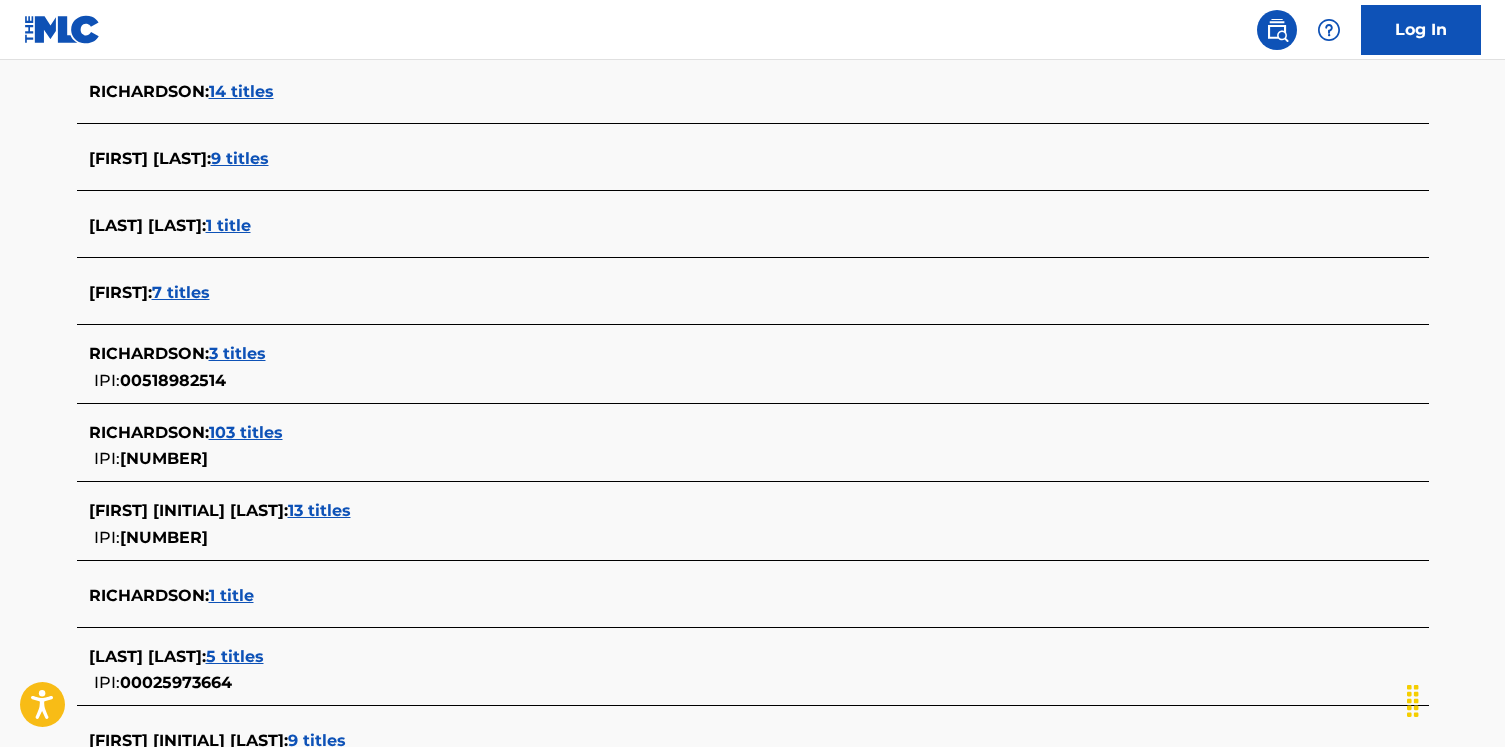 scroll 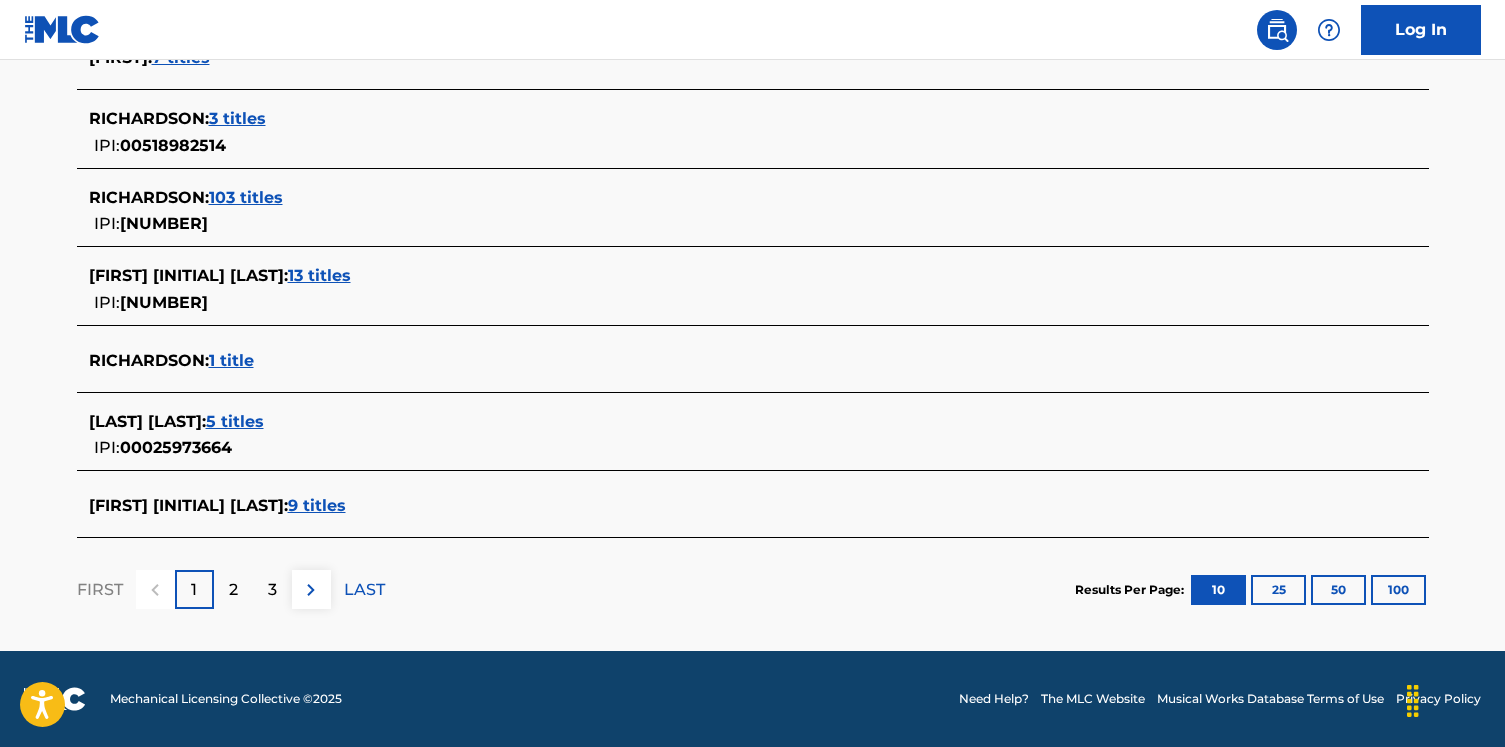 click on "9 titles" at bounding box center [317, 505] 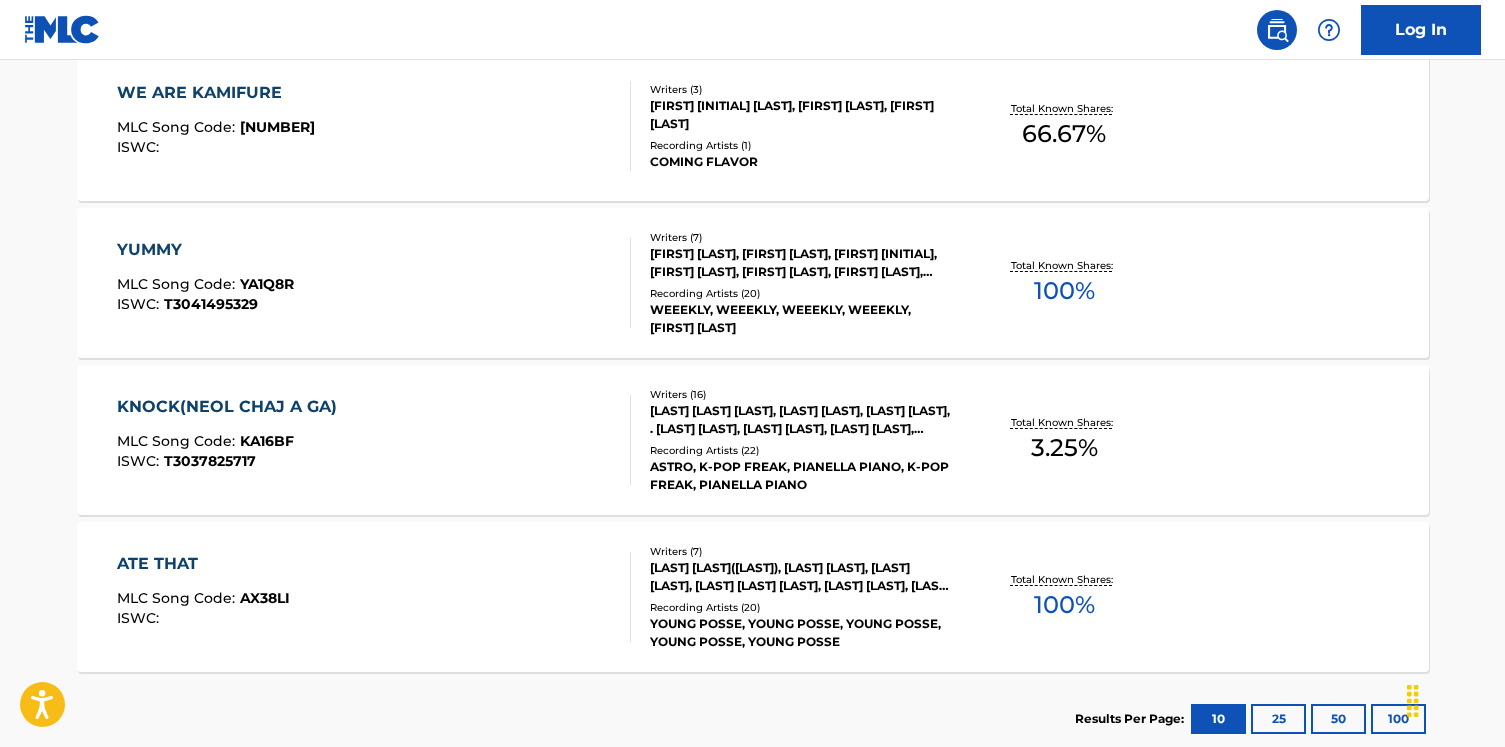 click on "YUMMY MLC Song Code : YA1Q8R ISWC : [NUMBER]" at bounding box center [374, 283] 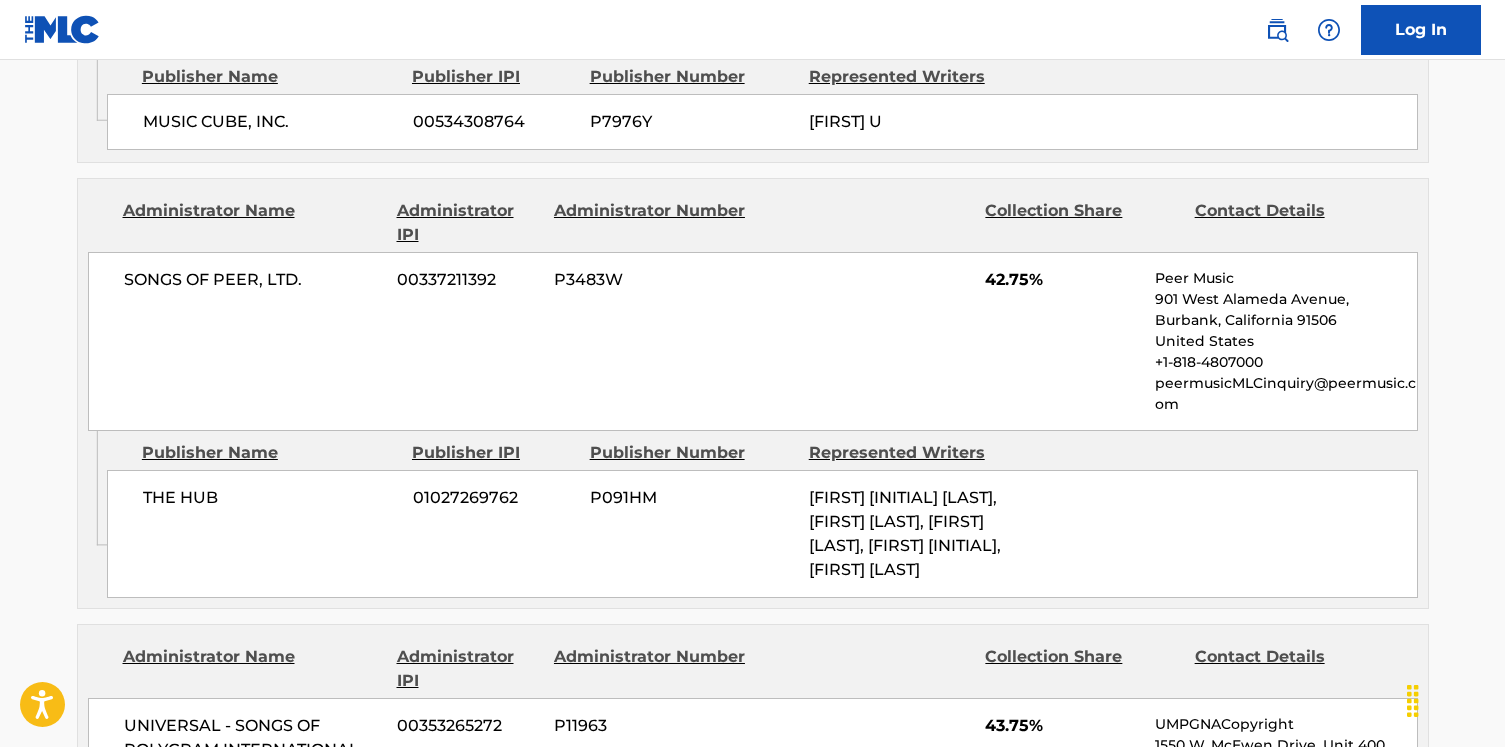 scroll, scrollTop: 341, scrollLeft: 0, axis: vertical 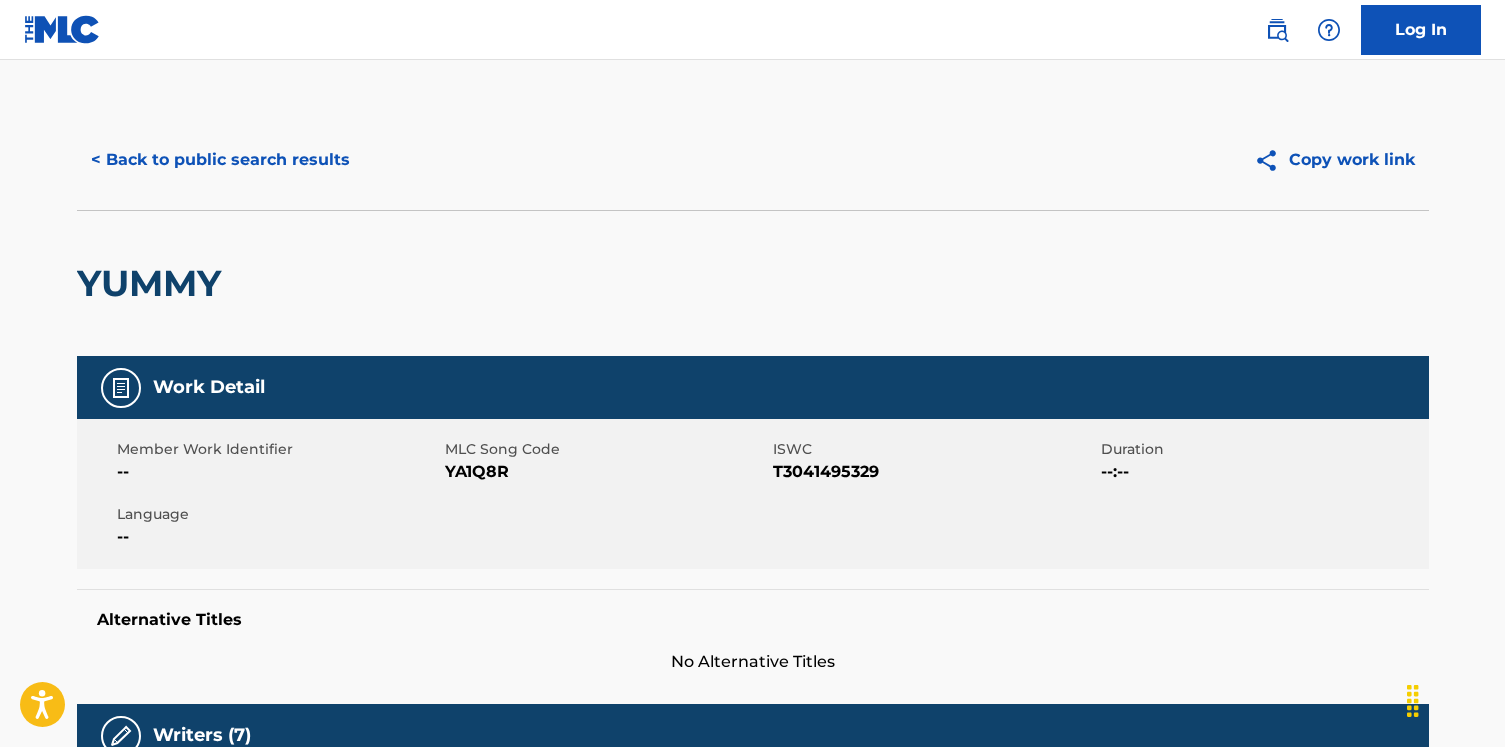 click on "< Back to public search results" at bounding box center (220, 160) 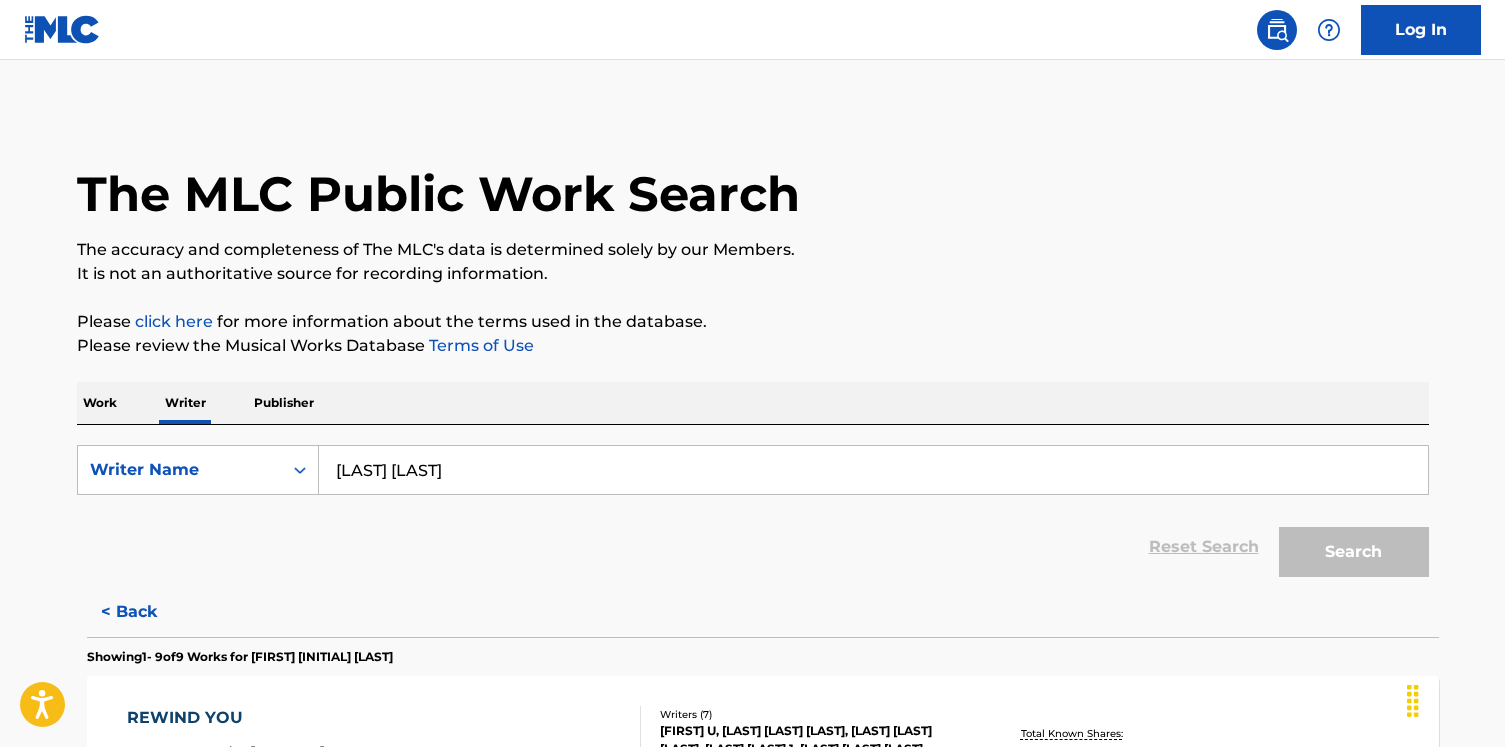 scroll, scrollTop: 0, scrollLeft: 0, axis: both 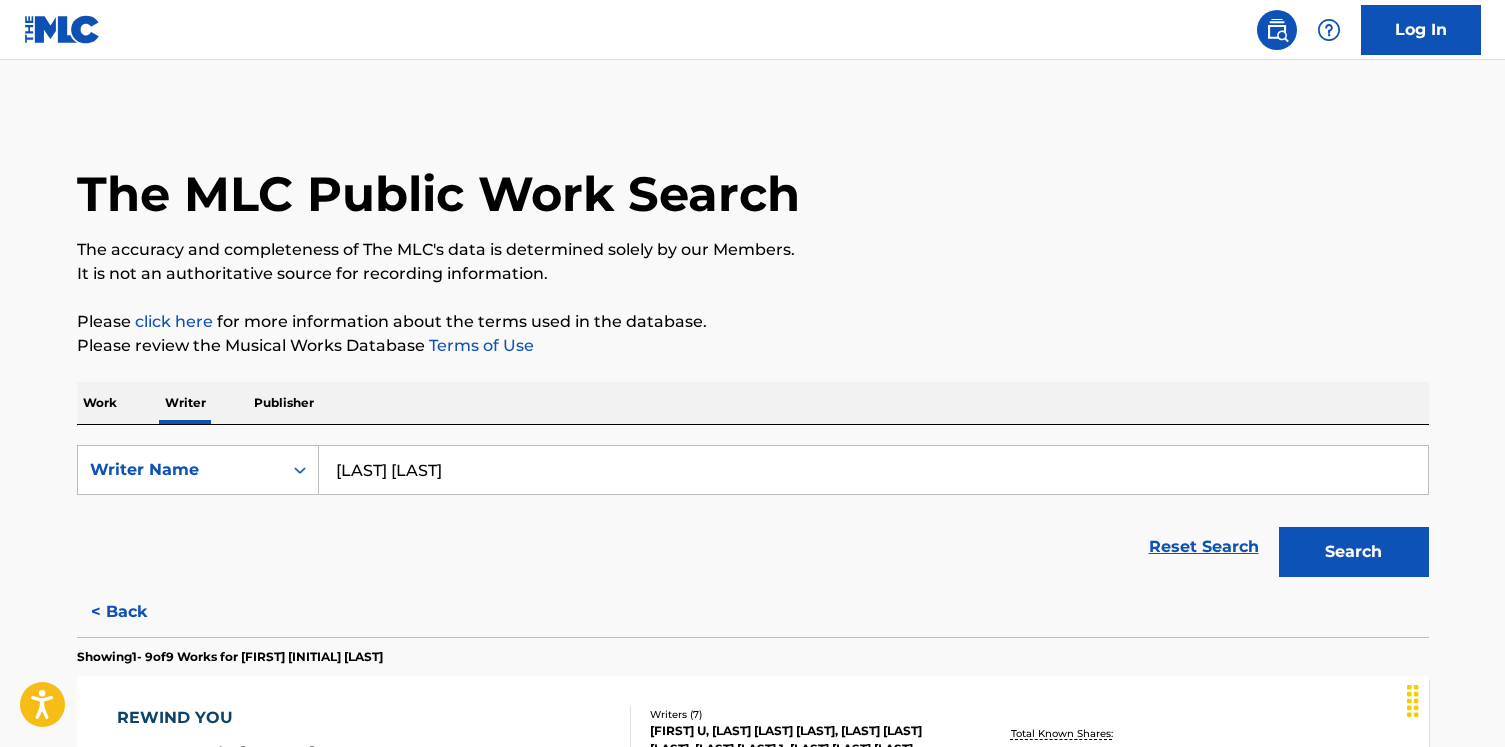 click on "[LAST] [LAST]" at bounding box center [873, 470] 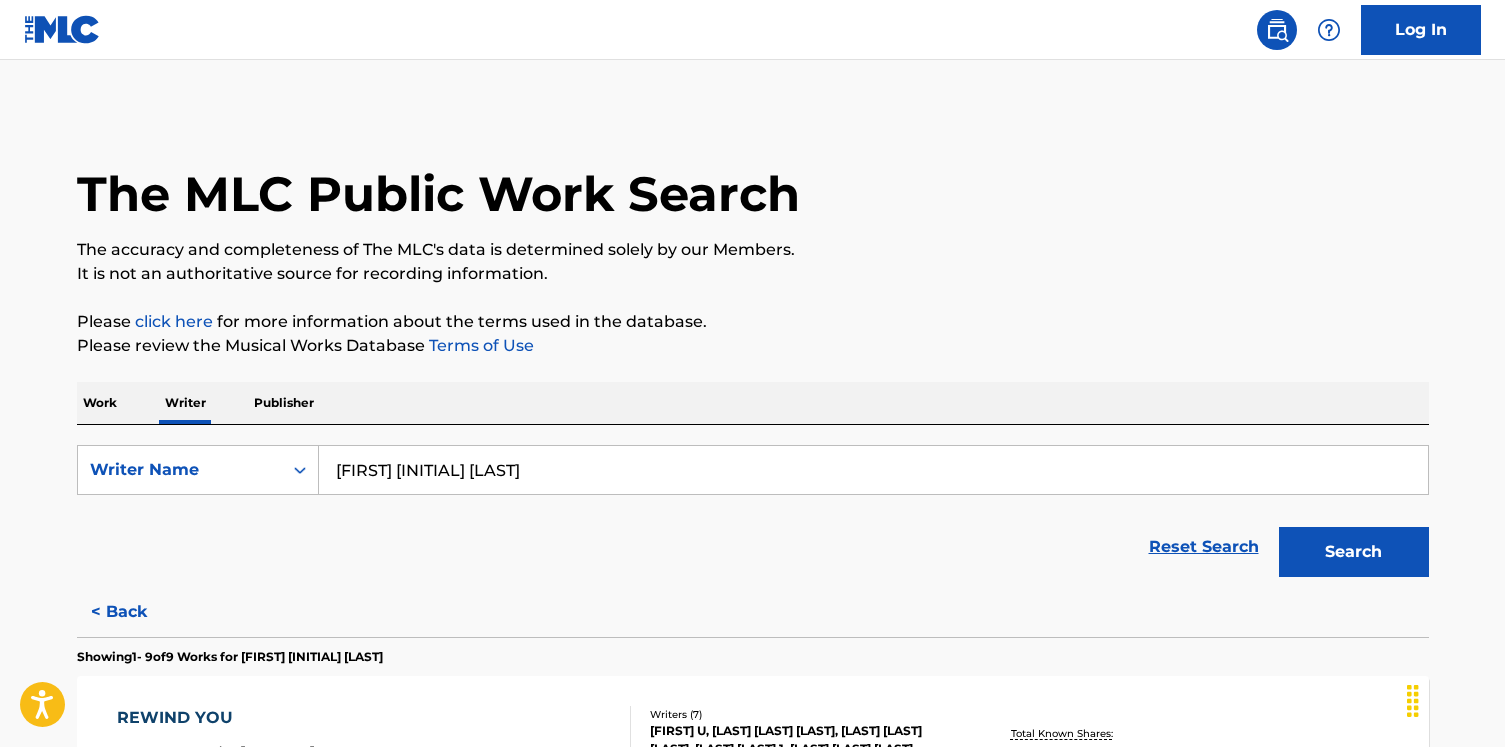 click on "[FIRST] [INITIAL] [LAST]" at bounding box center (873, 470) 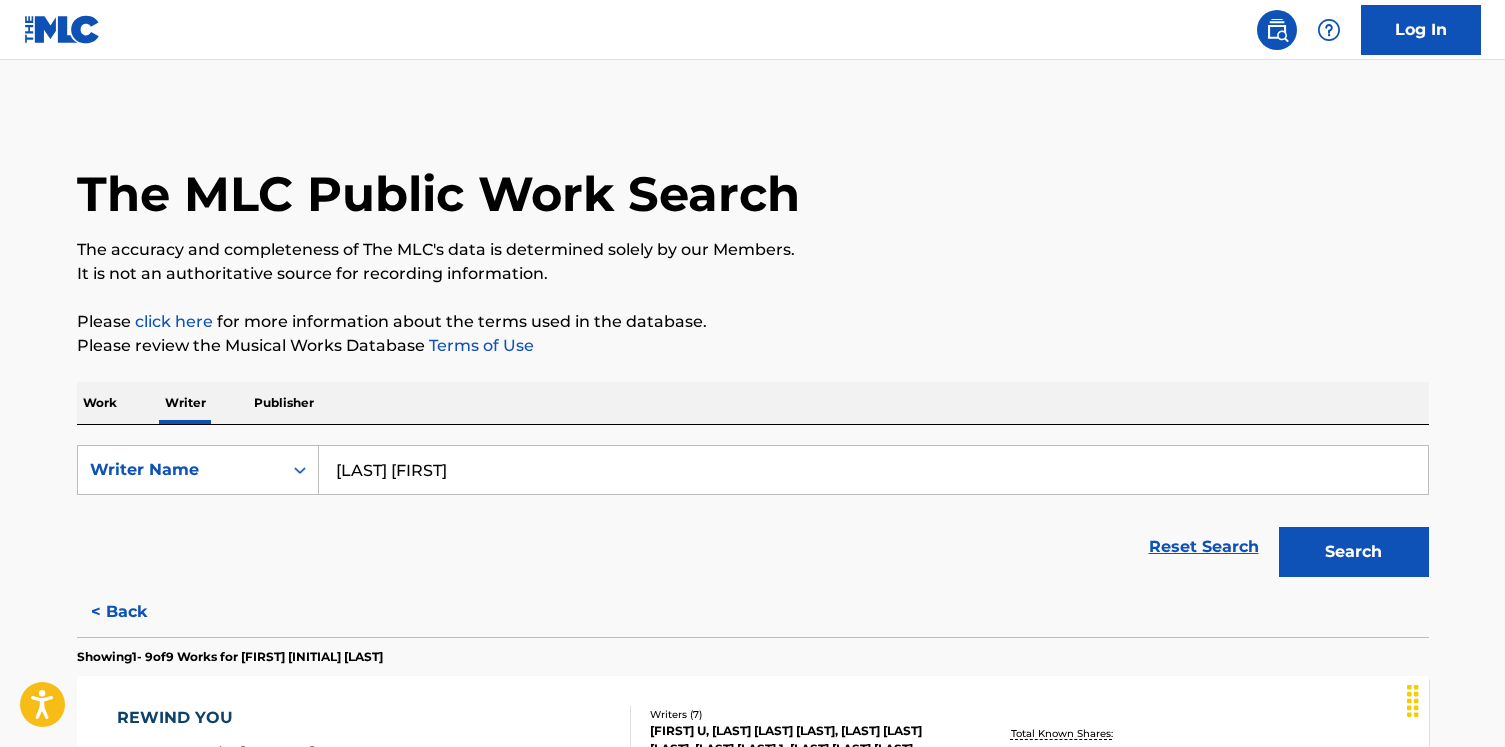 click on "Search" at bounding box center (1354, 552) 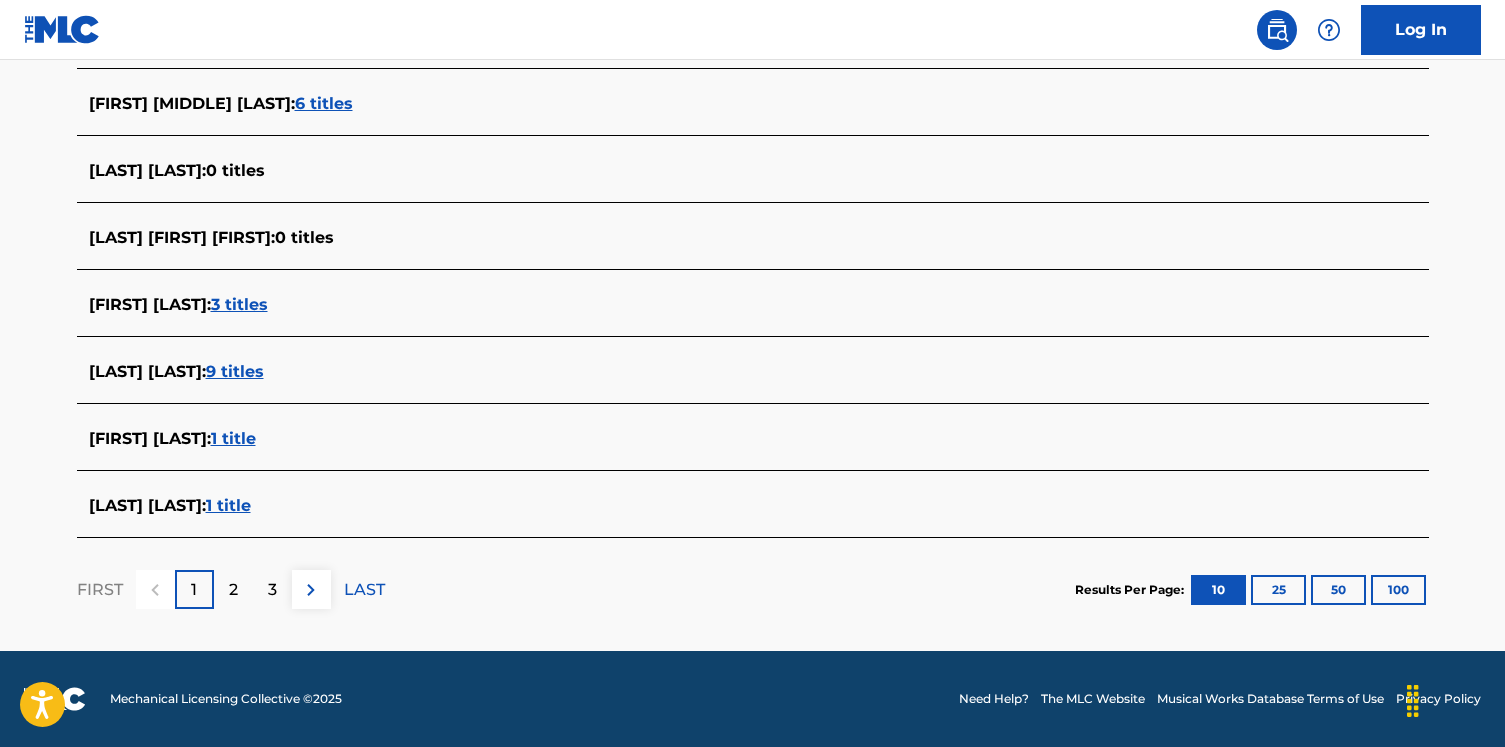 scroll, scrollTop: 0, scrollLeft: 0, axis: both 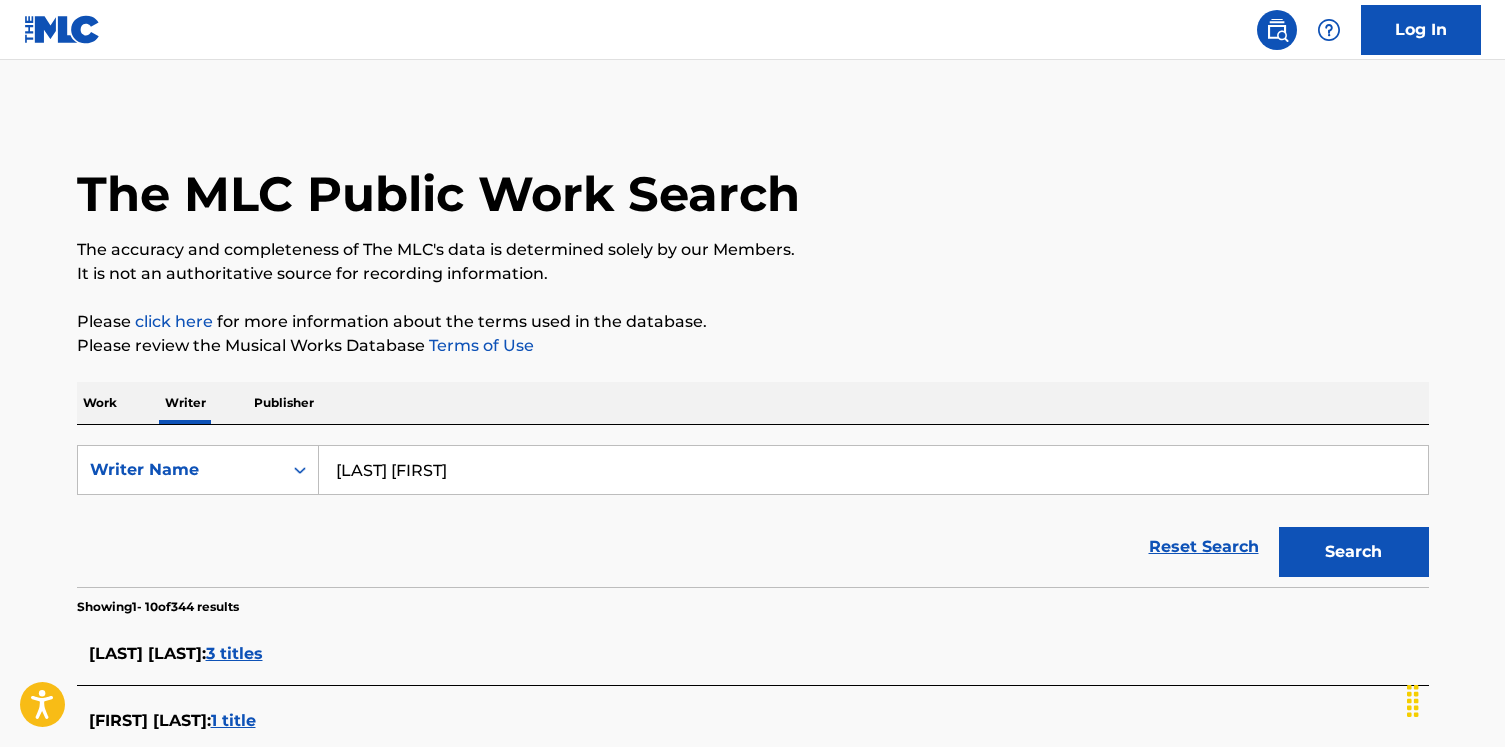 click on "[LAST] [FIRST]" at bounding box center [873, 470] 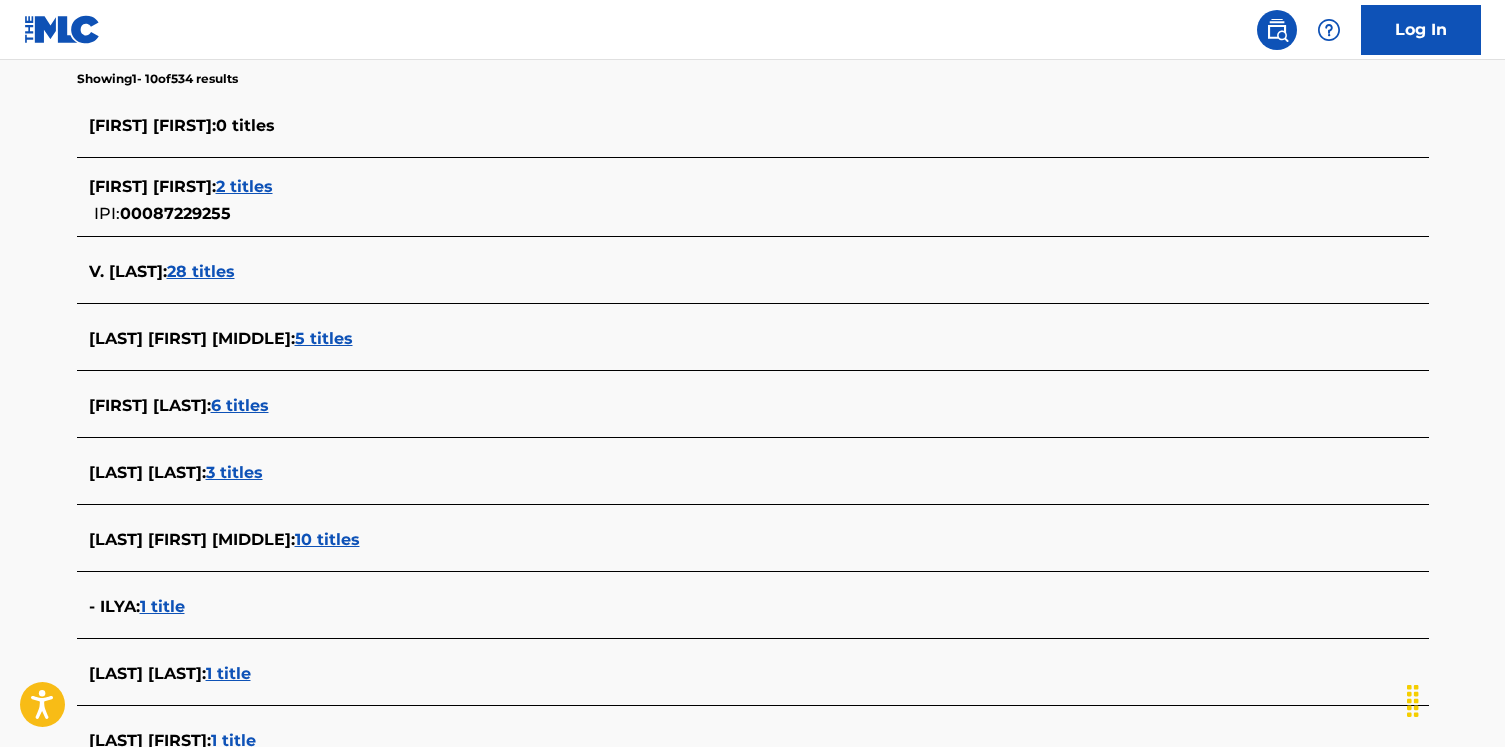 scroll, scrollTop: 460, scrollLeft: 0, axis: vertical 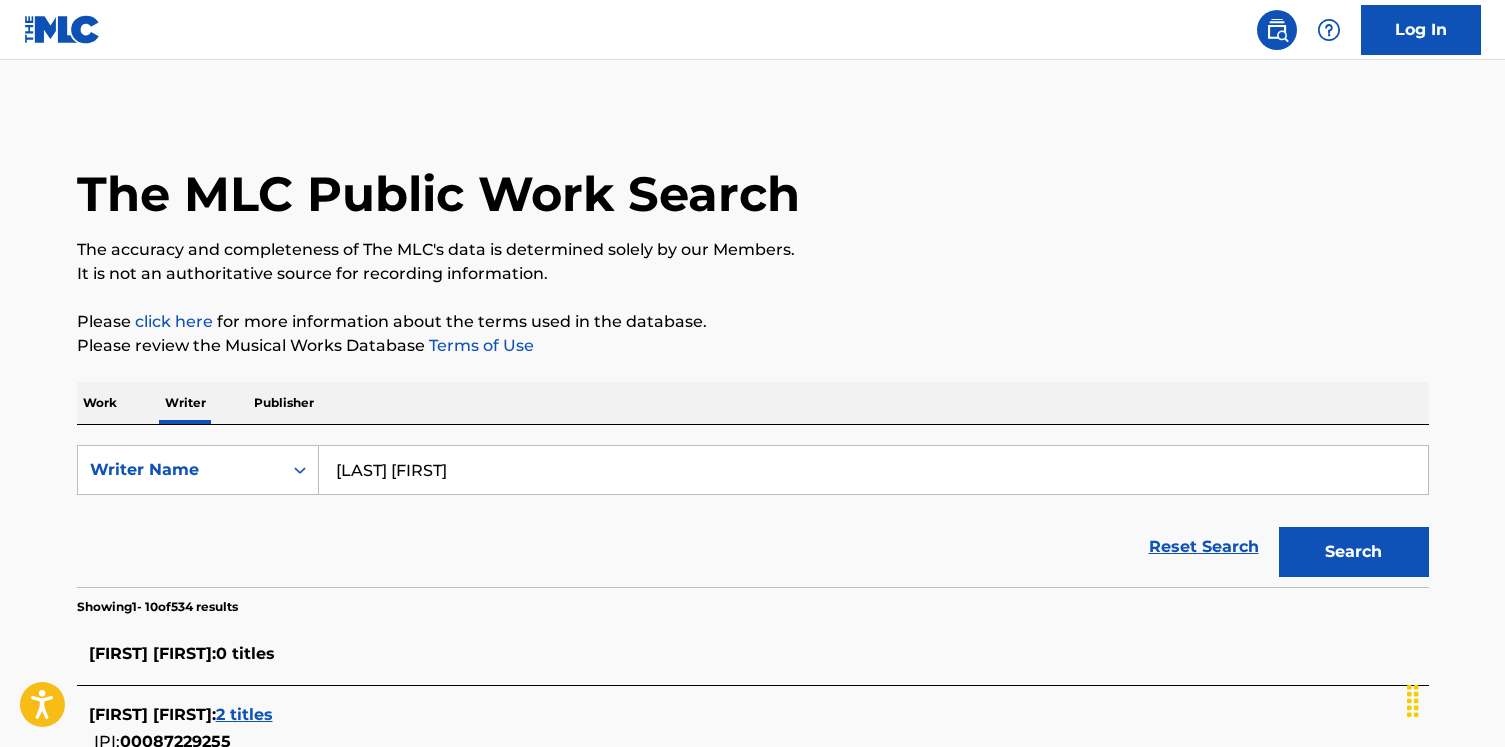 click on "[LAST] [FIRST]" at bounding box center [873, 470] 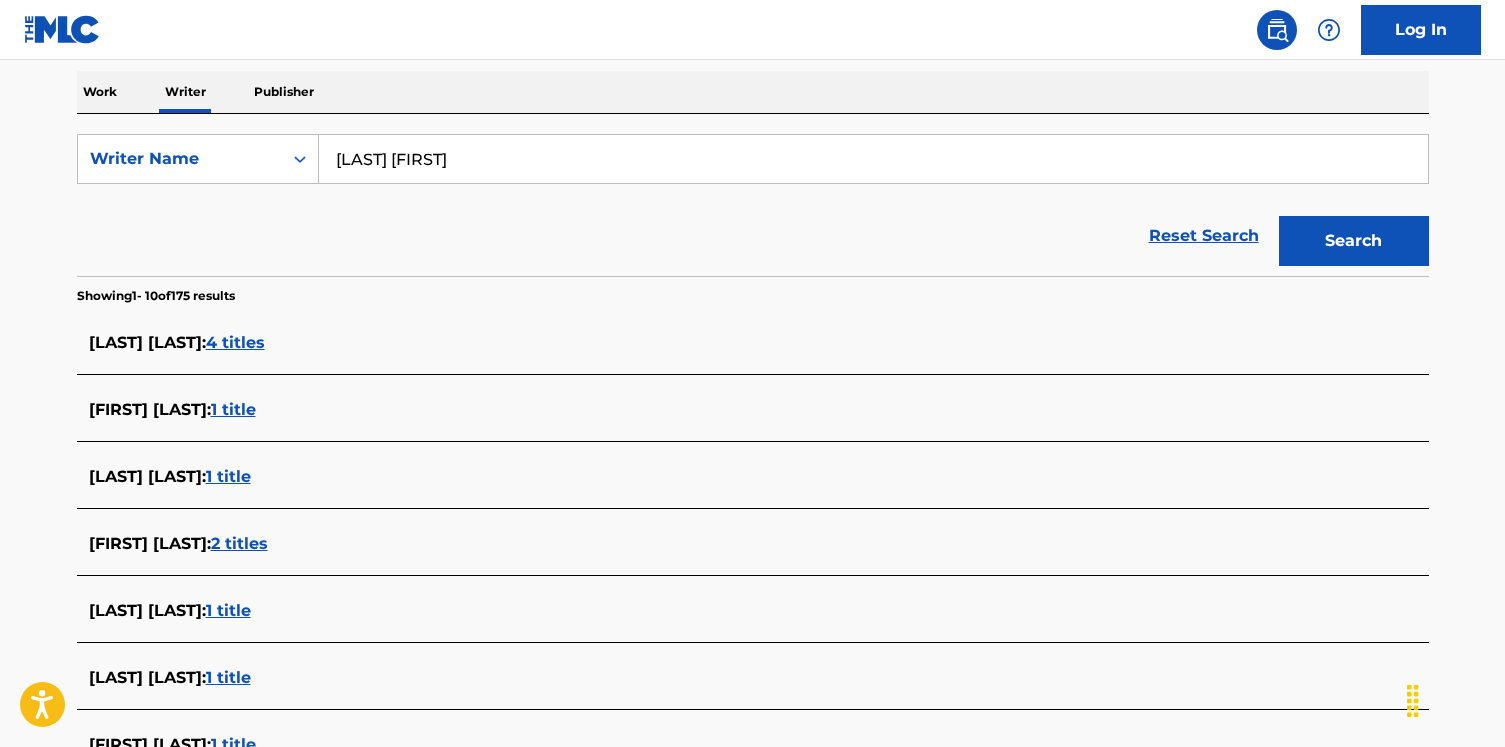 scroll, scrollTop: 264, scrollLeft: 0, axis: vertical 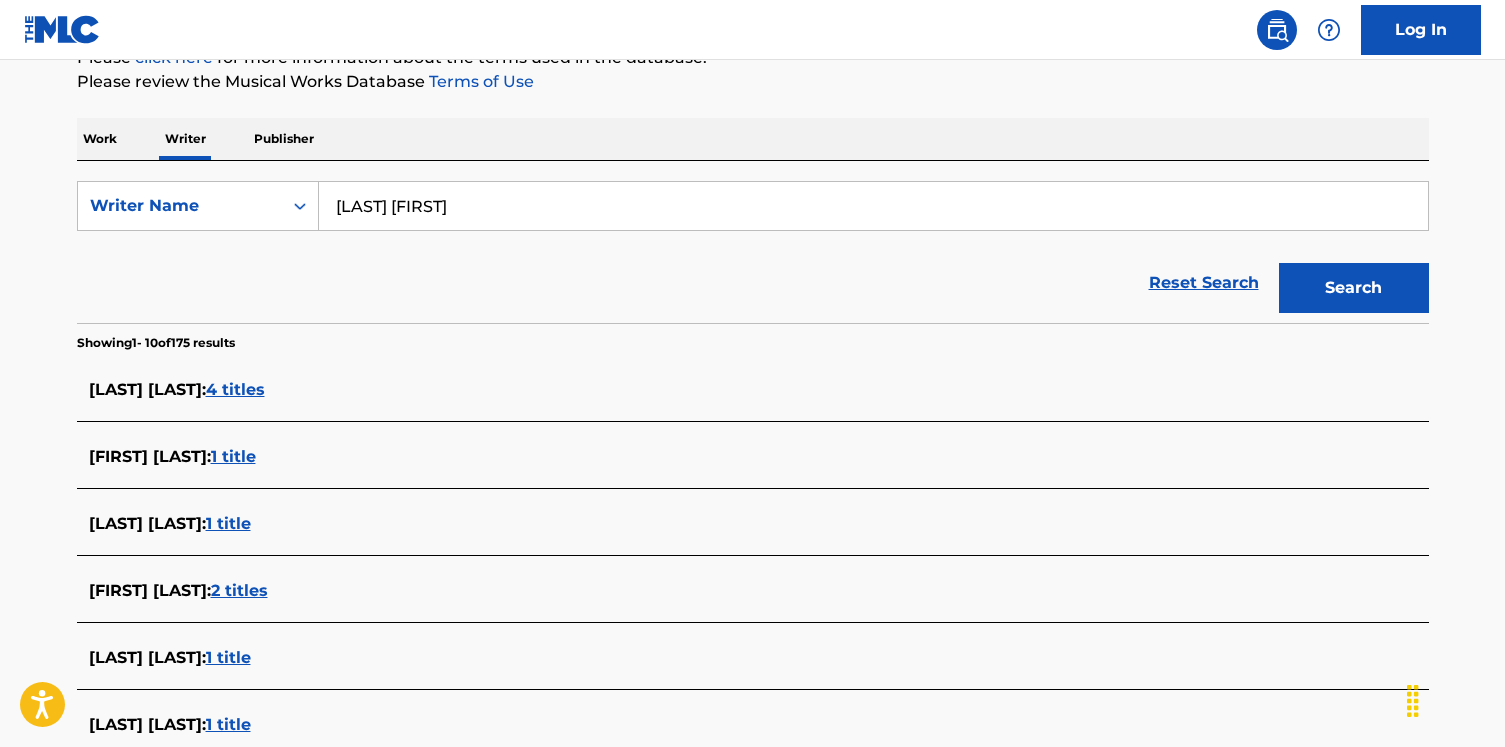 click on "[LAST] [FIRST]" at bounding box center (873, 206) 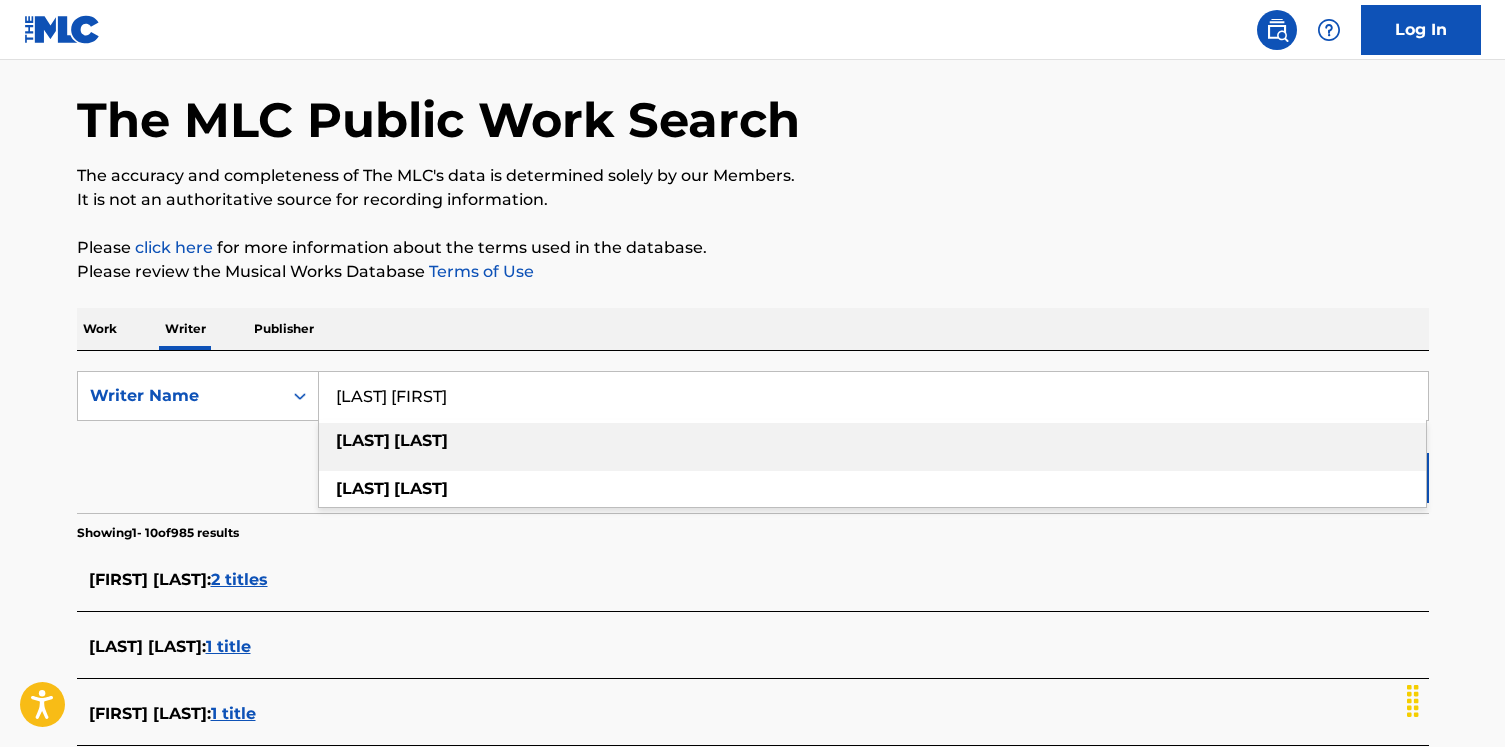 click on "Work Writer Publisher" at bounding box center [753, 329] 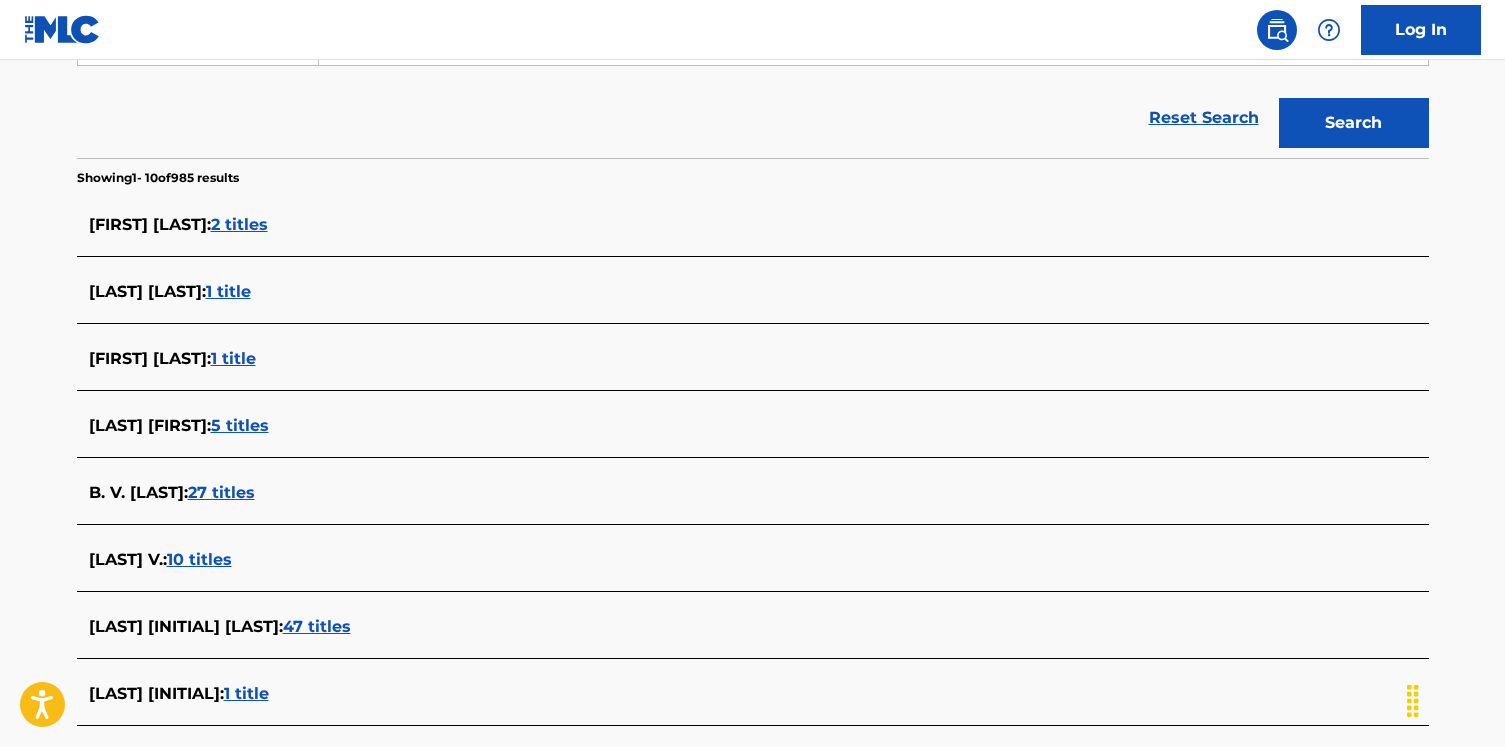 scroll, scrollTop: 751, scrollLeft: 0, axis: vertical 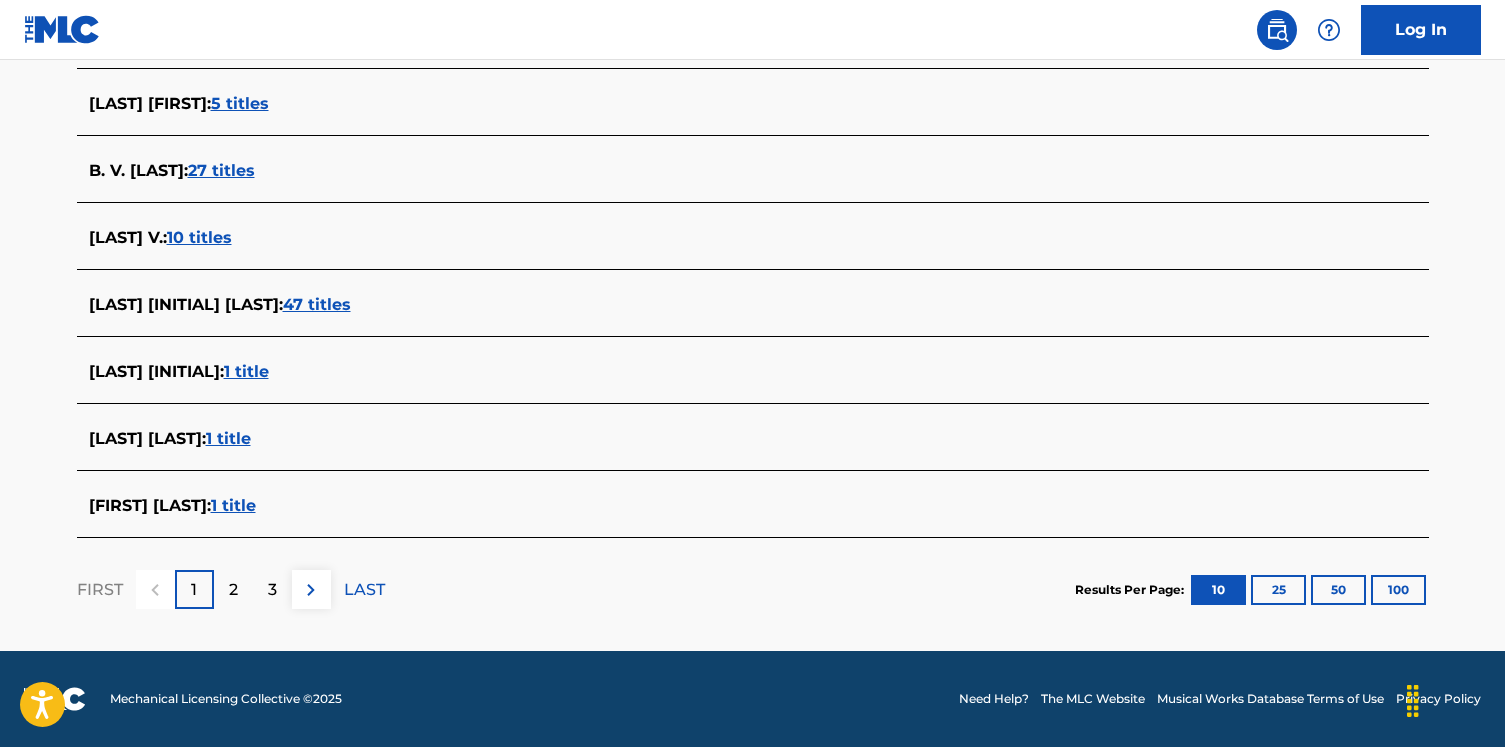 click on "1 title" at bounding box center [233, 505] 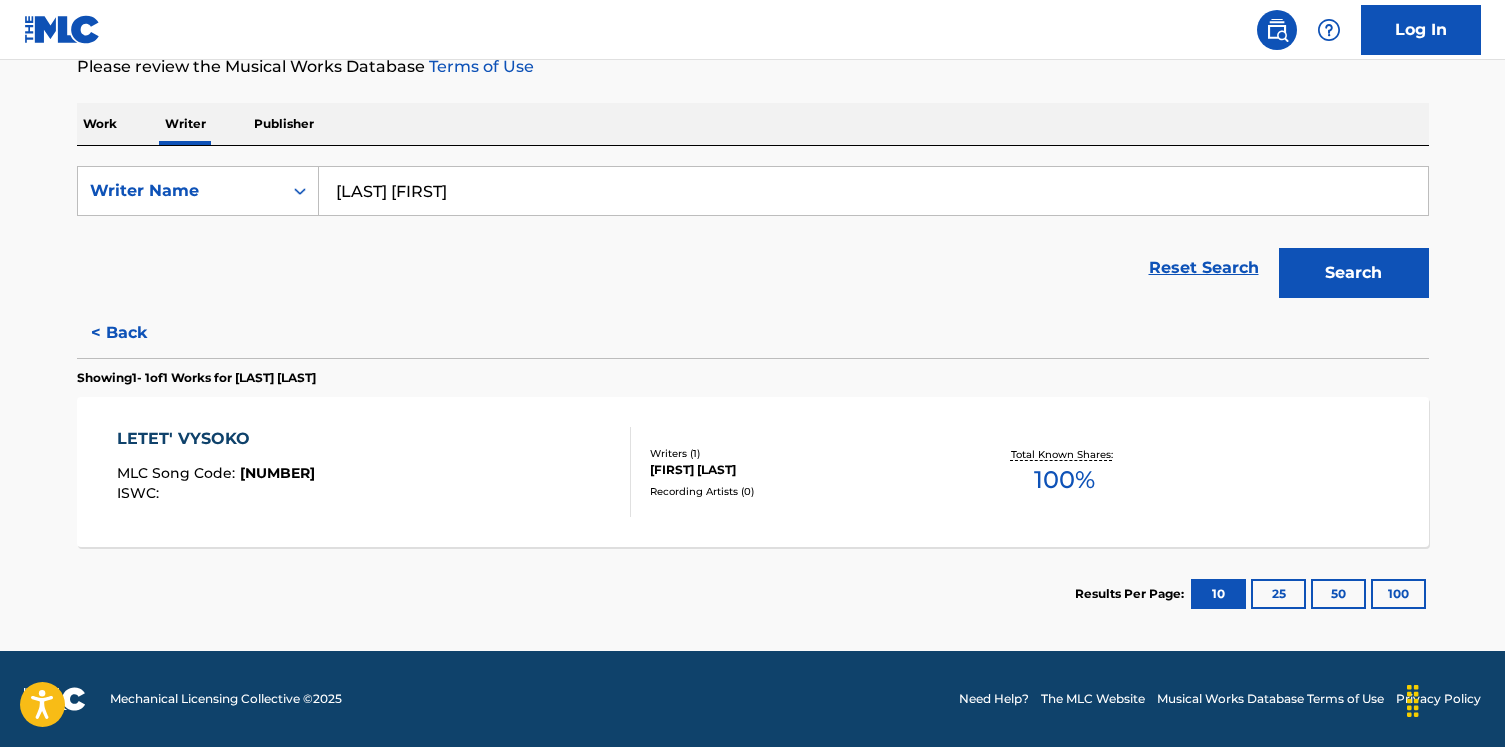 click on "LETET' VYSOKO MLC Song Code : LE4DSM ISWC :" at bounding box center [374, 472] 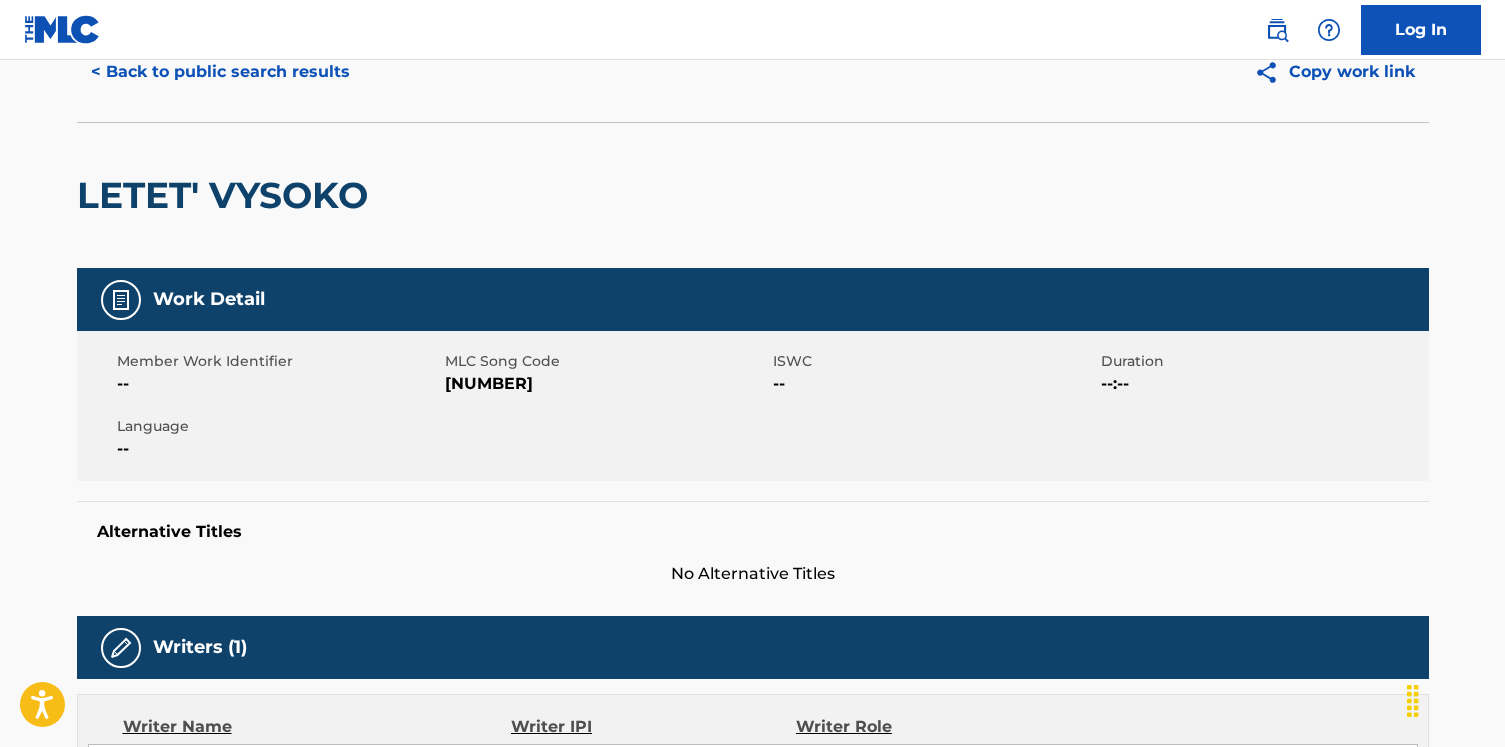 scroll, scrollTop: 0, scrollLeft: 0, axis: both 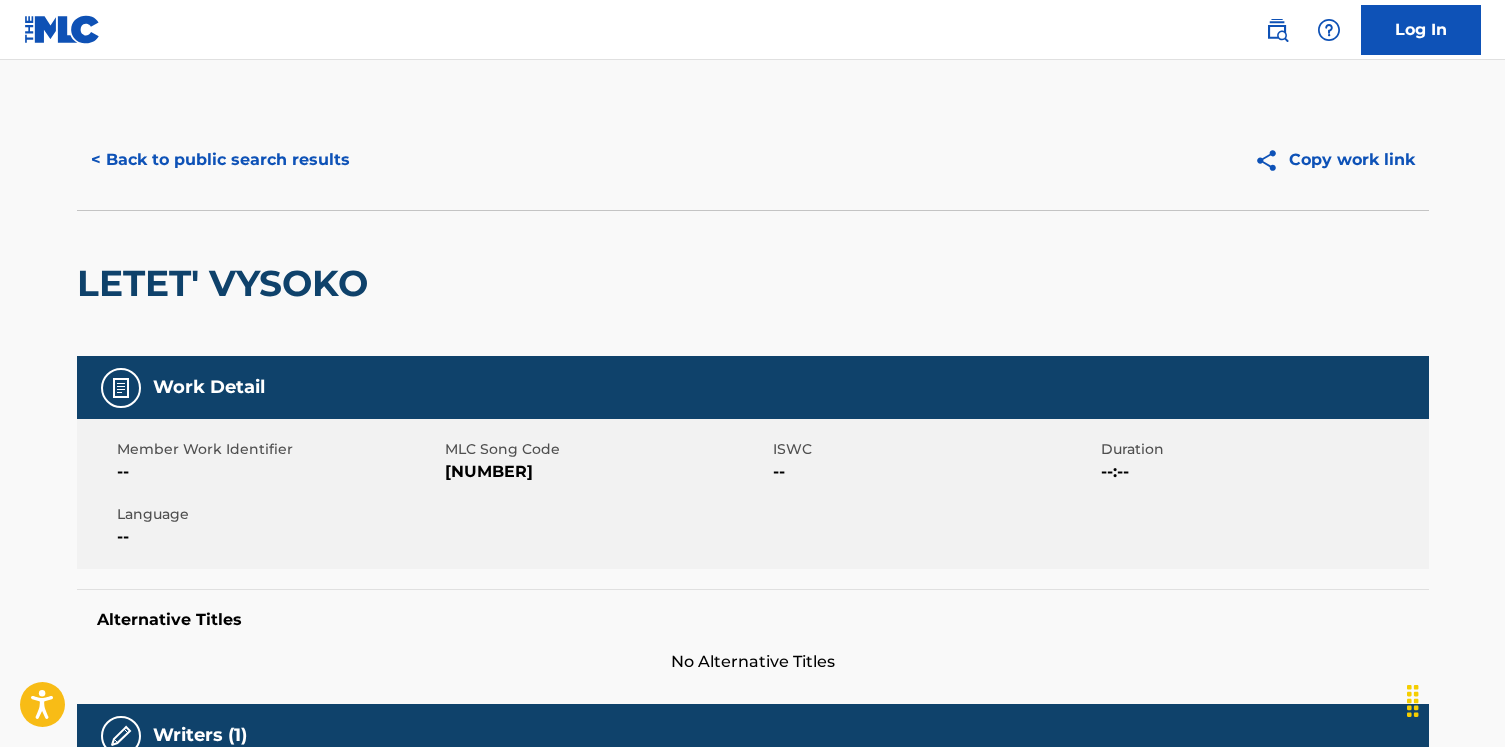 click on "< Back to public search results" at bounding box center [220, 160] 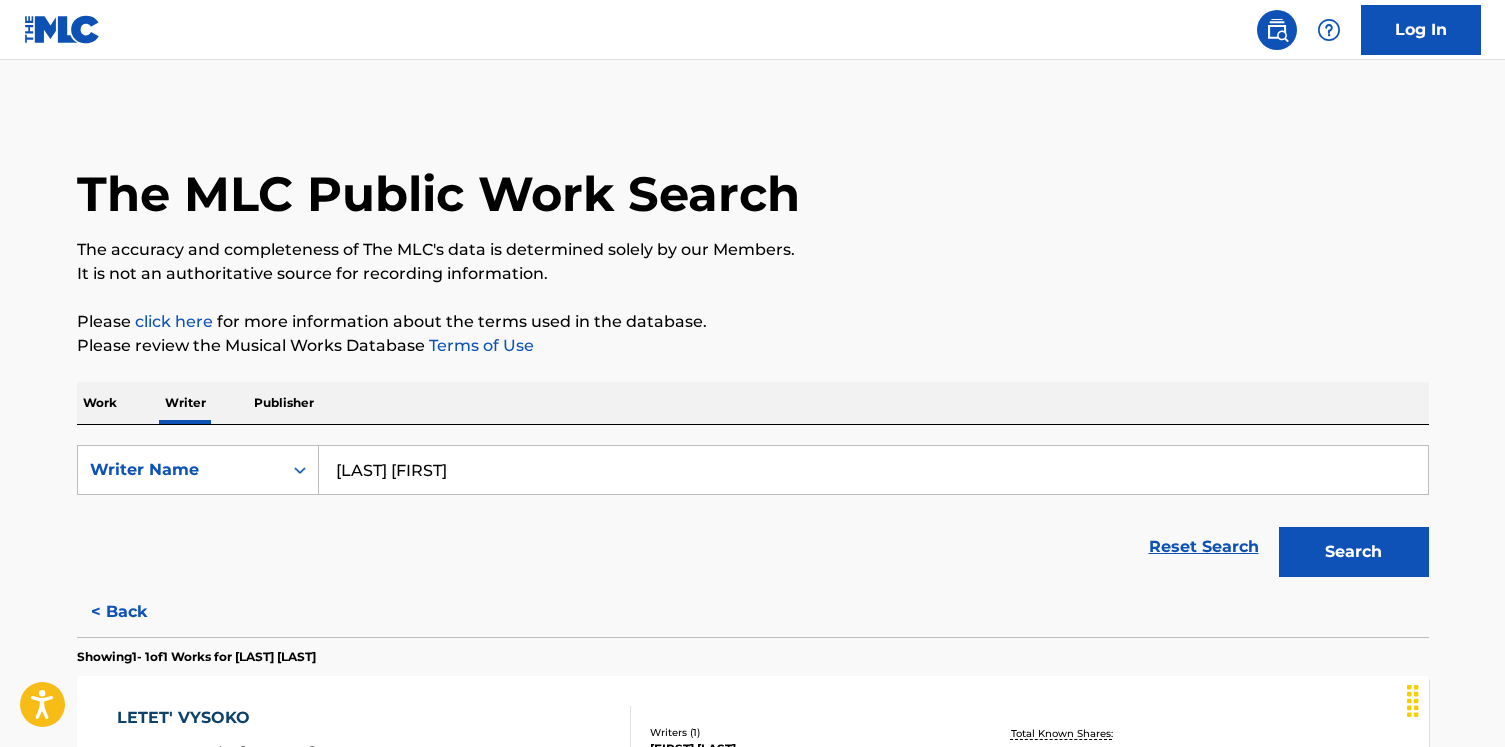 click on "[LAST] [FIRST]" at bounding box center [873, 470] 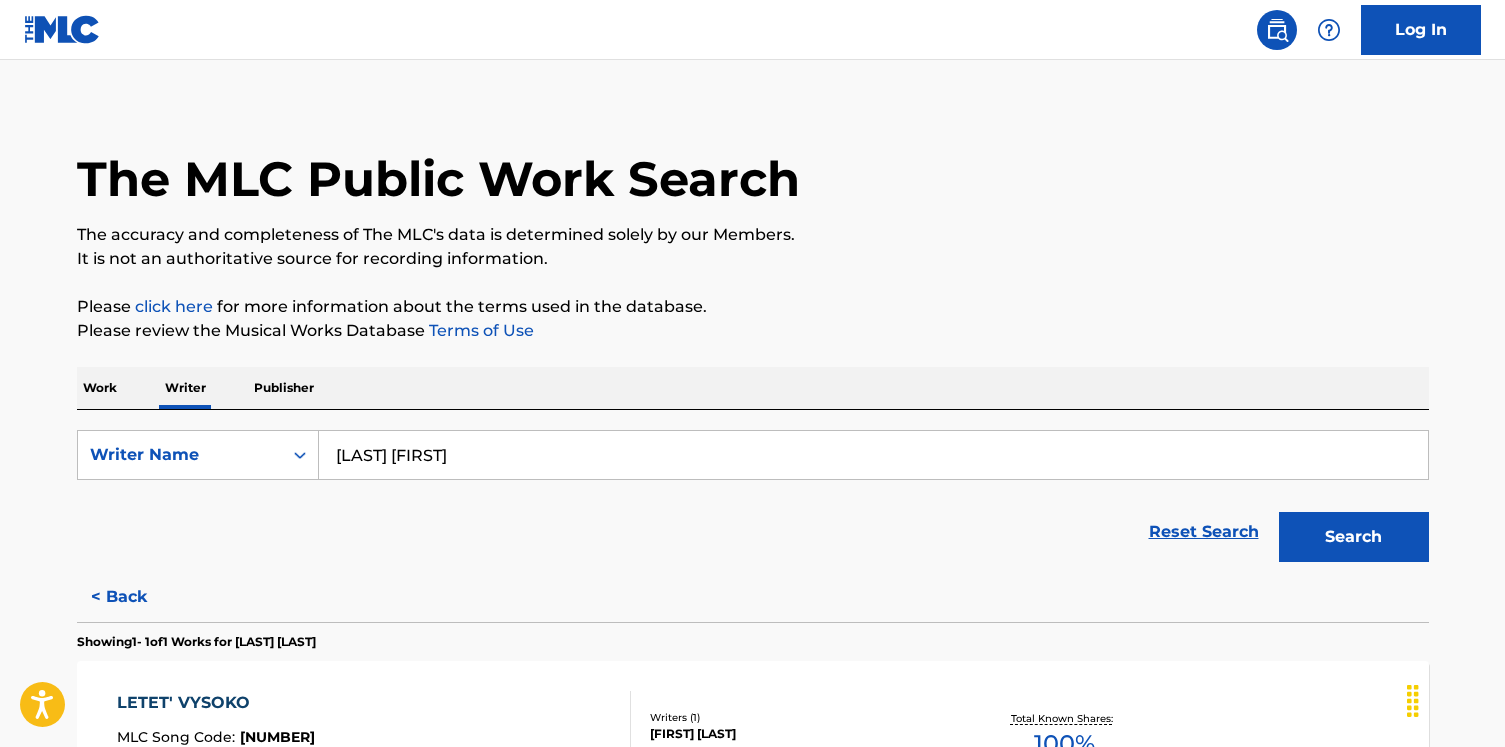click on "[LAST] [FIRST]" at bounding box center (873, 455) 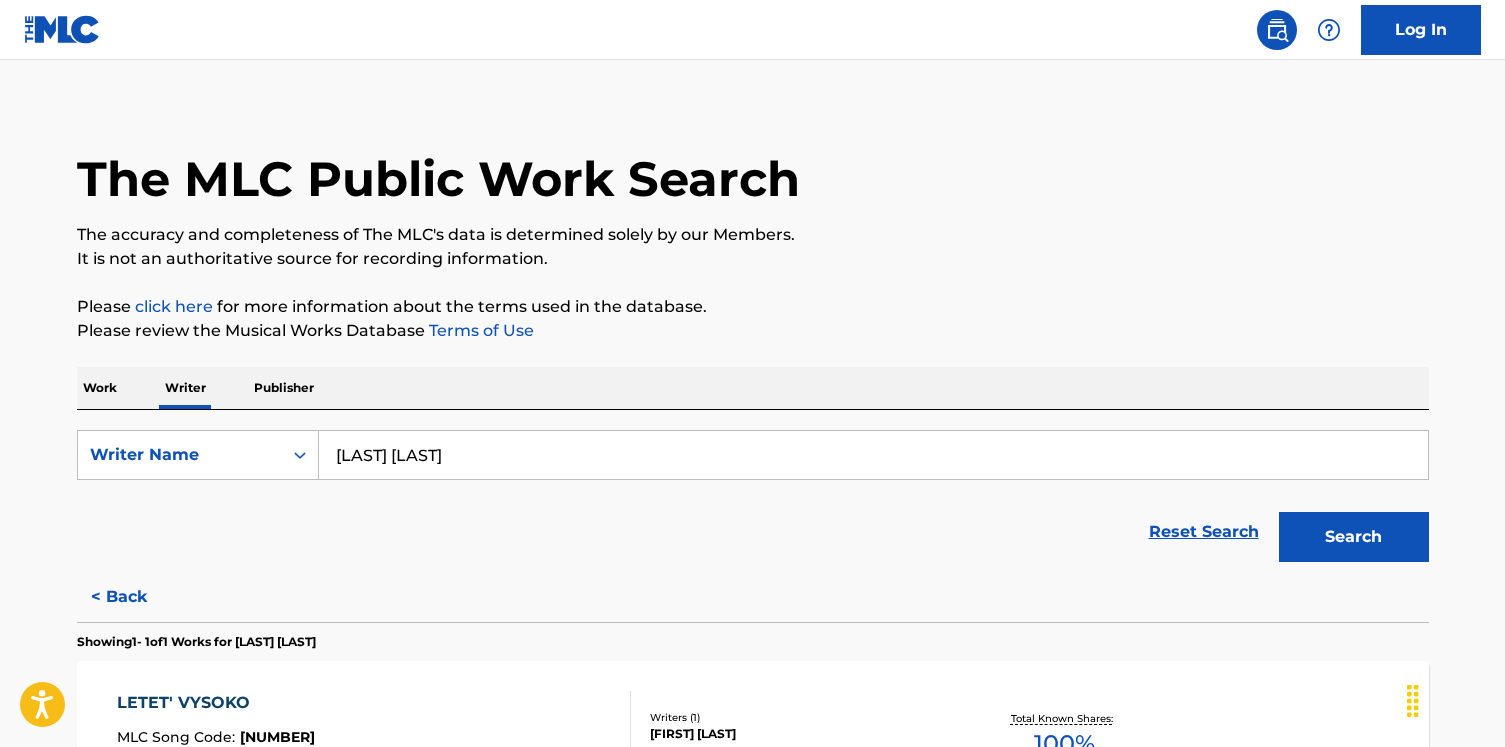 click on "It is not an authoritative source for recording information." at bounding box center (753, 259) 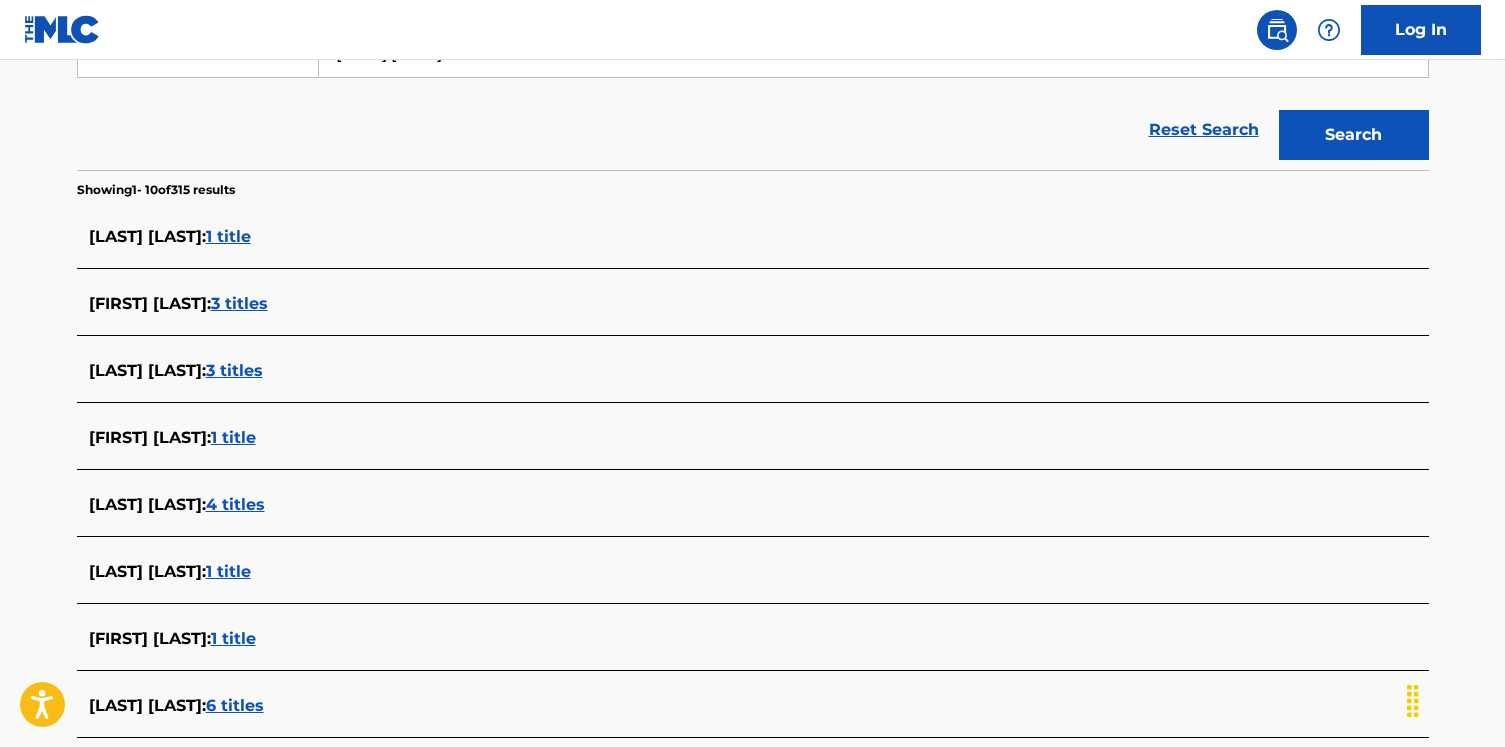 scroll, scrollTop: 0, scrollLeft: 0, axis: both 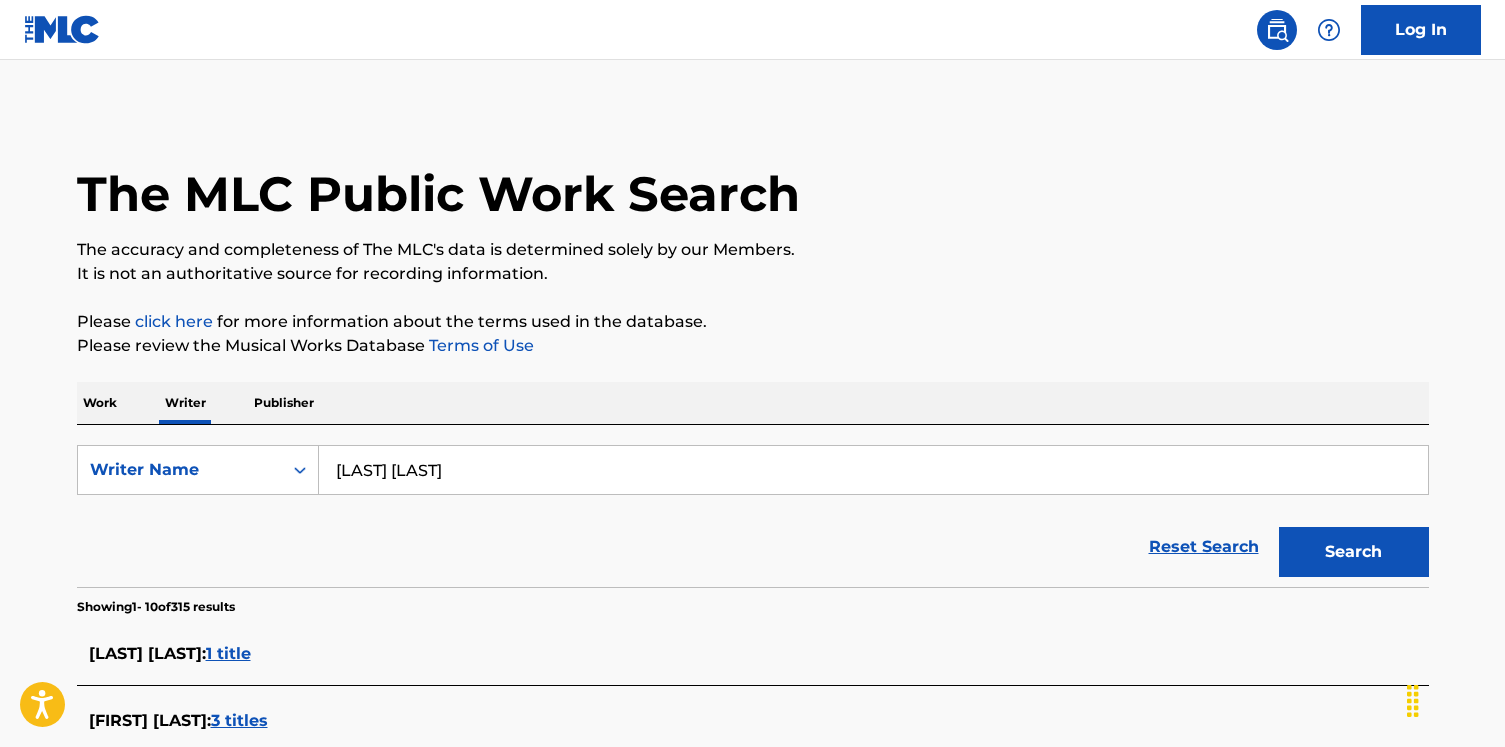 click on "[LAST] [LAST]" at bounding box center (873, 470) 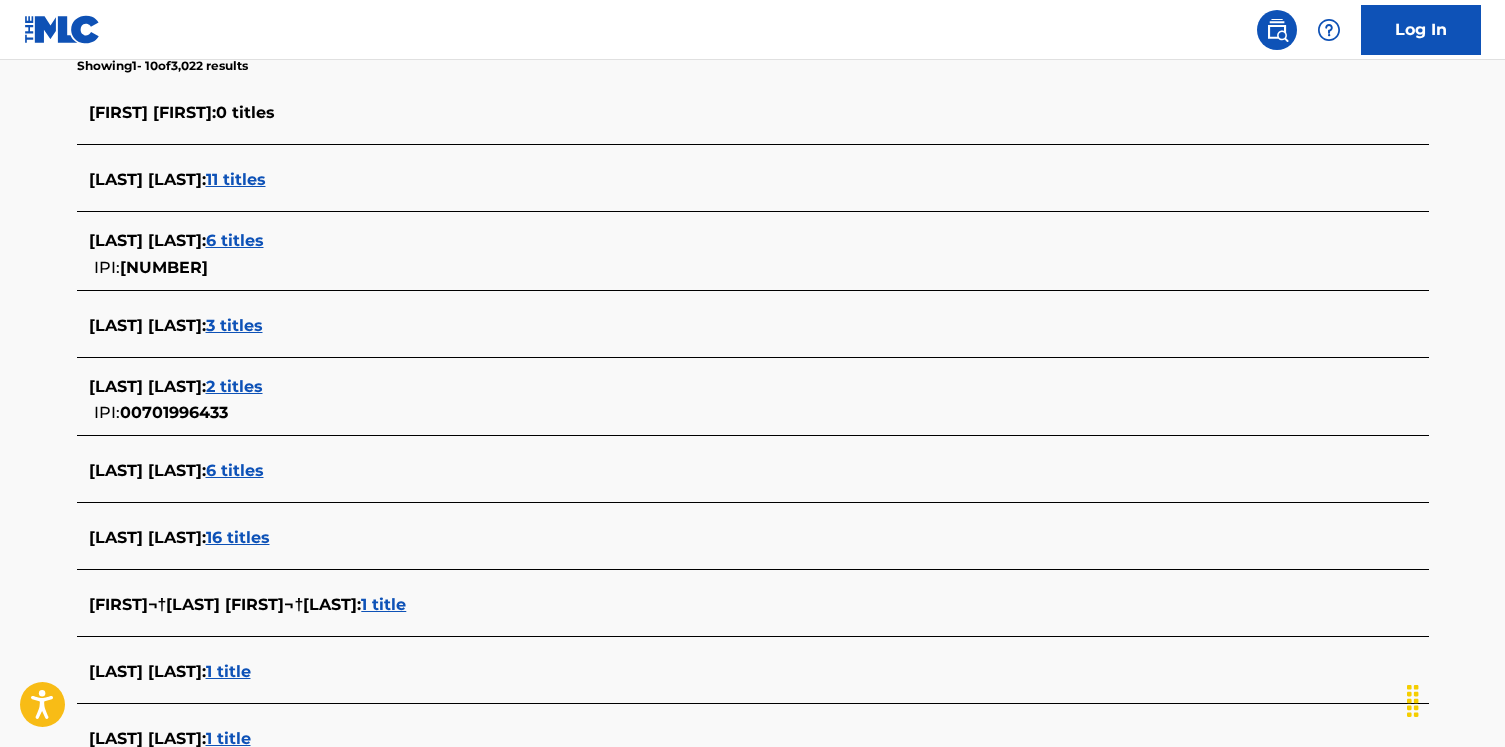 scroll, scrollTop: 477, scrollLeft: 0, axis: vertical 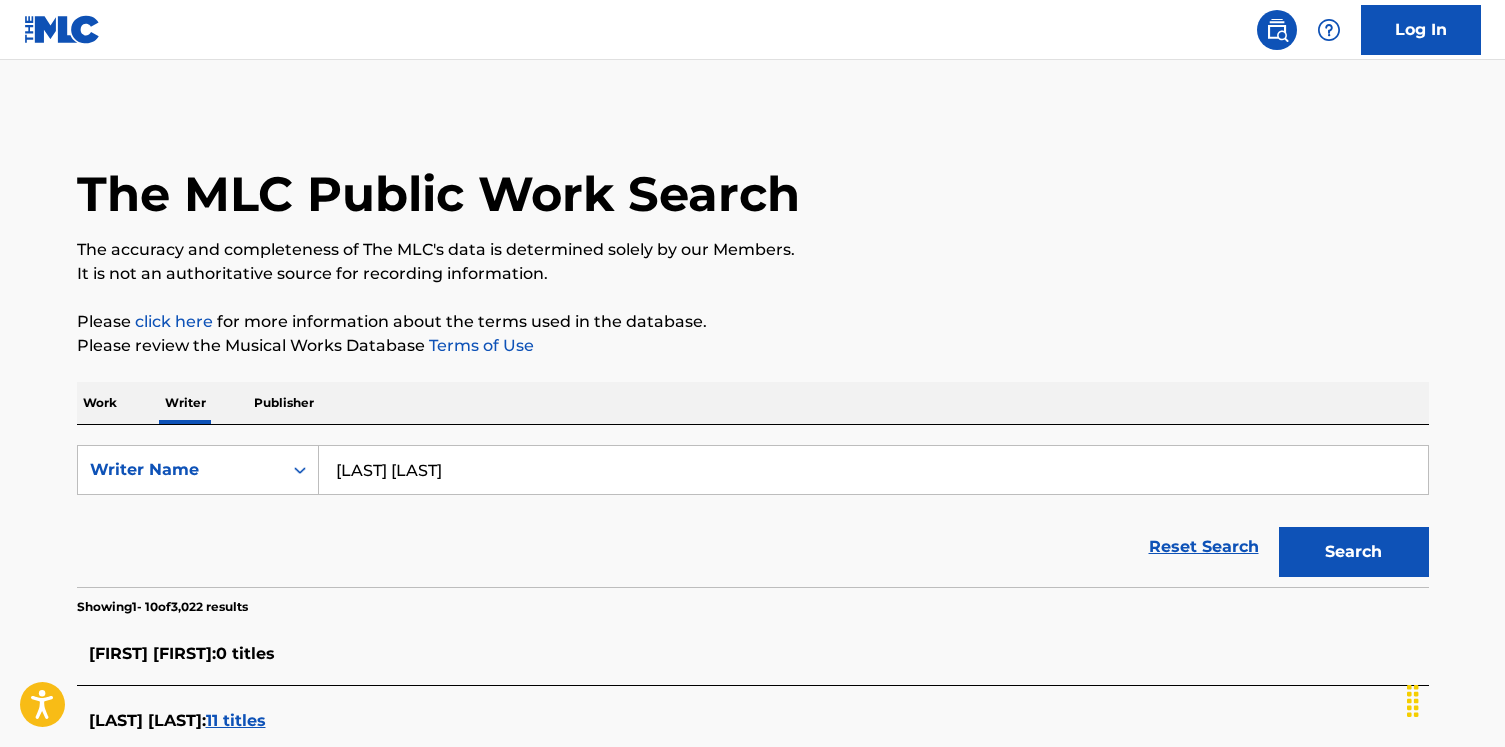 click on "[LAST] [LAST]" at bounding box center (873, 470) 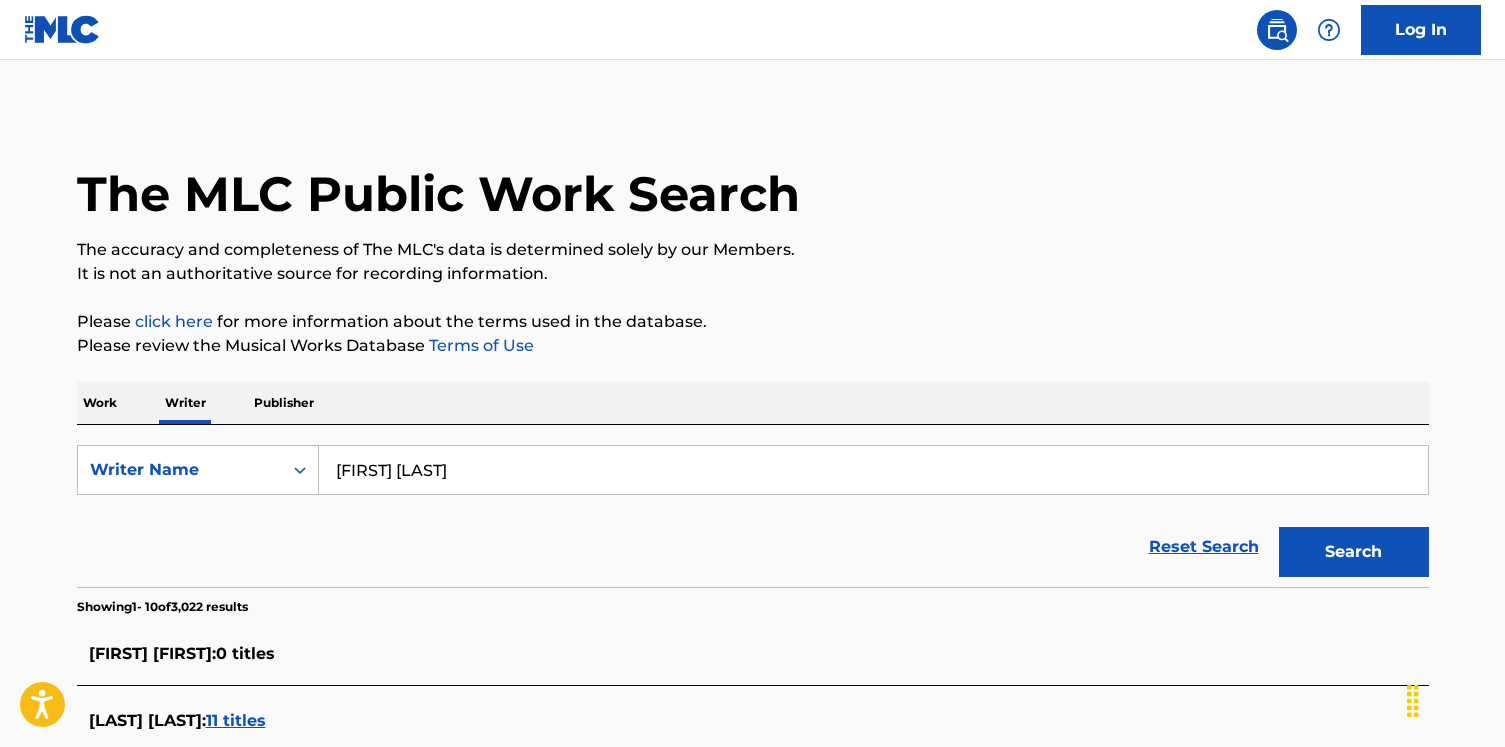 click on "Search" at bounding box center (1354, 552) 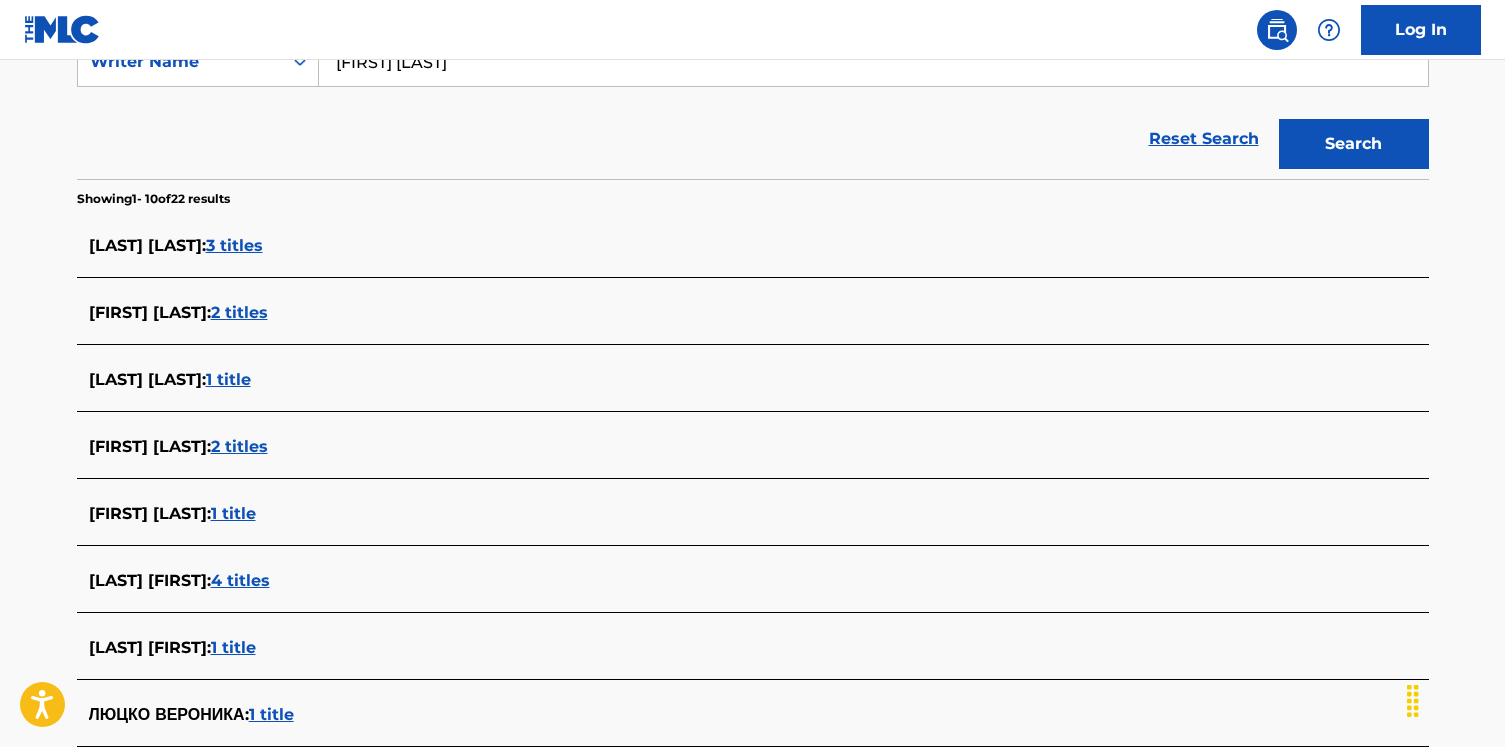 scroll, scrollTop: 347, scrollLeft: 0, axis: vertical 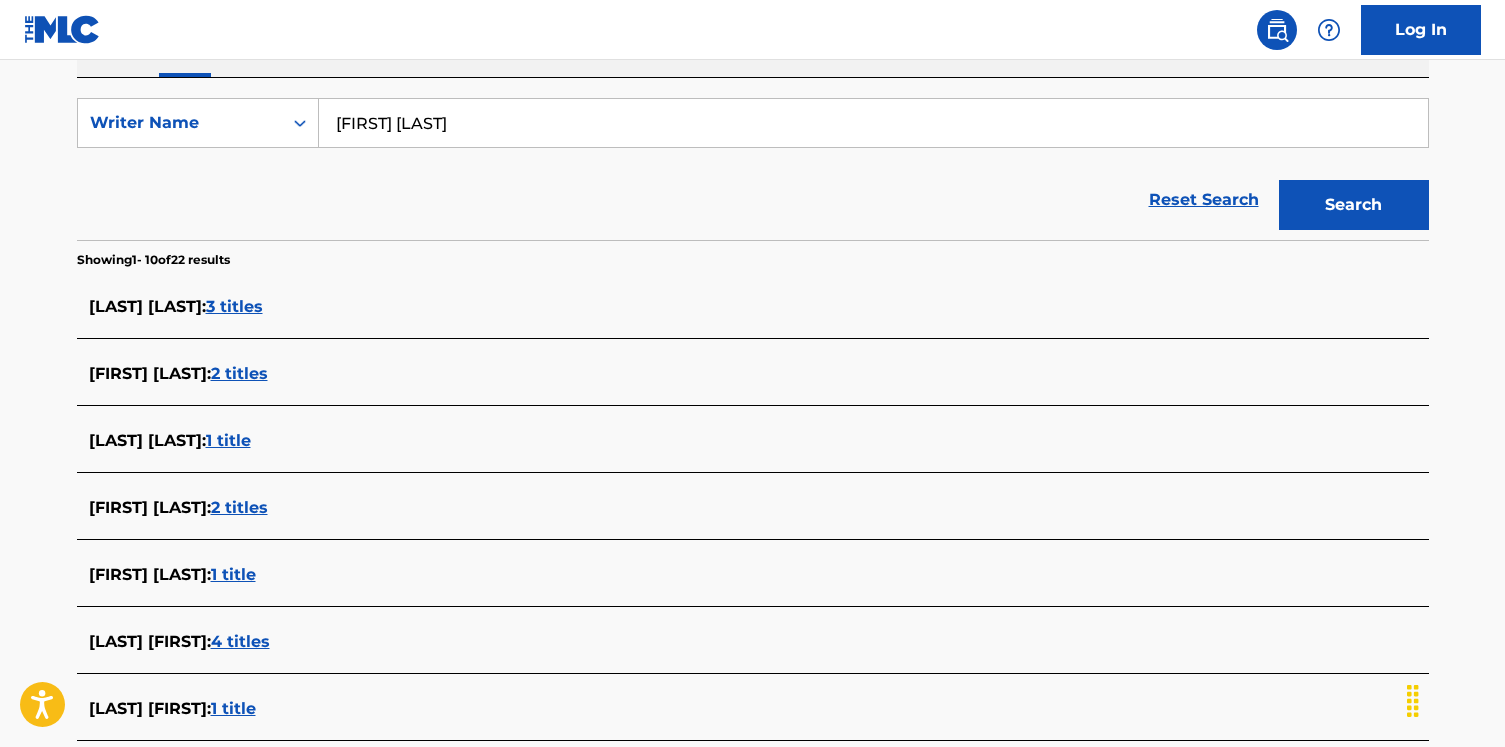 click on "[FIRST] [LAST]" at bounding box center (873, 123) 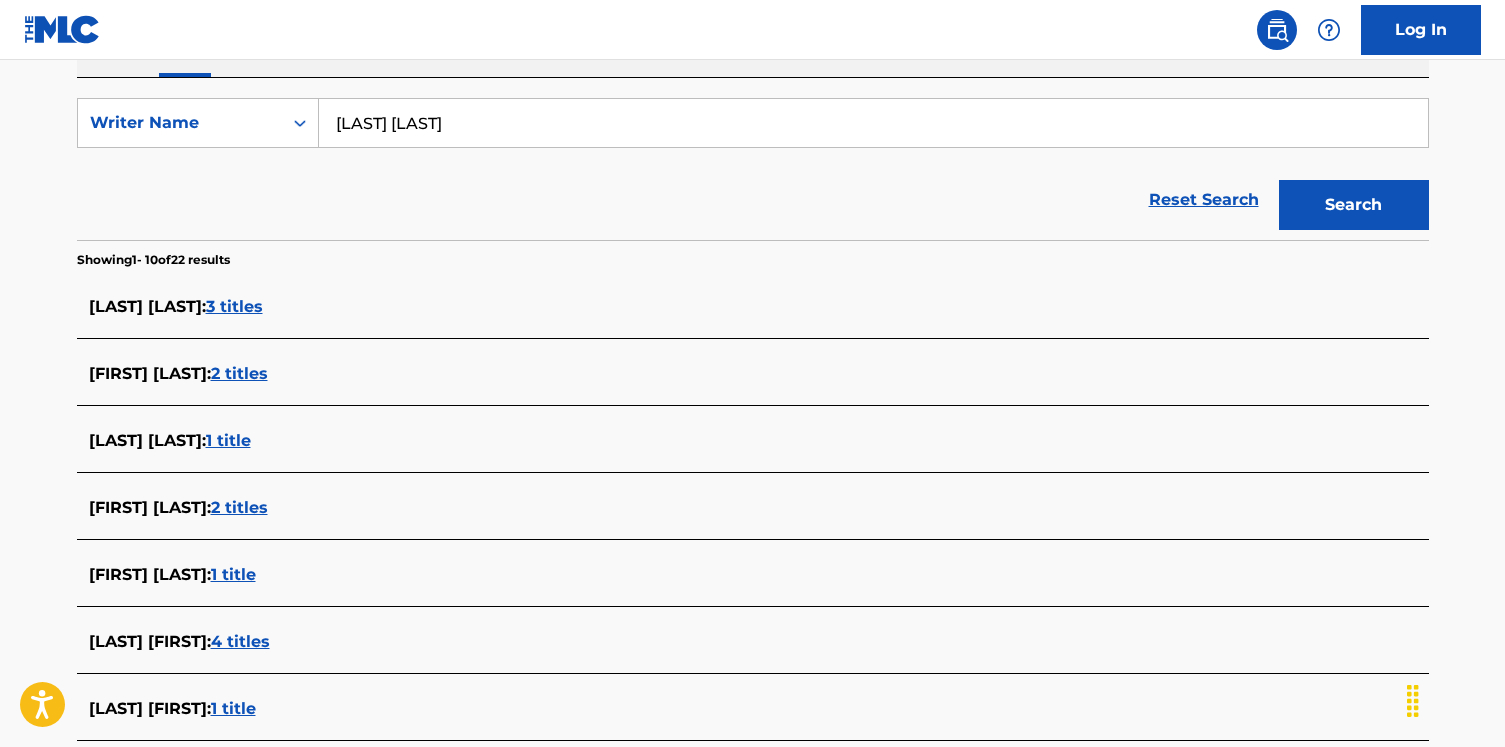 click on "Search" at bounding box center (1354, 205) 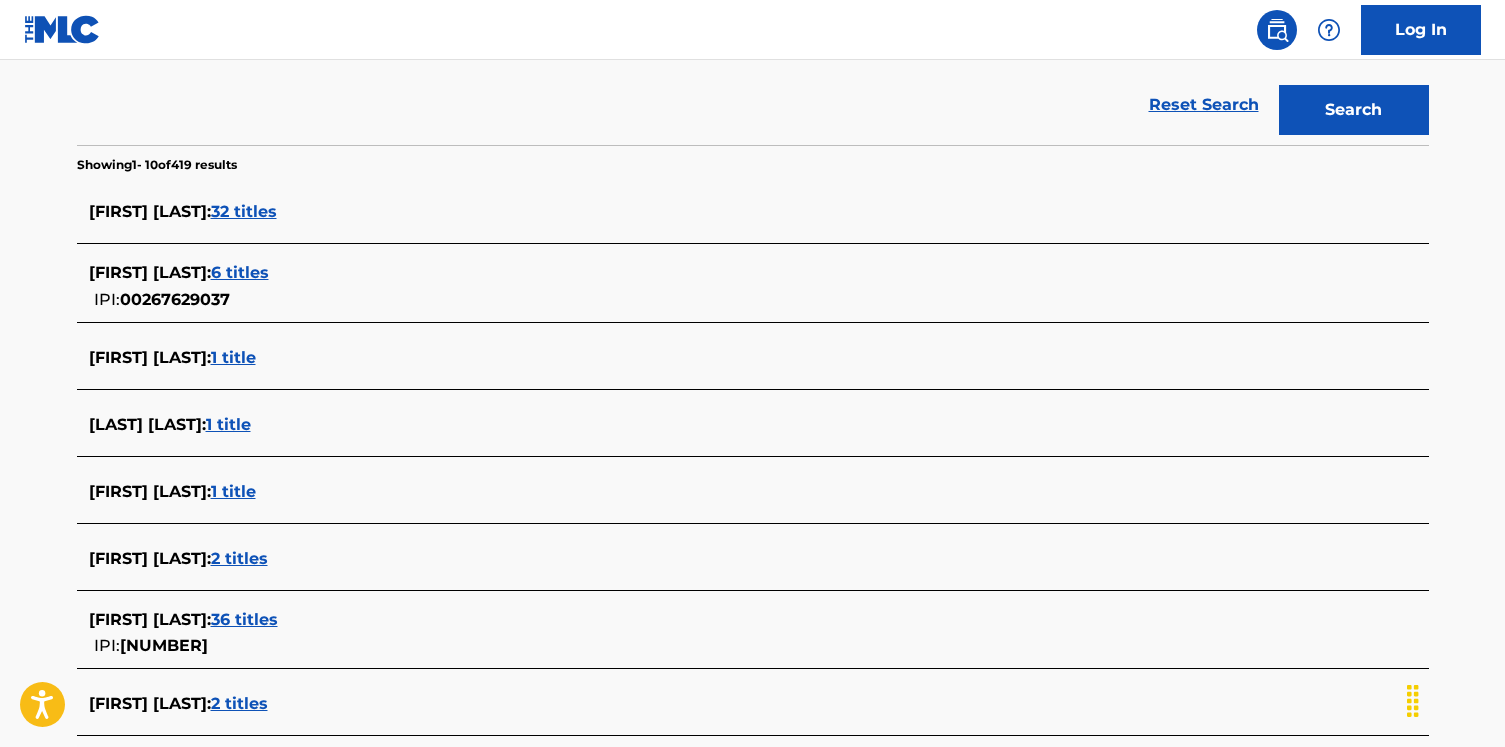 scroll, scrollTop: 329, scrollLeft: 0, axis: vertical 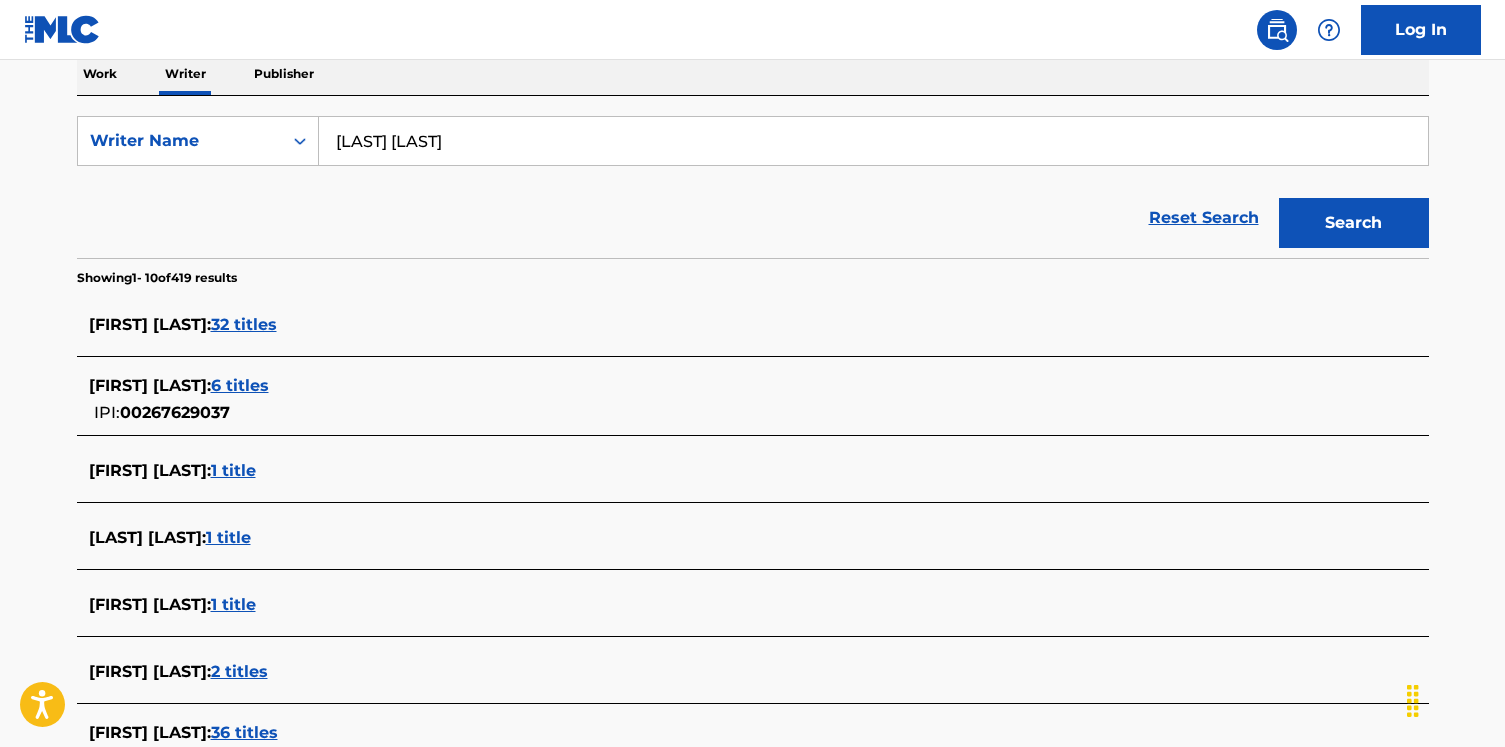 click on "[LAST] [LAST]" at bounding box center (873, 141) 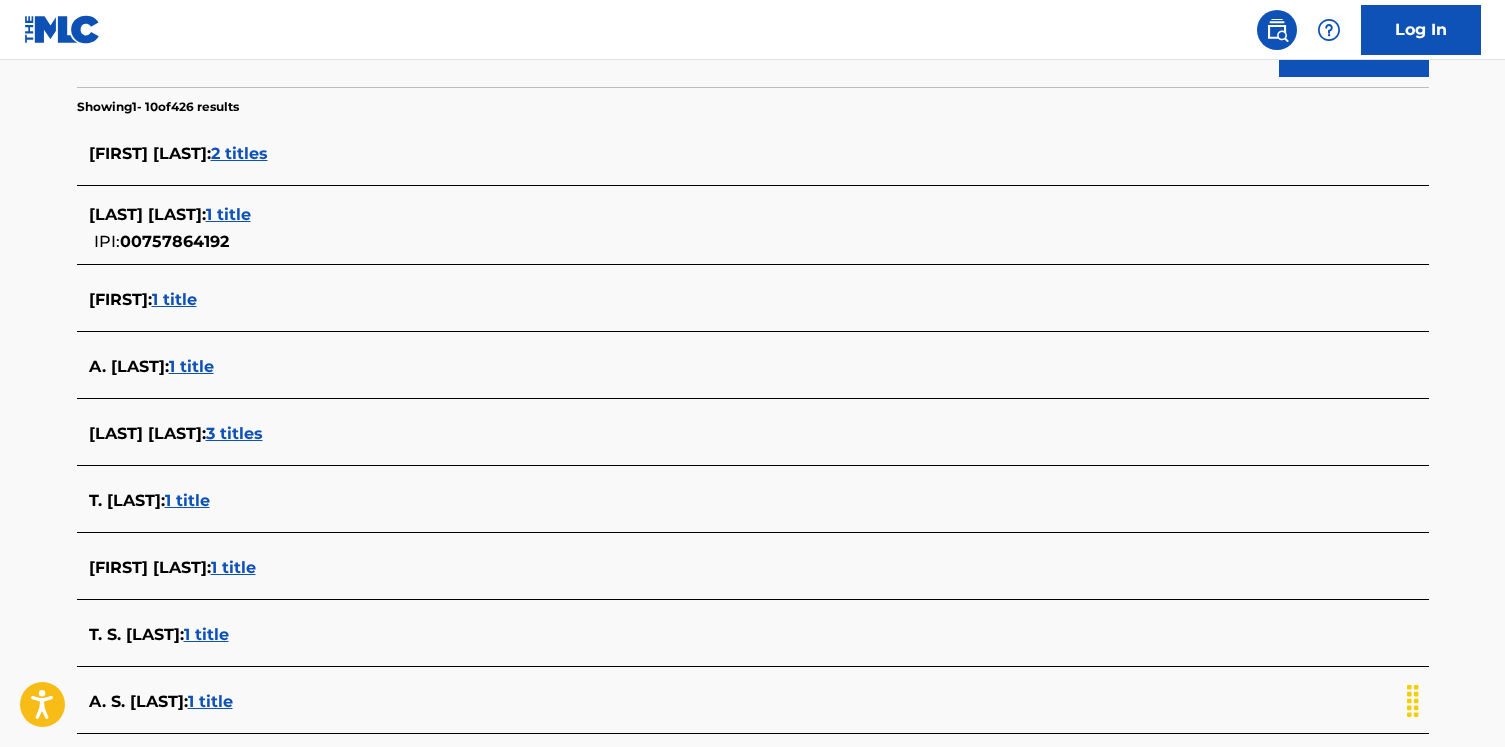 scroll, scrollTop: 448, scrollLeft: 0, axis: vertical 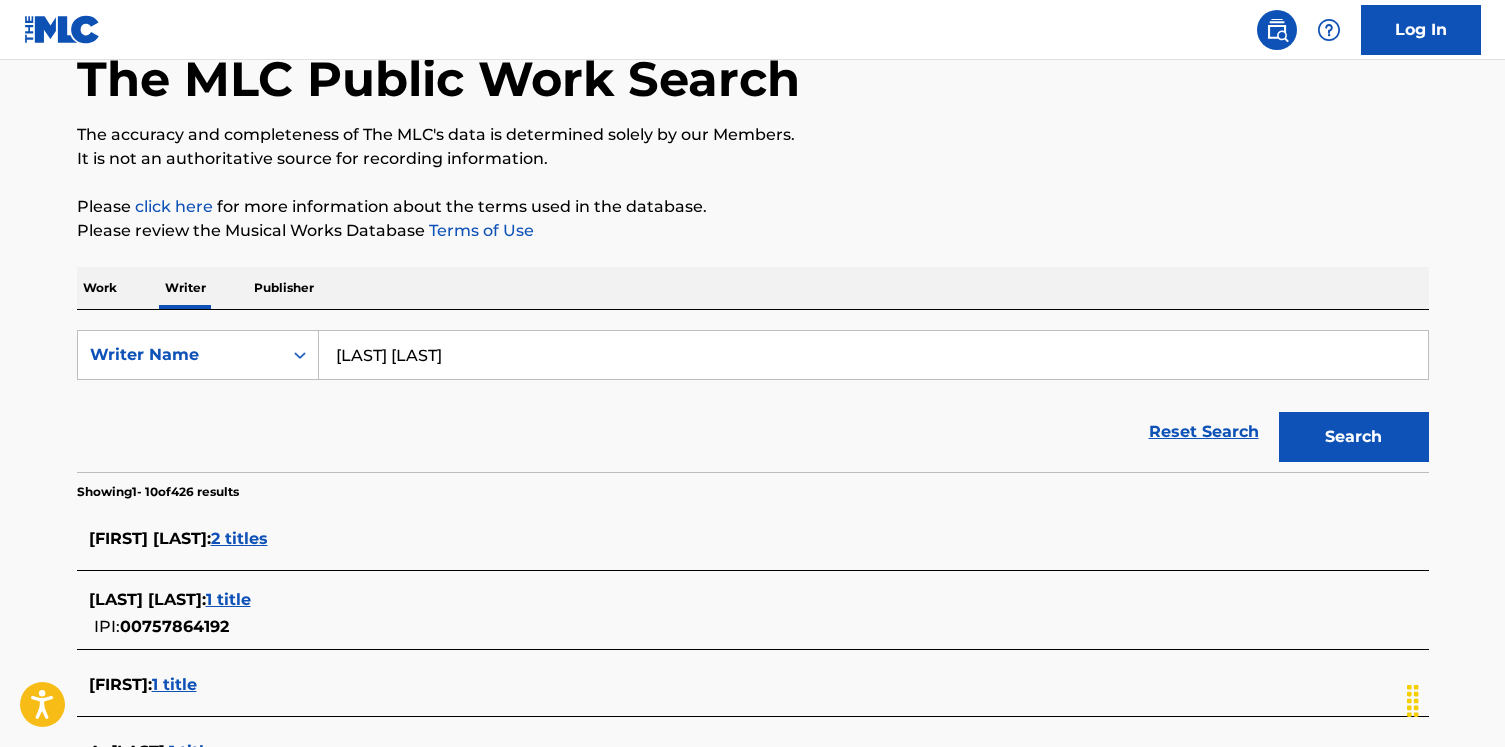 click on "[LAST] [LAST]" at bounding box center [873, 355] 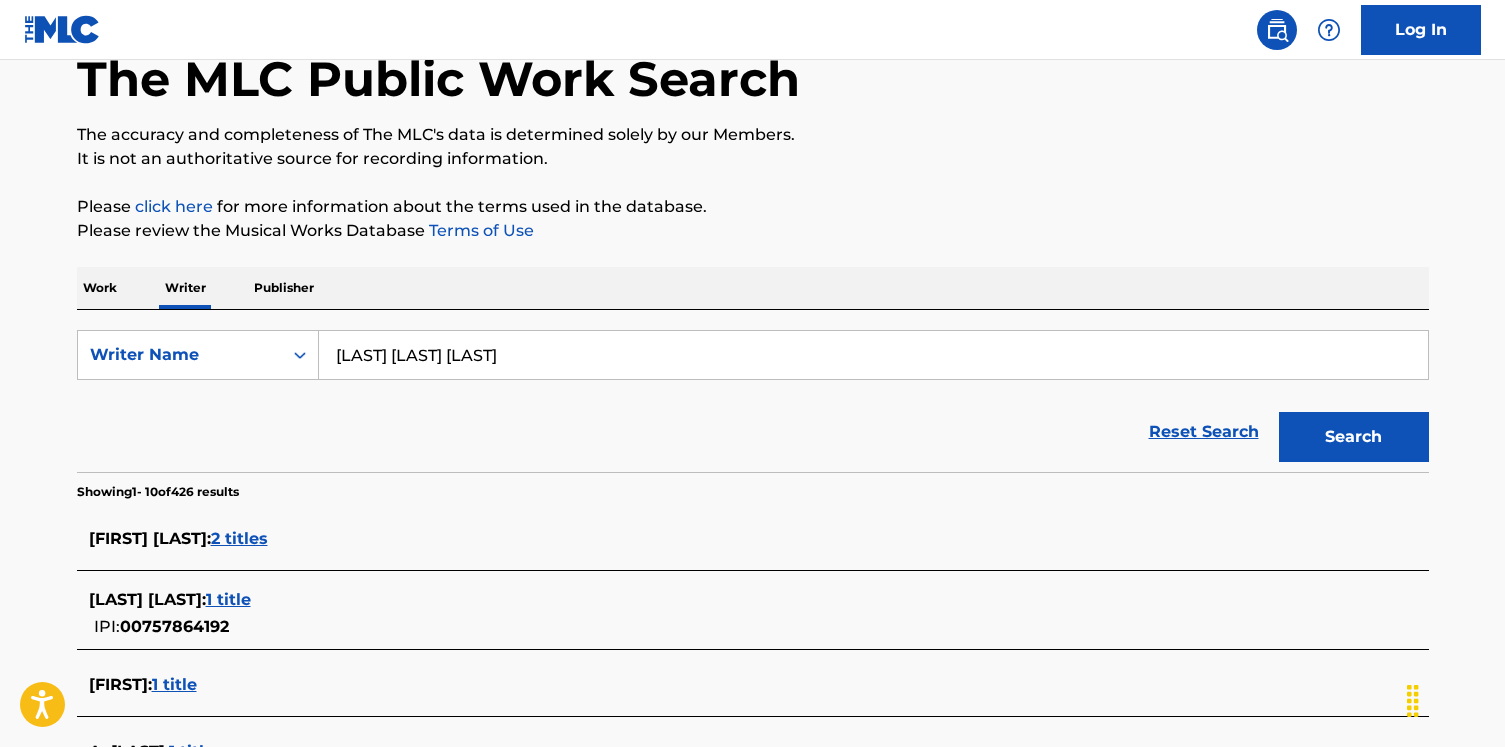click on "[LAST] [LAST] [LAST]" at bounding box center [873, 355] 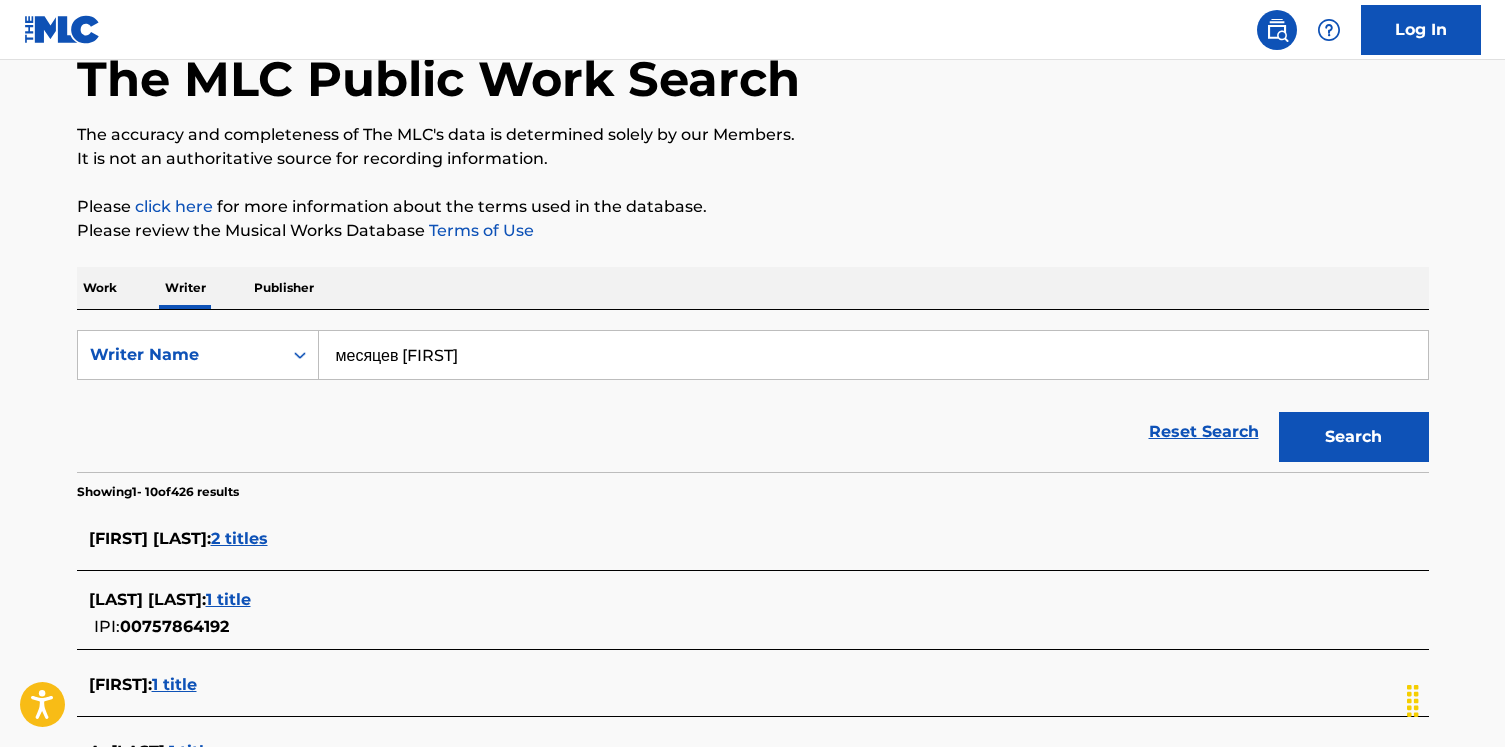 click on "Search" at bounding box center (1354, 437) 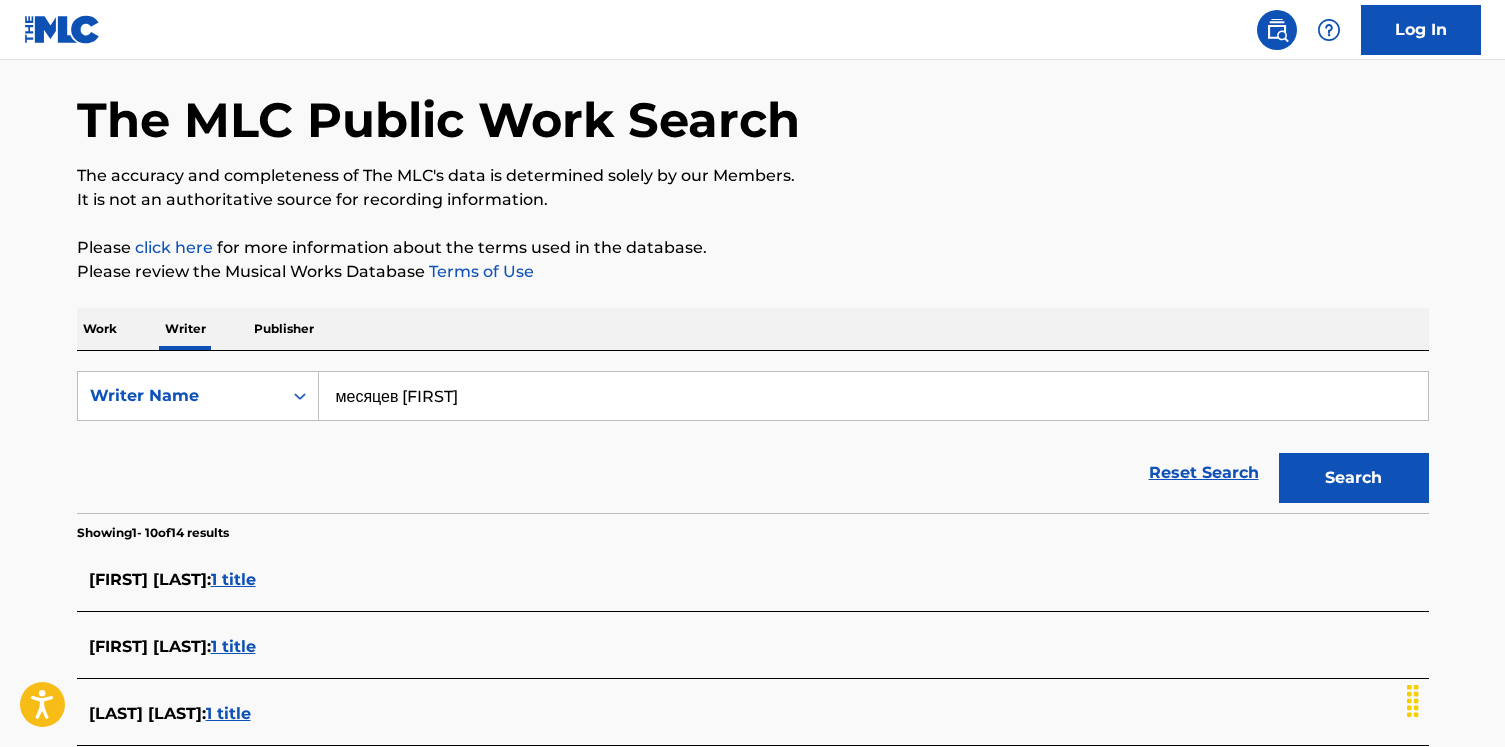scroll, scrollTop: 115, scrollLeft: 0, axis: vertical 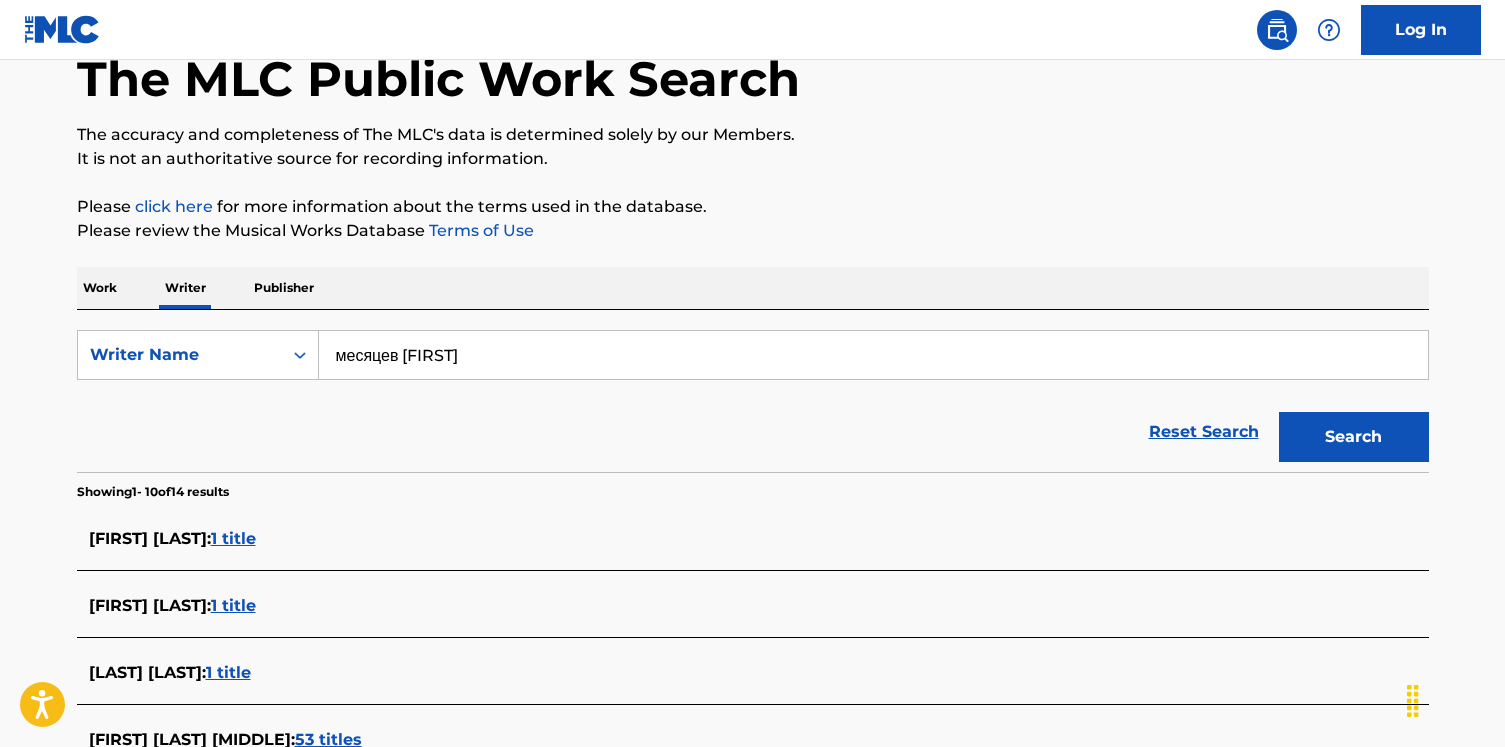 drag, startPoint x: 513, startPoint y: 391, endPoint x: 268, endPoint y: 391, distance: 245 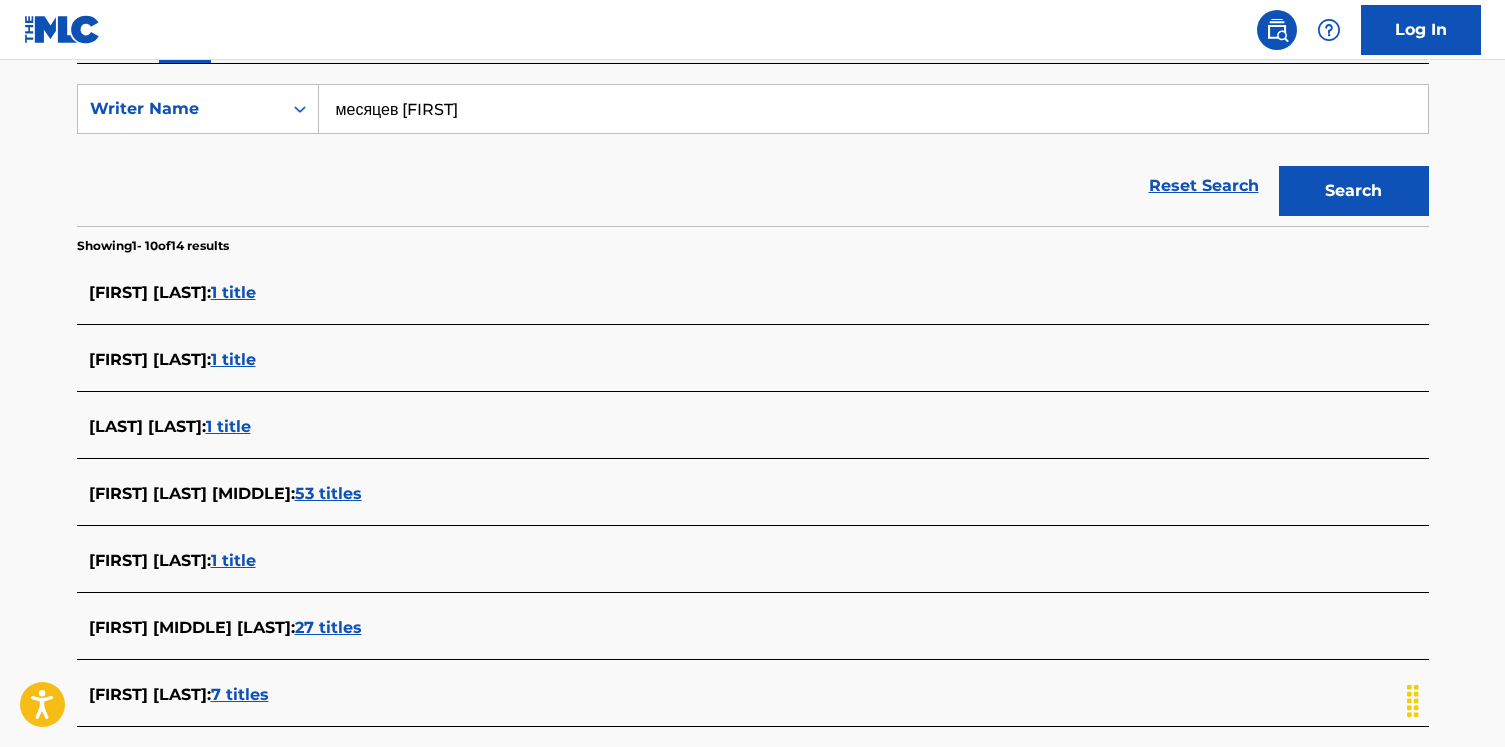 scroll, scrollTop: 174, scrollLeft: 0, axis: vertical 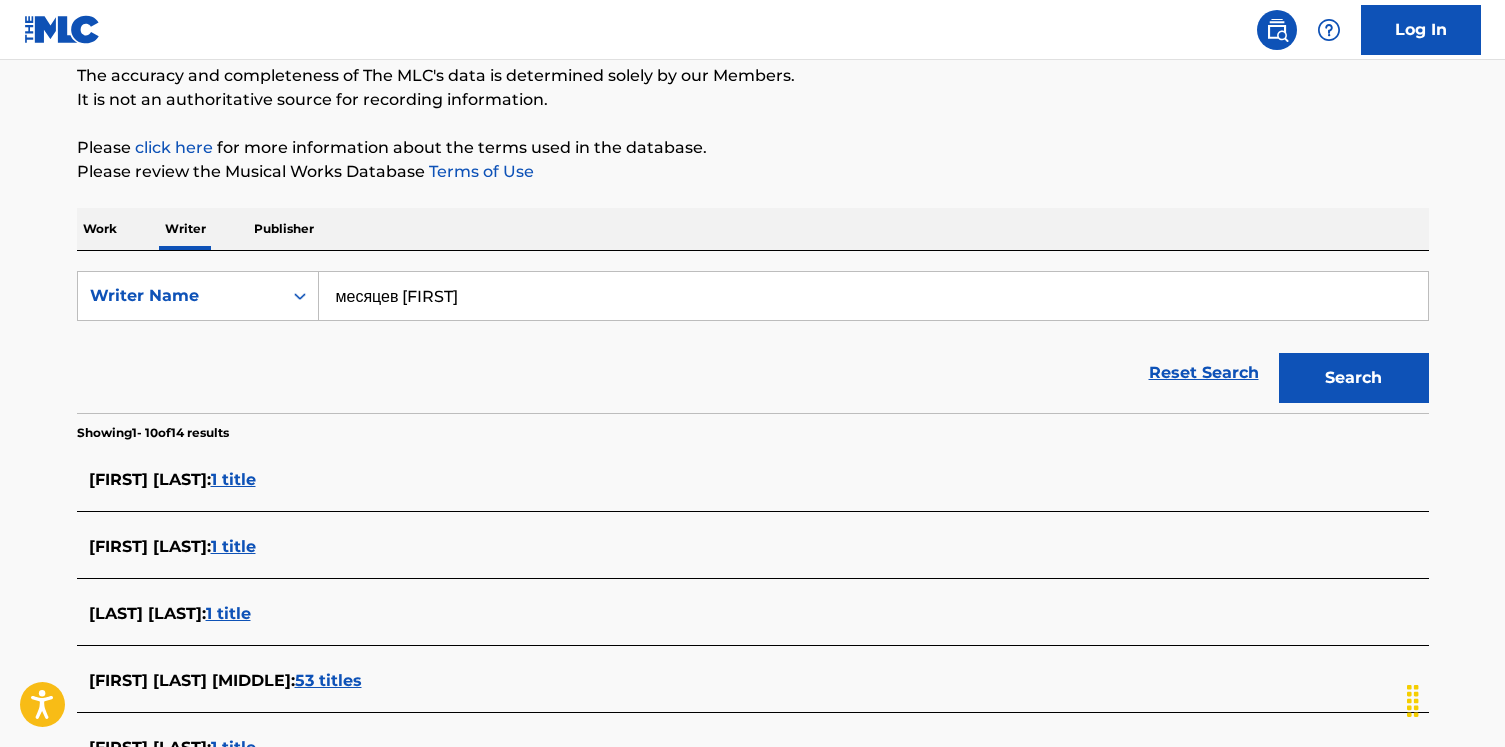 click on "месяцев [FIRST]" at bounding box center [873, 296] 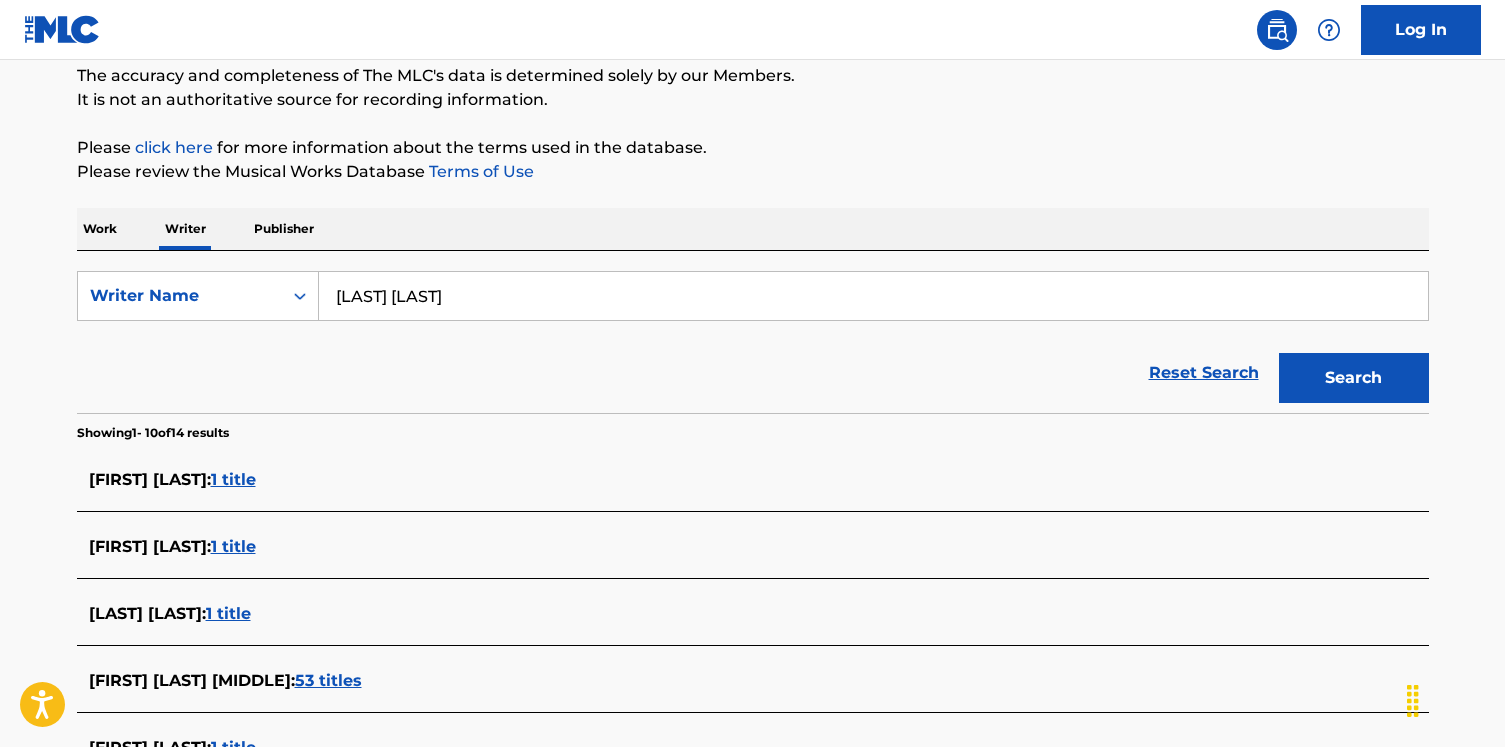type on "[LAST] [LAST]" 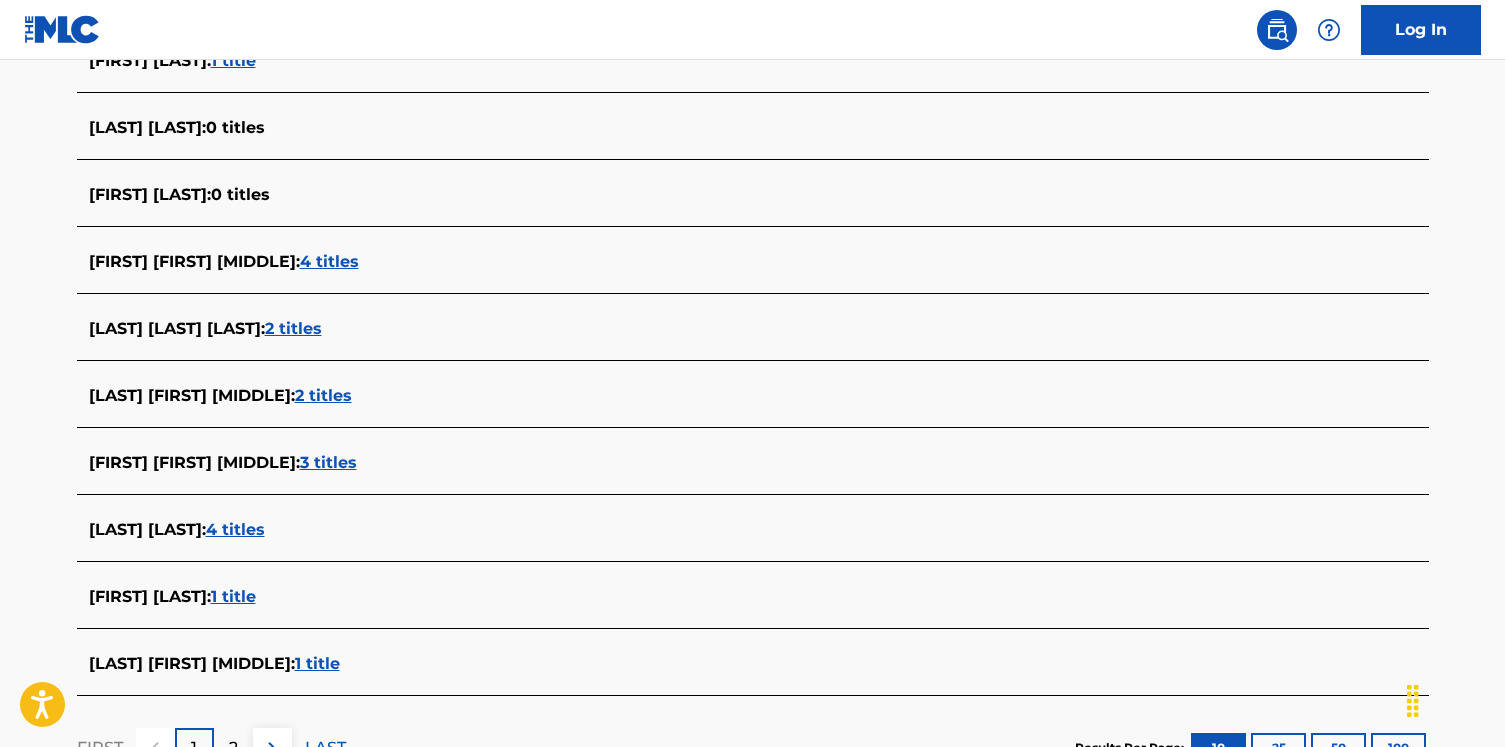 scroll, scrollTop: 549, scrollLeft: 0, axis: vertical 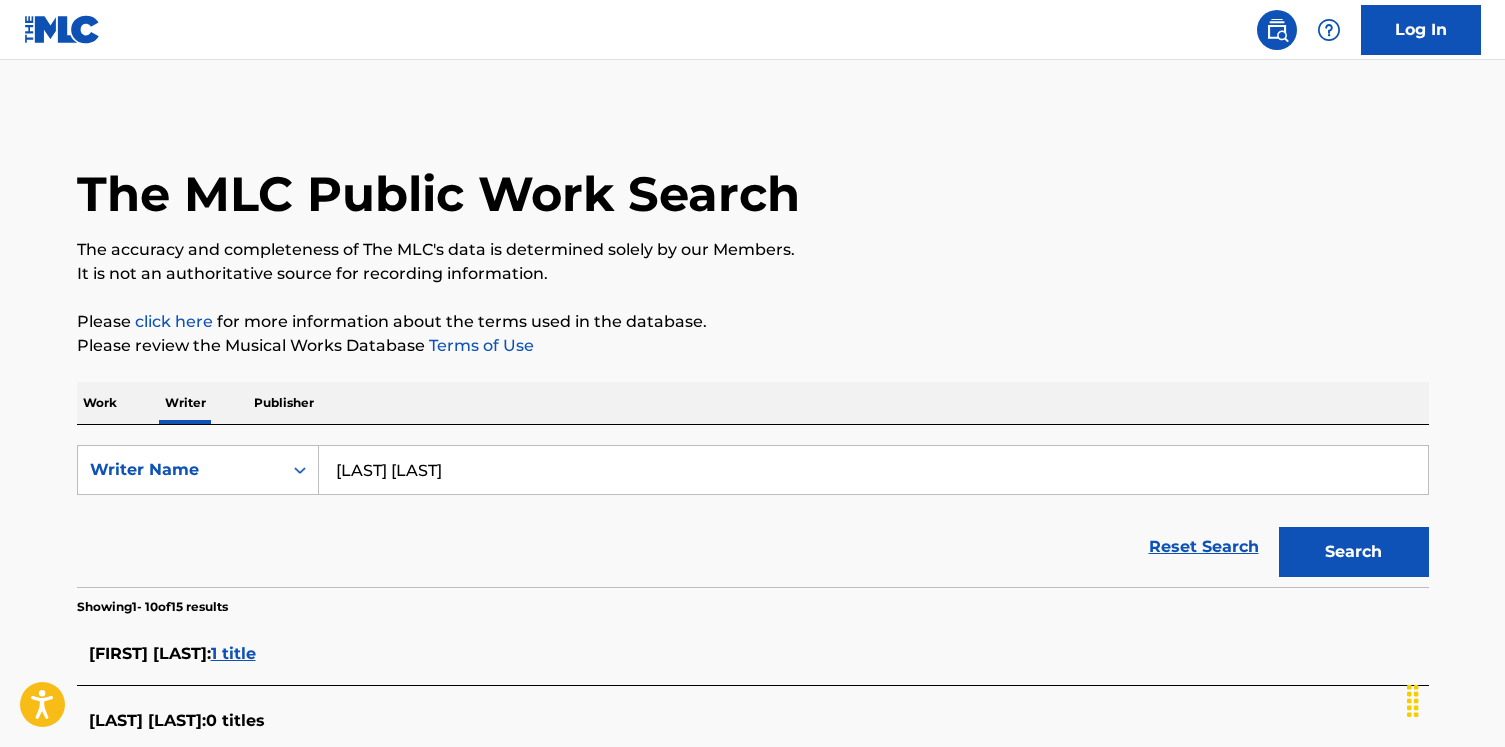 click on "Work" at bounding box center [100, 403] 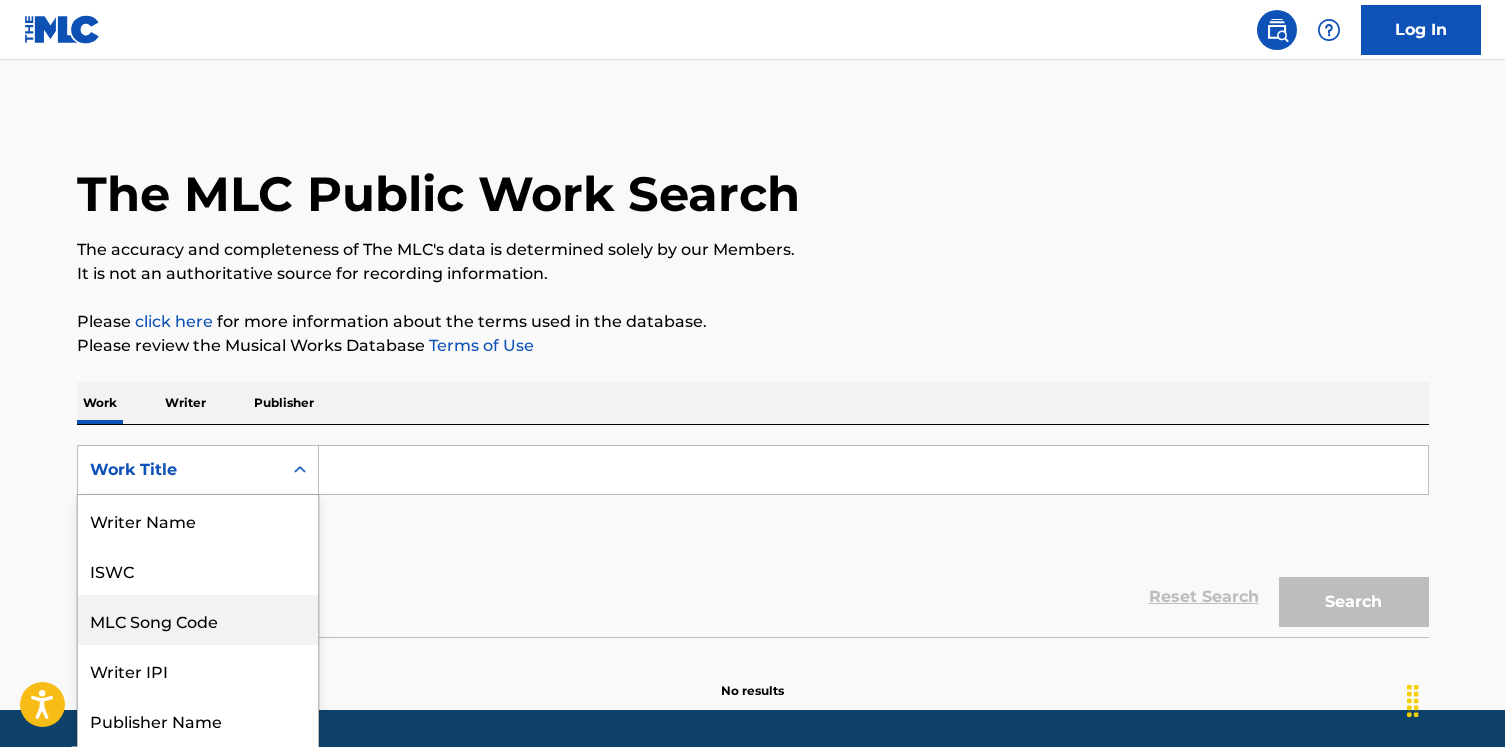 scroll, scrollTop: 48, scrollLeft: 0, axis: vertical 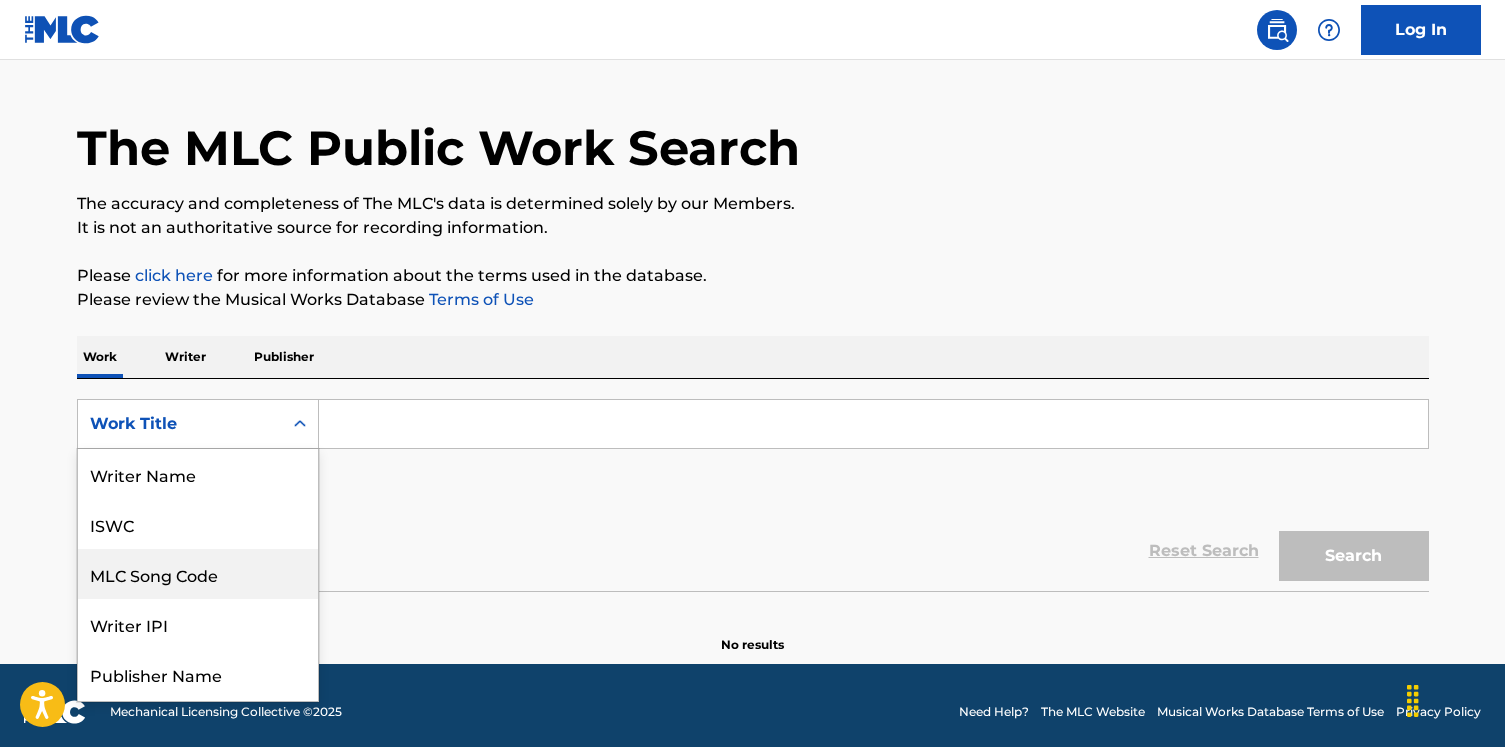 click on "MLC Song Code, 3 of 8. 8 results available. Use Up and Down to choose options, press Enter to select the currently focused option, press Escape to exit the menu, press Tab to select the option and exit the menu. Work Title Writer Name ISWC MLC Song Code Writer IPI Publisher Name Publisher IPI MLC Publisher Number Work Title" at bounding box center [198, 424] 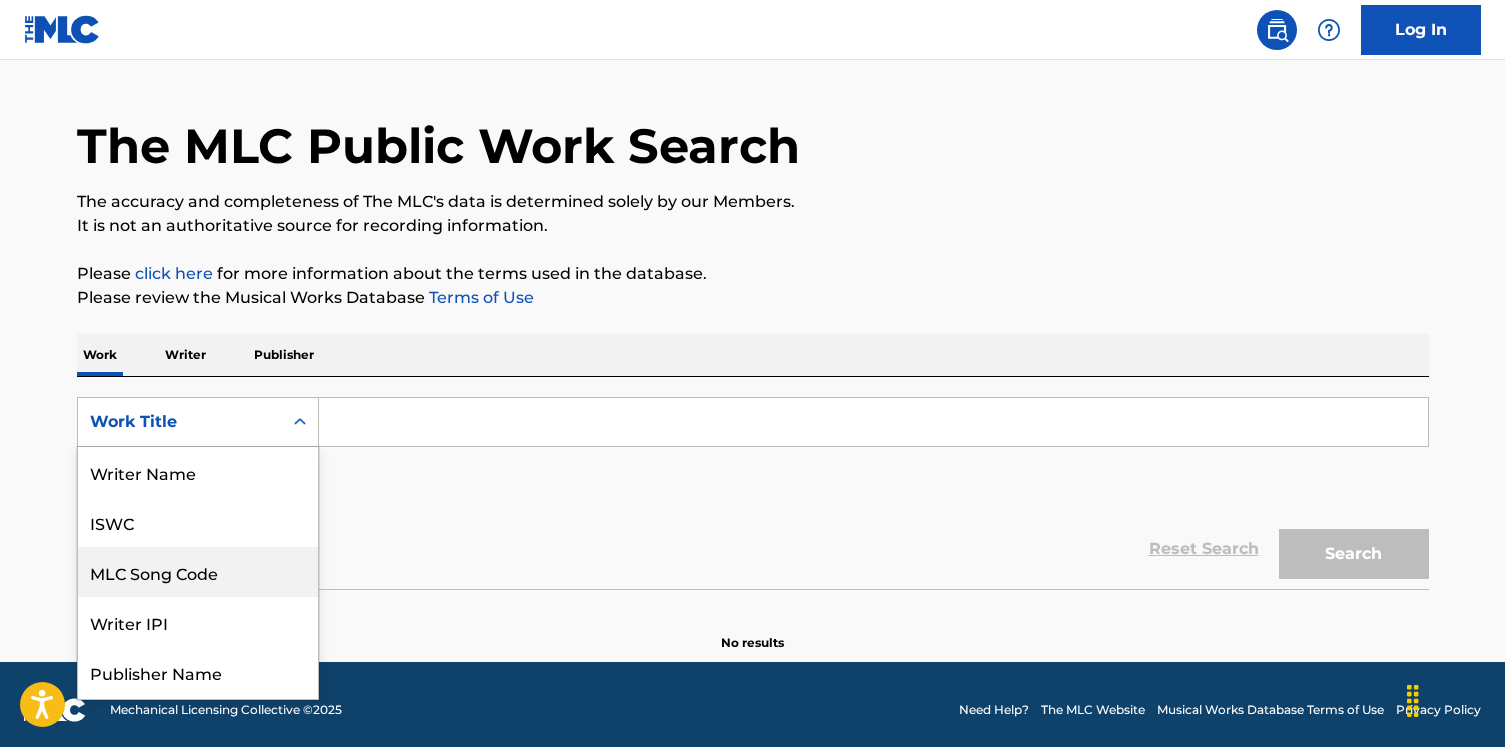 scroll, scrollTop: 100, scrollLeft: 0, axis: vertical 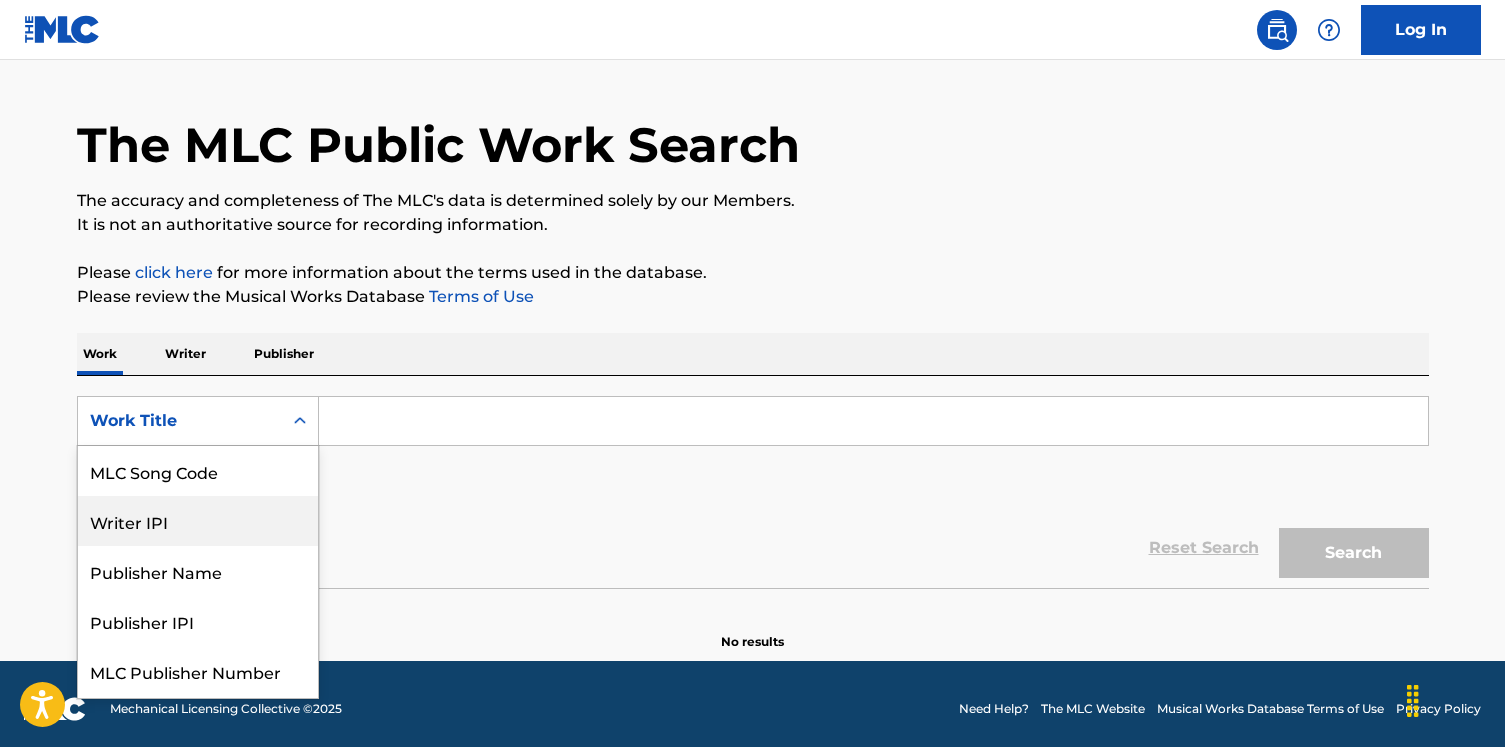 click on "Writer IPI" at bounding box center [198, 521] 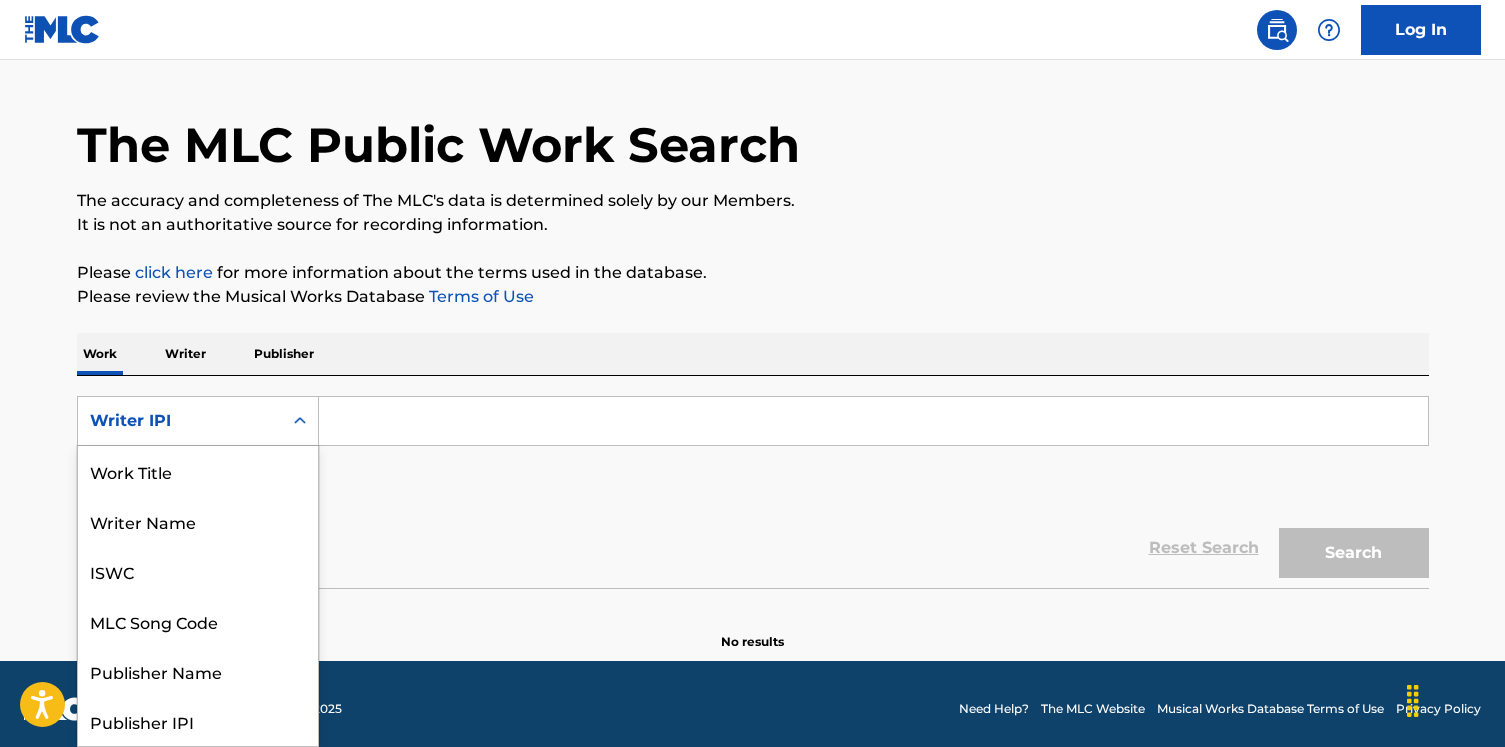 click on "Writer IPI" at bounding box center [180, 421] 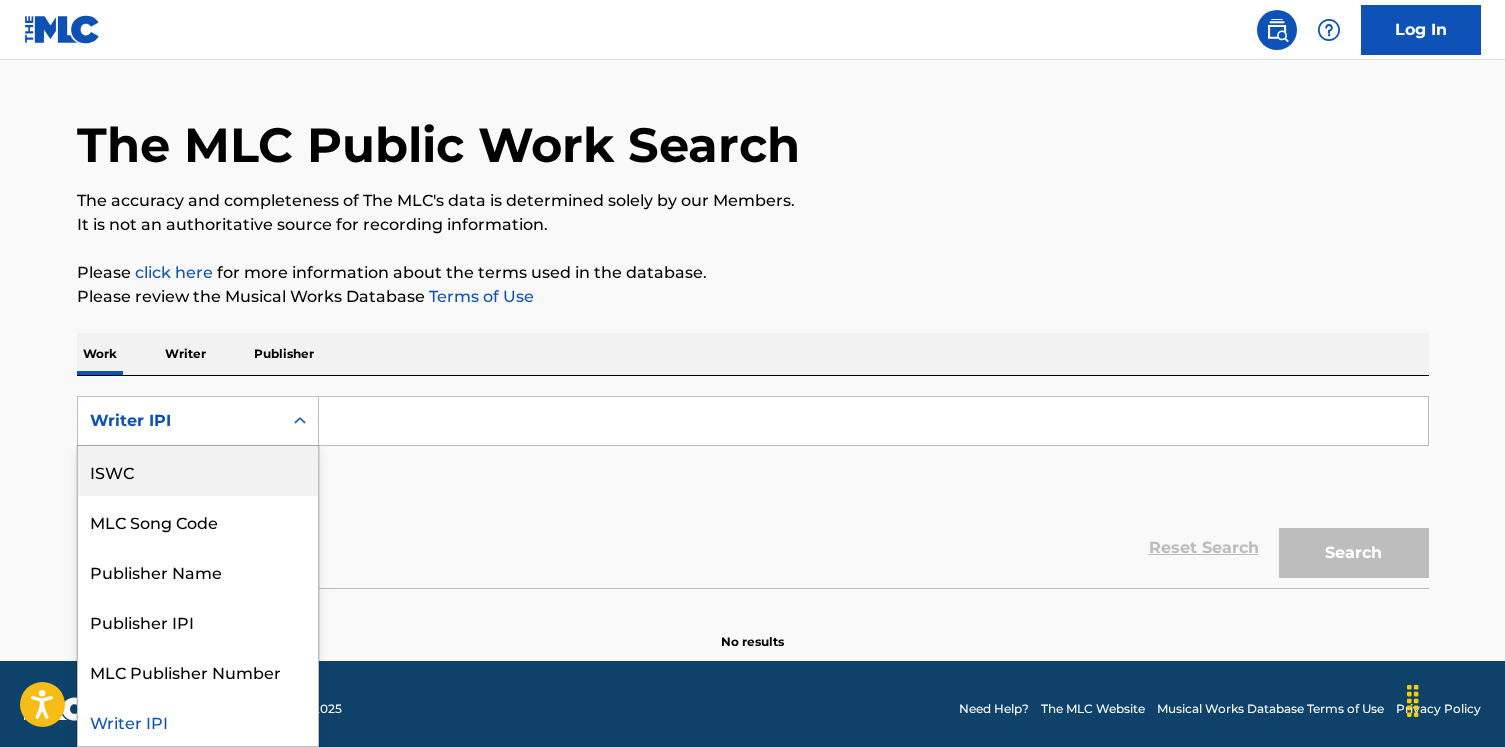 scroll, scrollTop: 0, scrollLeft: 0, axis: both 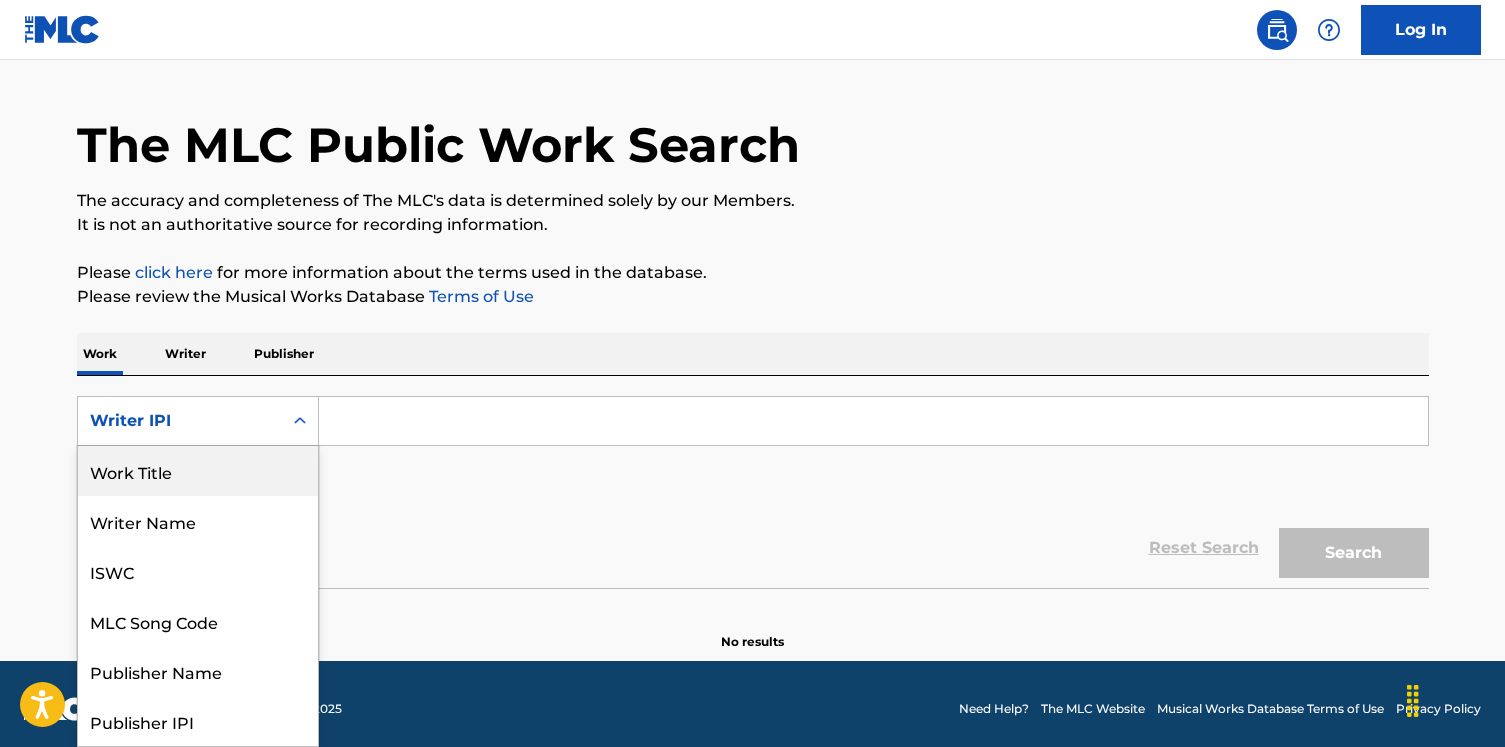 click on "Work Title" at bounding box center [198, 471] 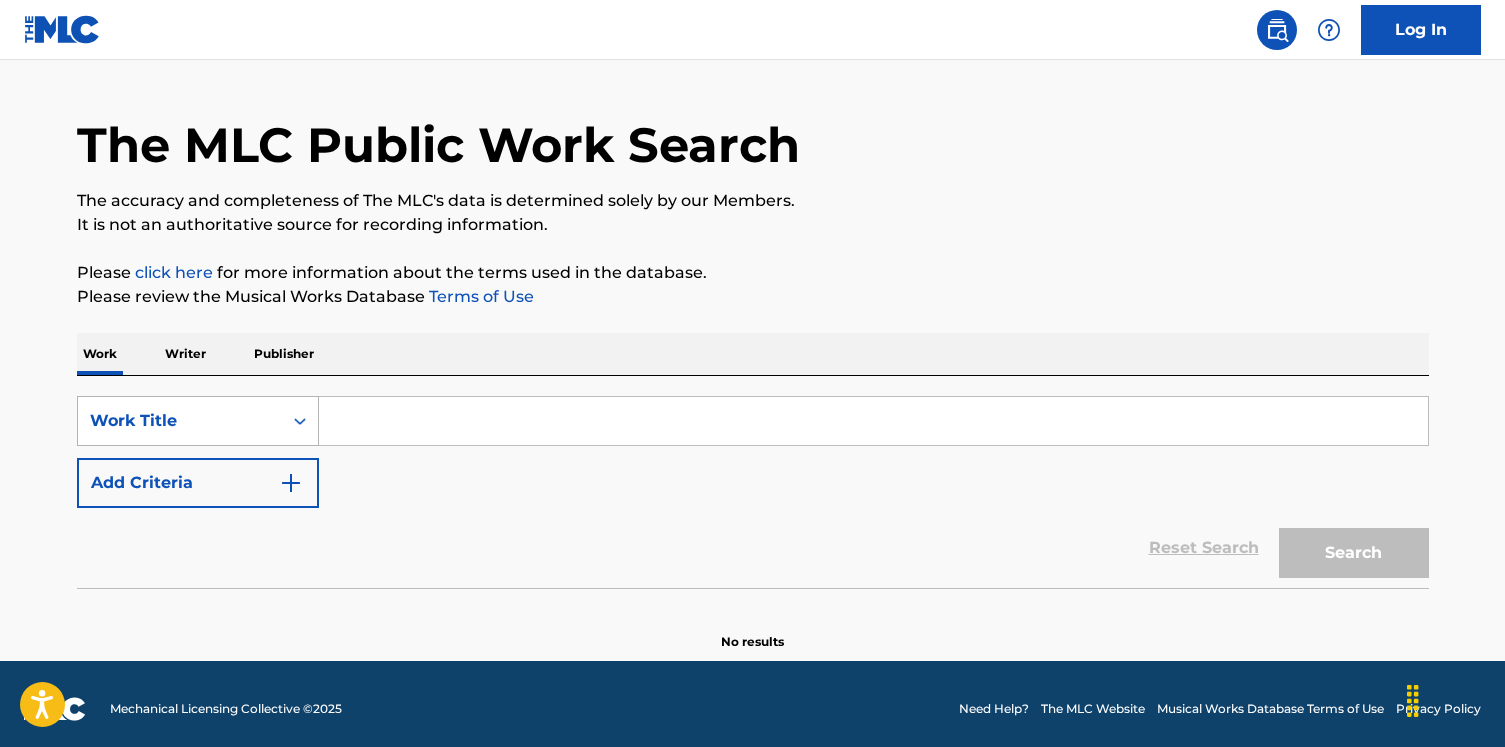 click 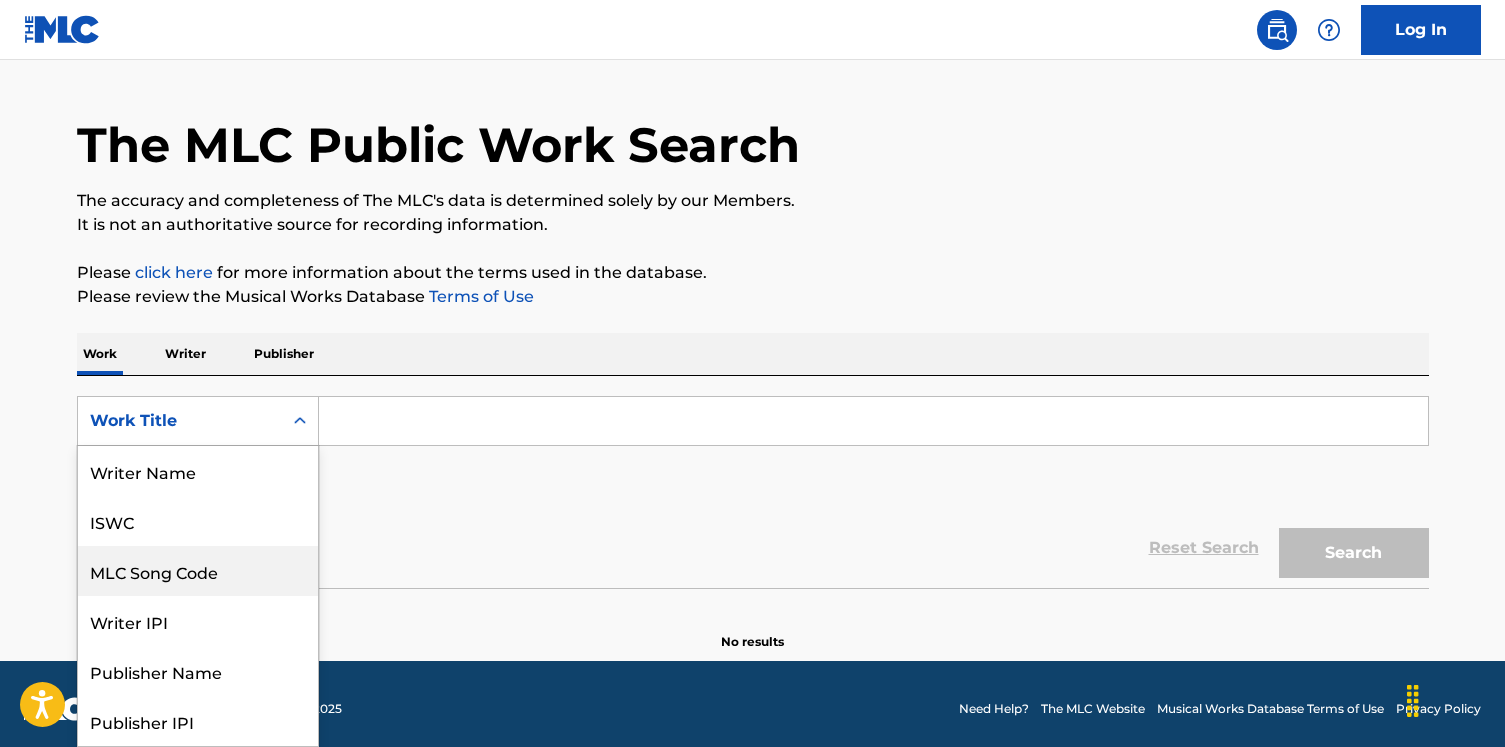scroll, scrollTop: 100, scrollLeft: 0, axis: vertical 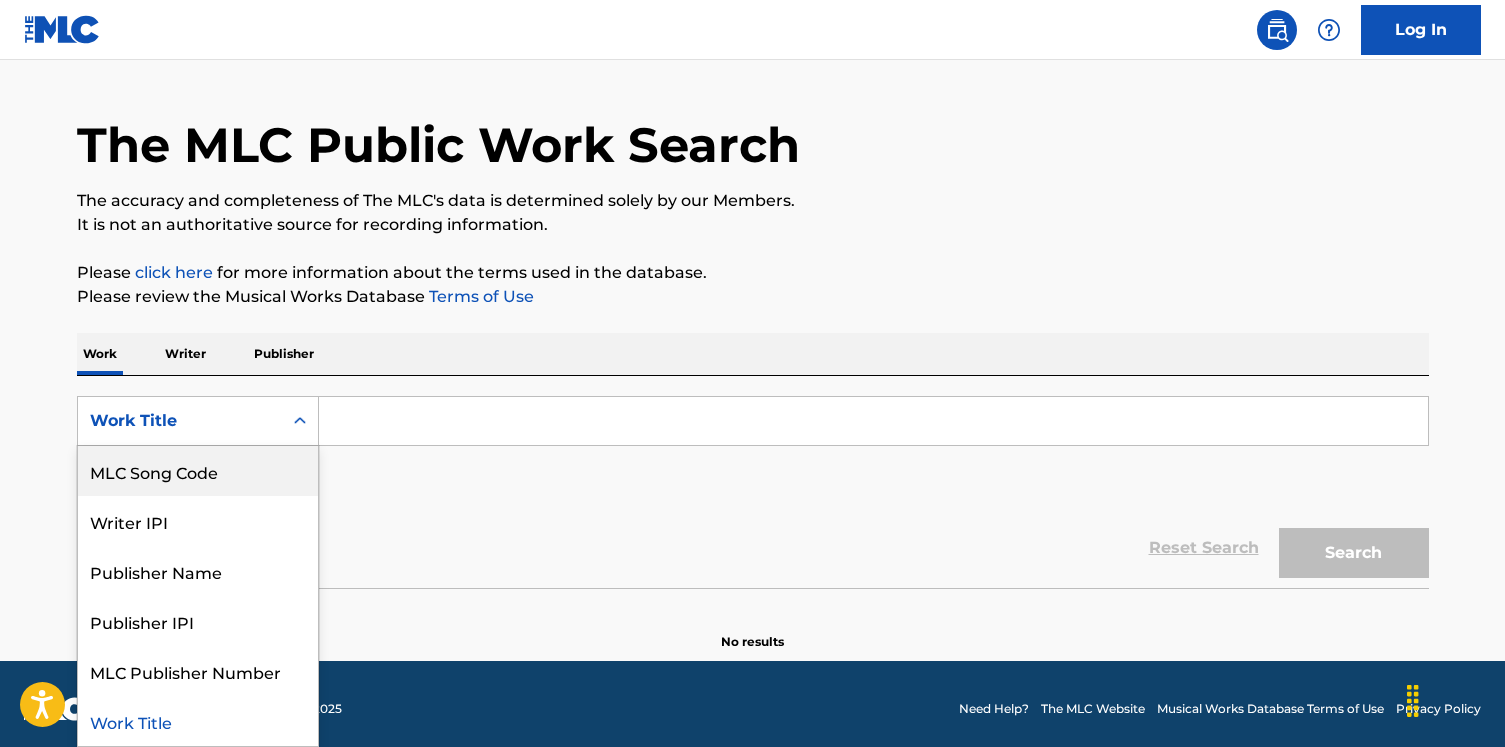 click on "MLC Song Code" at bounding box center [198, 471] 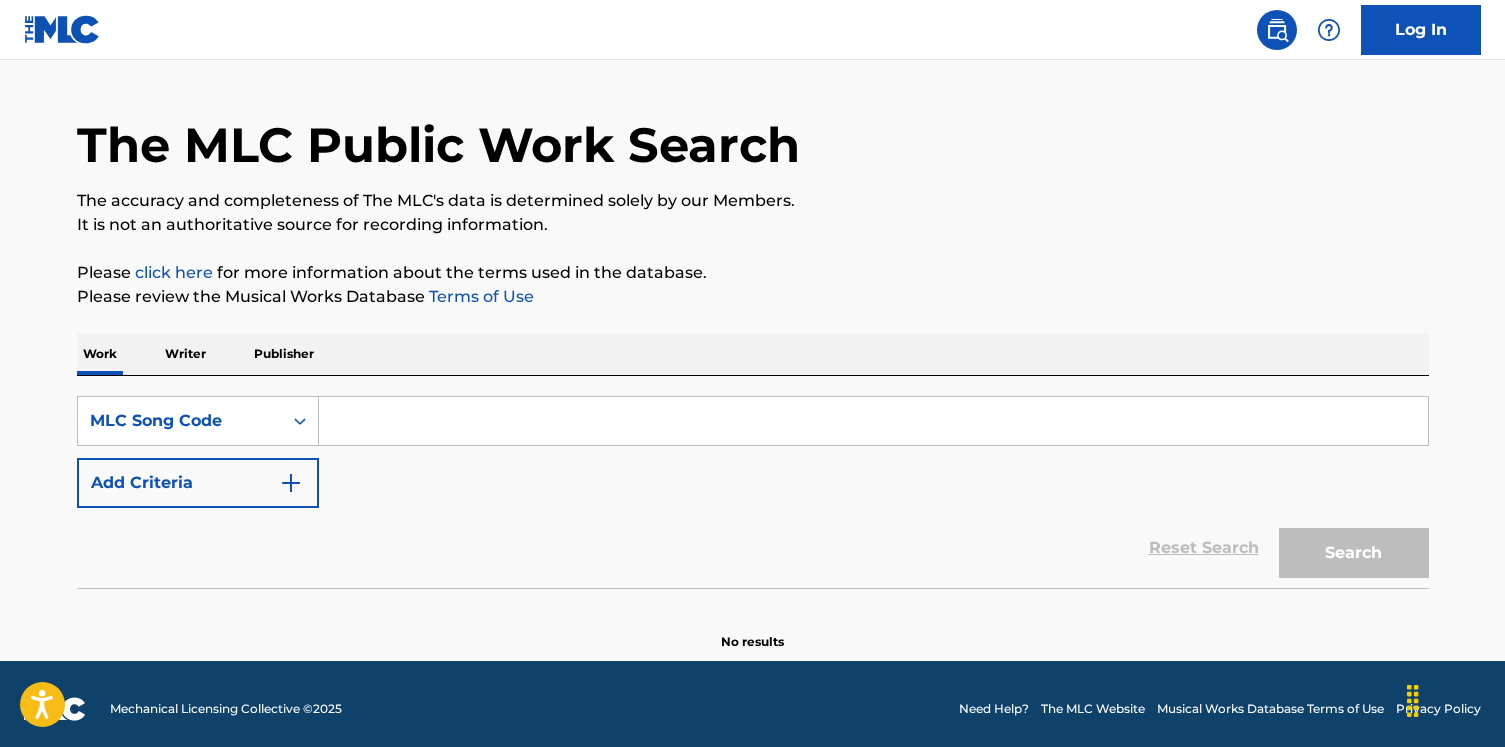 click at bounding box center [873, 421] 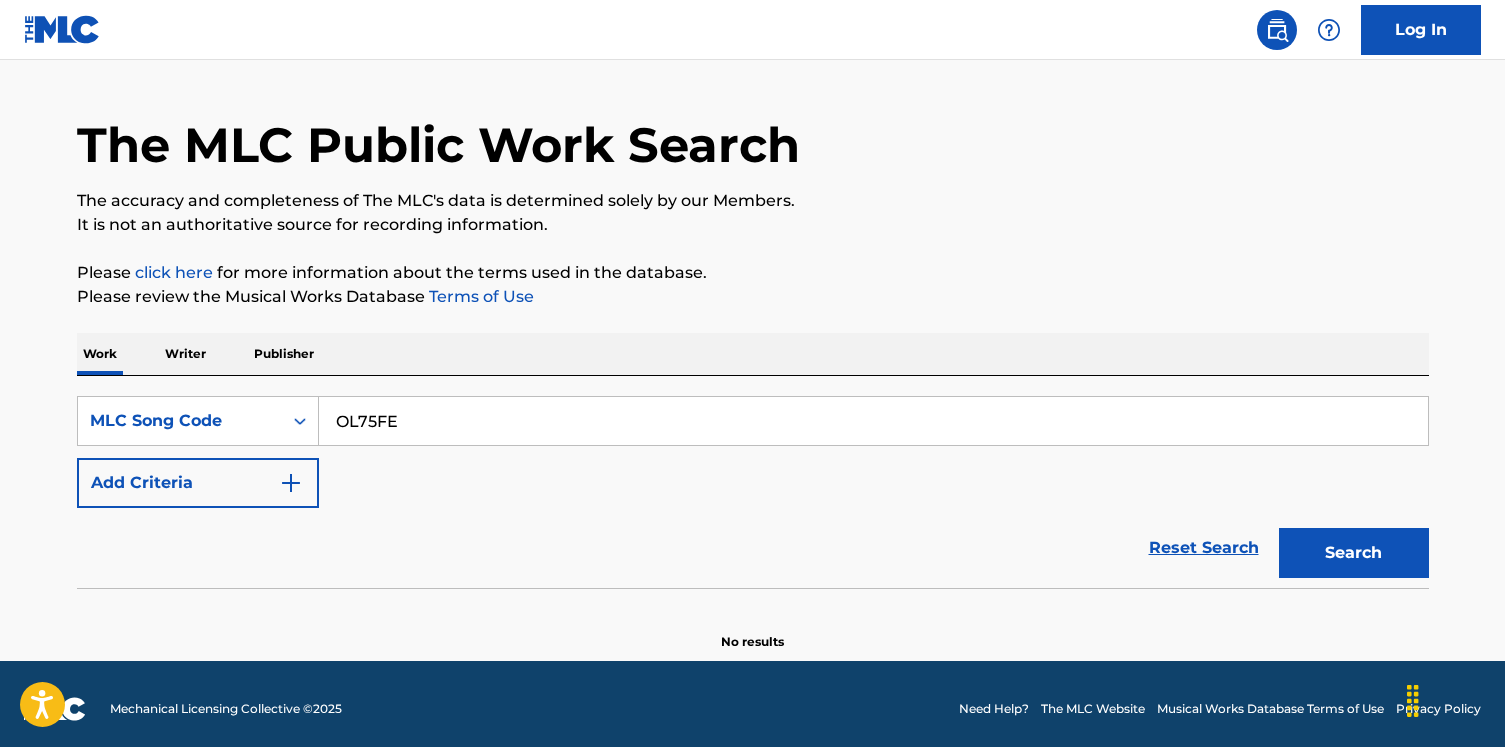 type on "OL75FE" 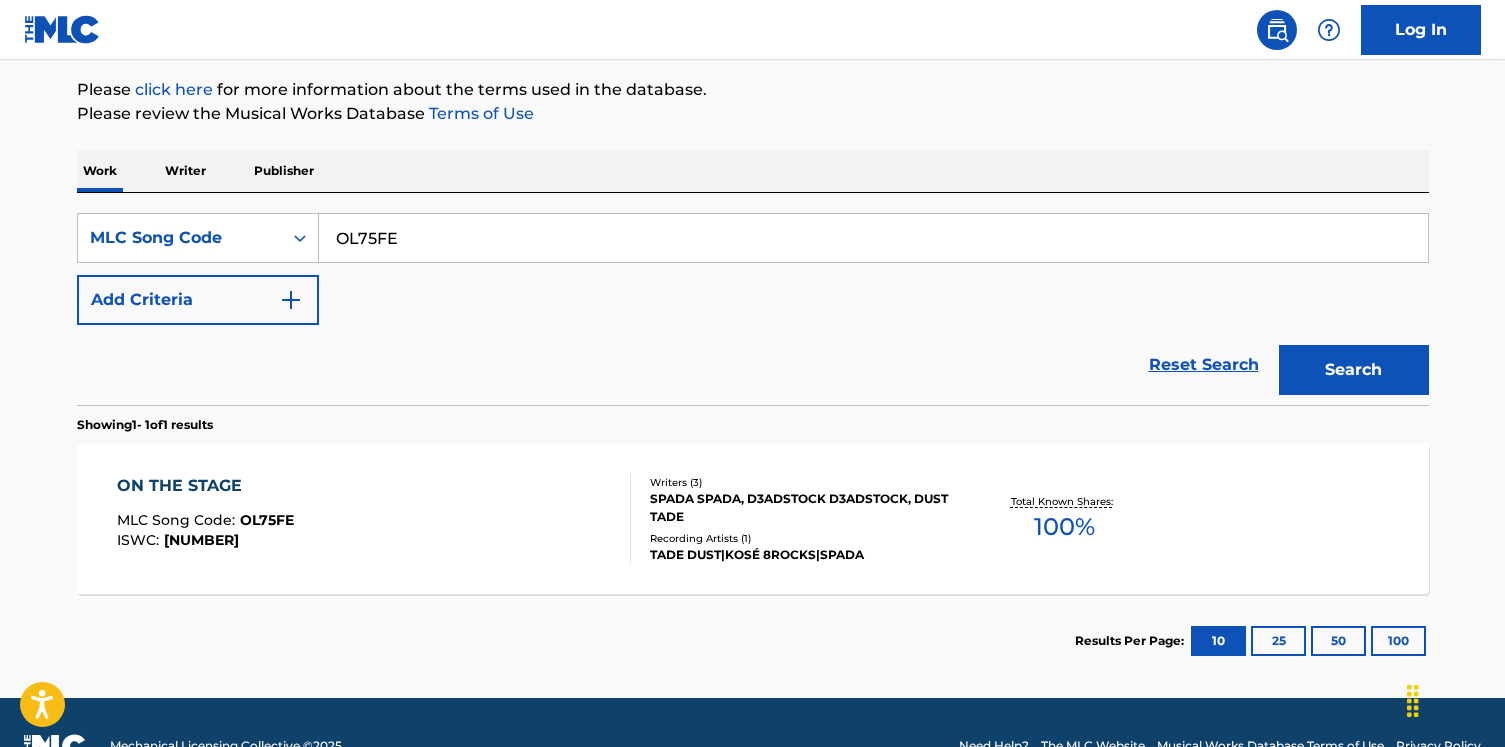 scroll, scrollTop: 279, scrollLeft: 0, axis: vertical 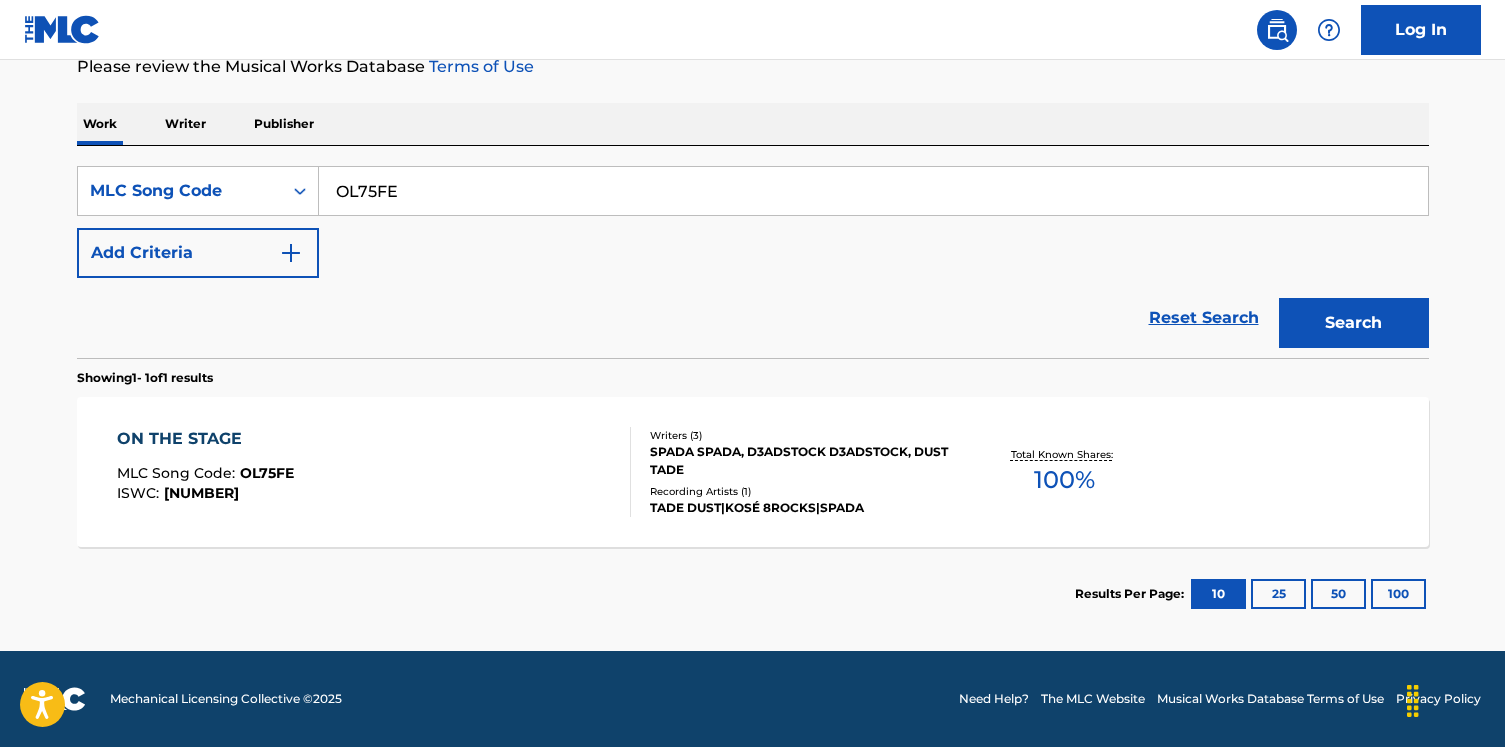 click on "ON THE STAGE MLC Song Code : OL75FE ISWC : T3240473405" at bounding box center [374, 472] 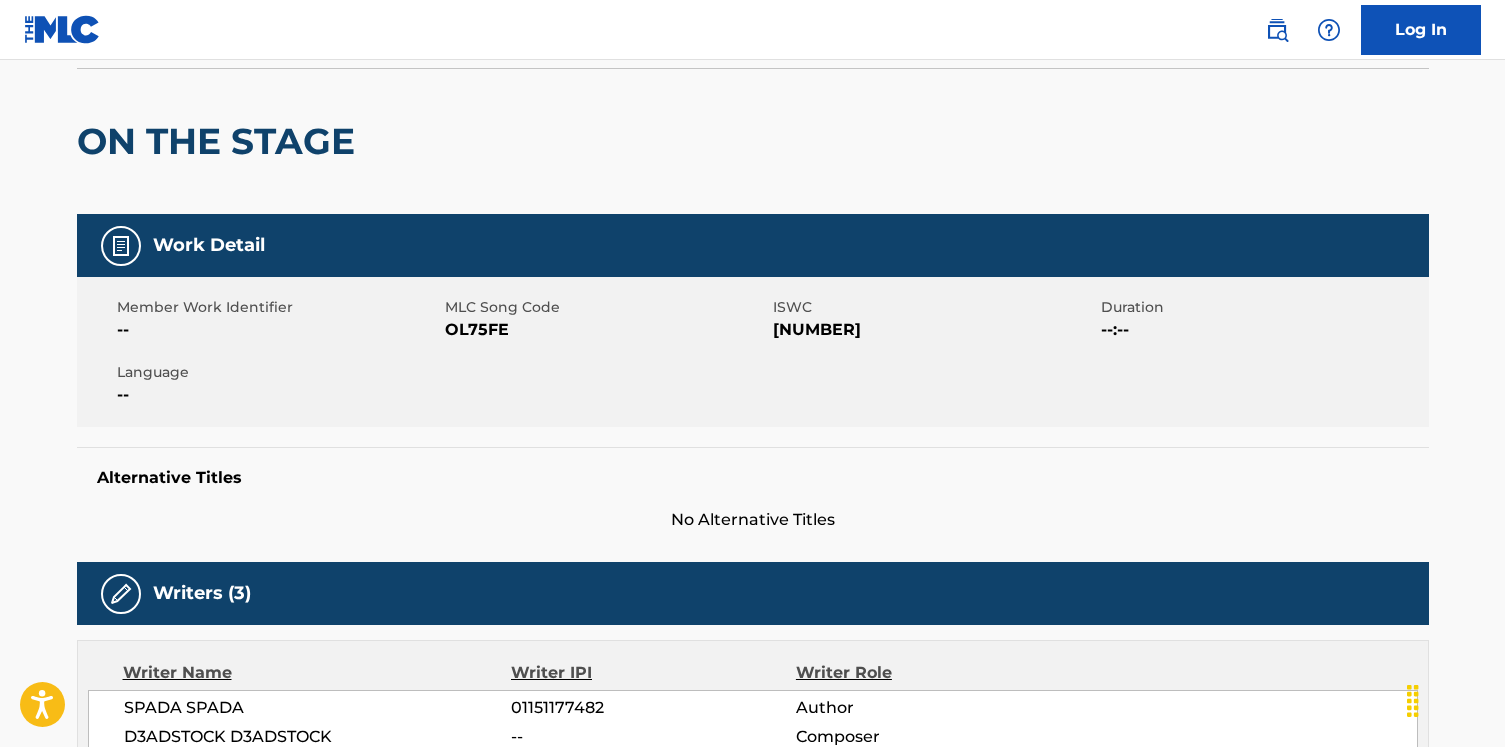 scroll, scrollTop: 0, scrollLeft: 0, axis: both 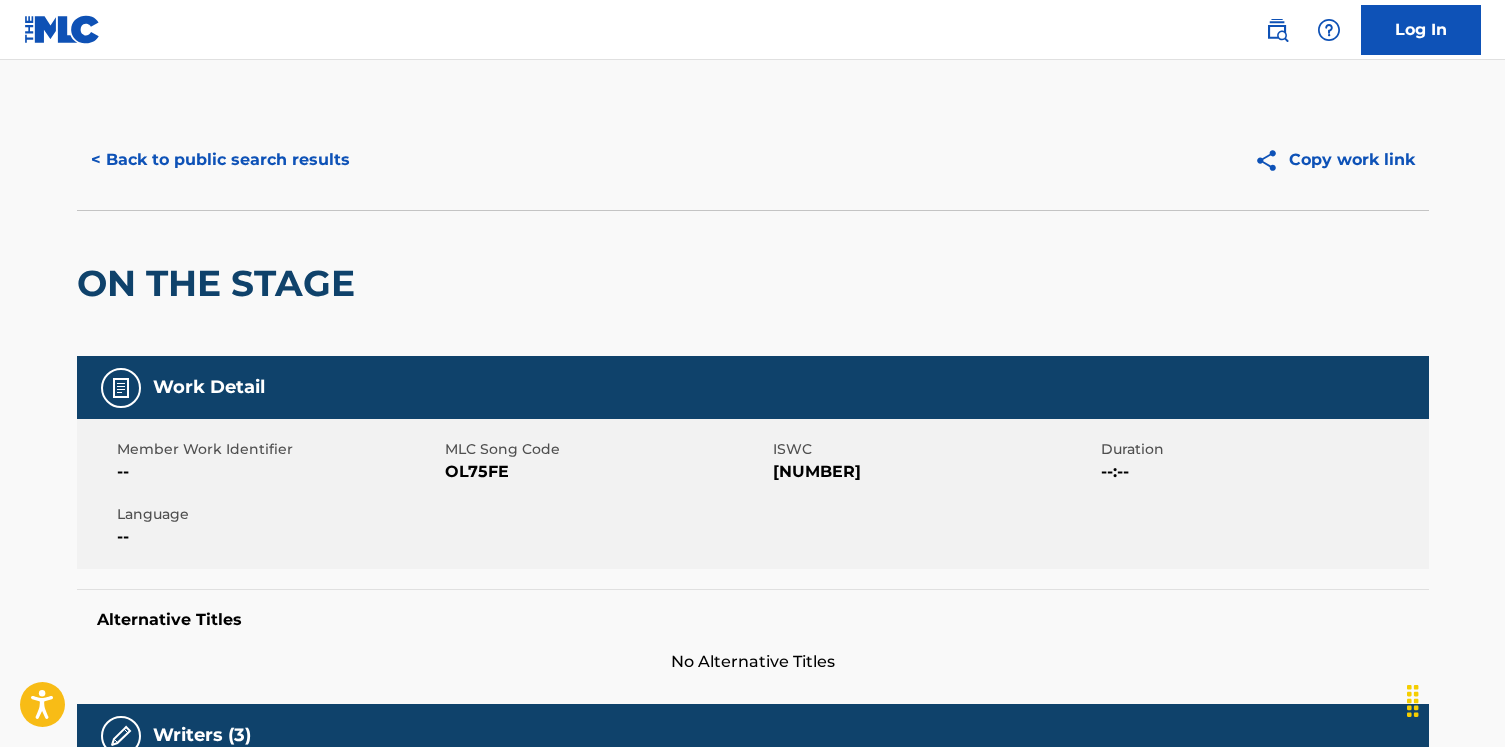 click on "< Back to public search results" at bounding box center [220, 160] 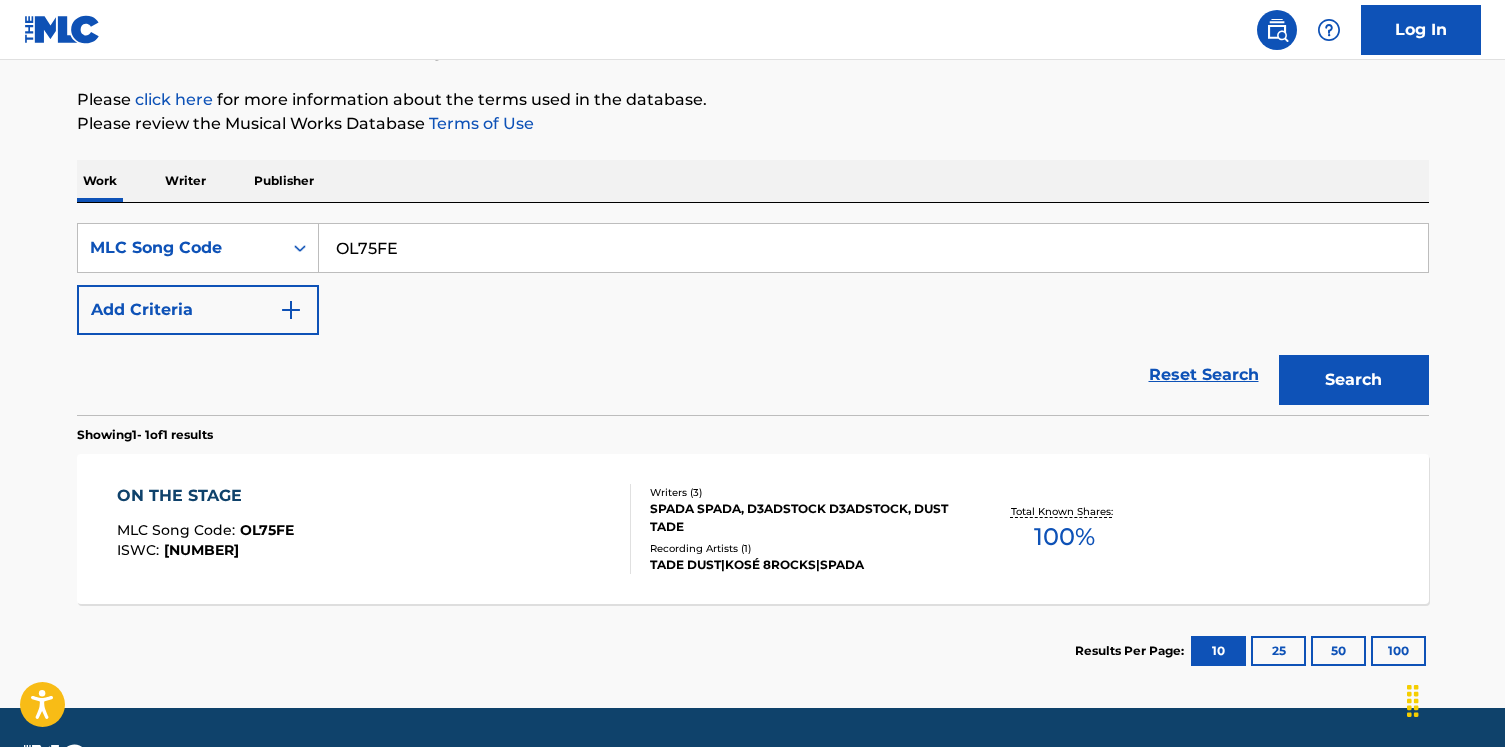 click on "OL75FE" at bounding box center (873, 248) 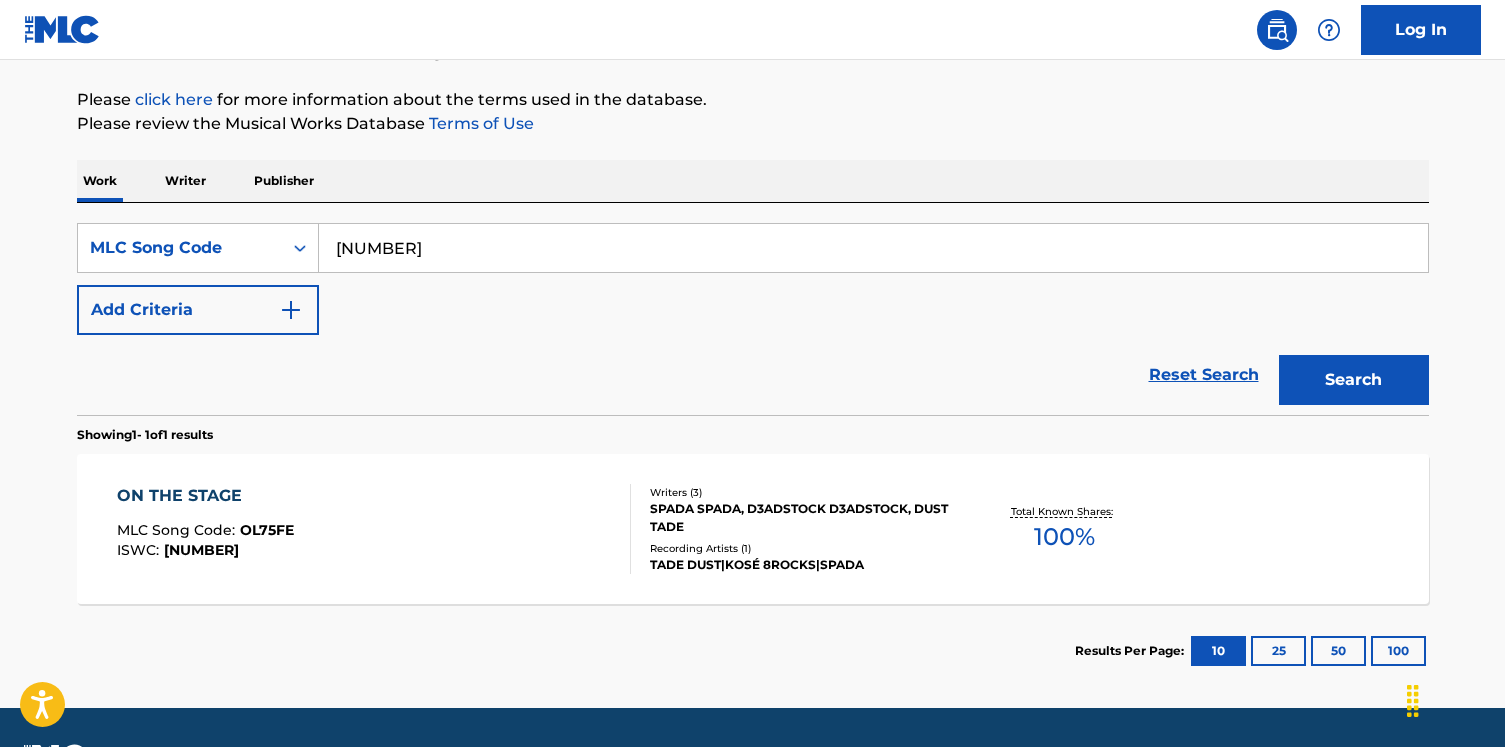 type on "[NUMBER]" 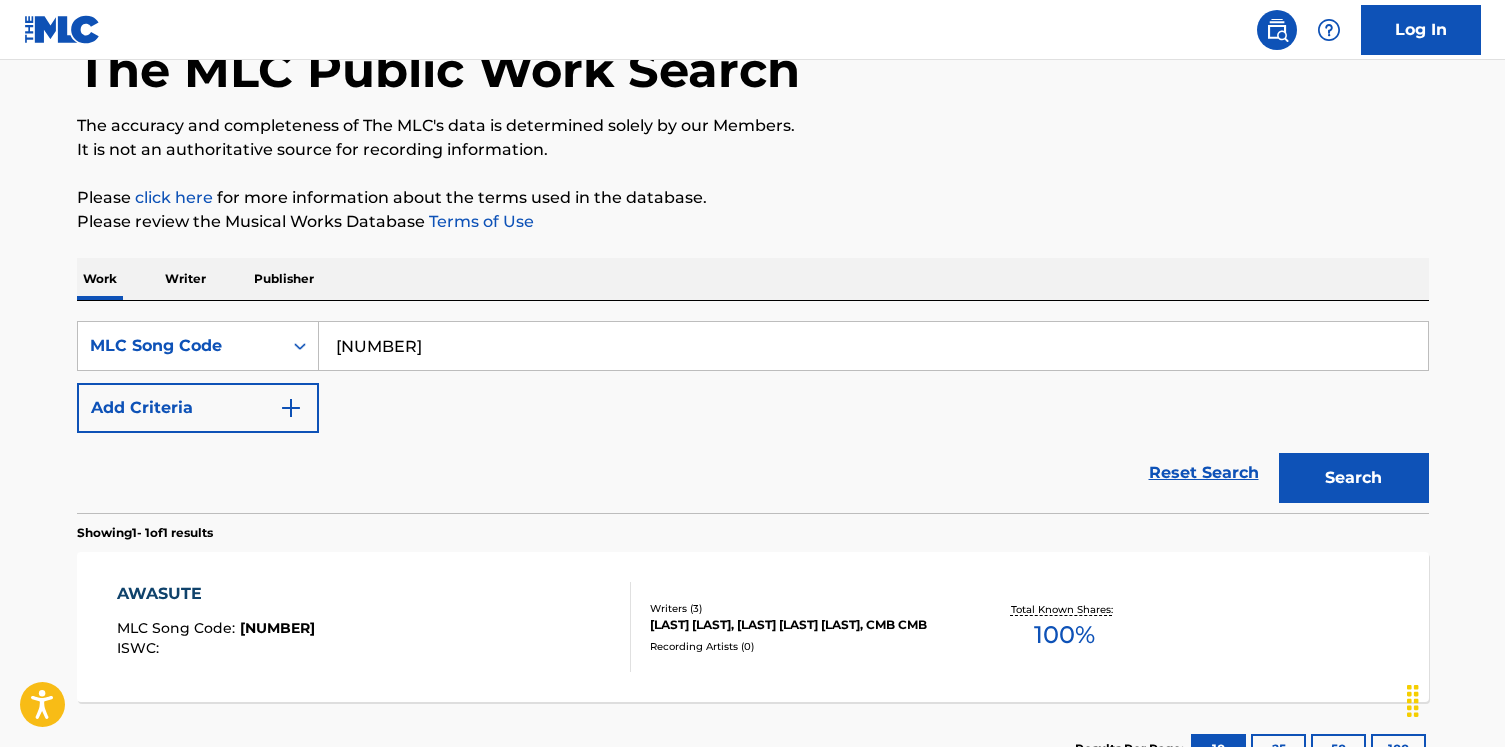 scroll, scrollTop: 279, scrollLeft: 0, axis: vertical 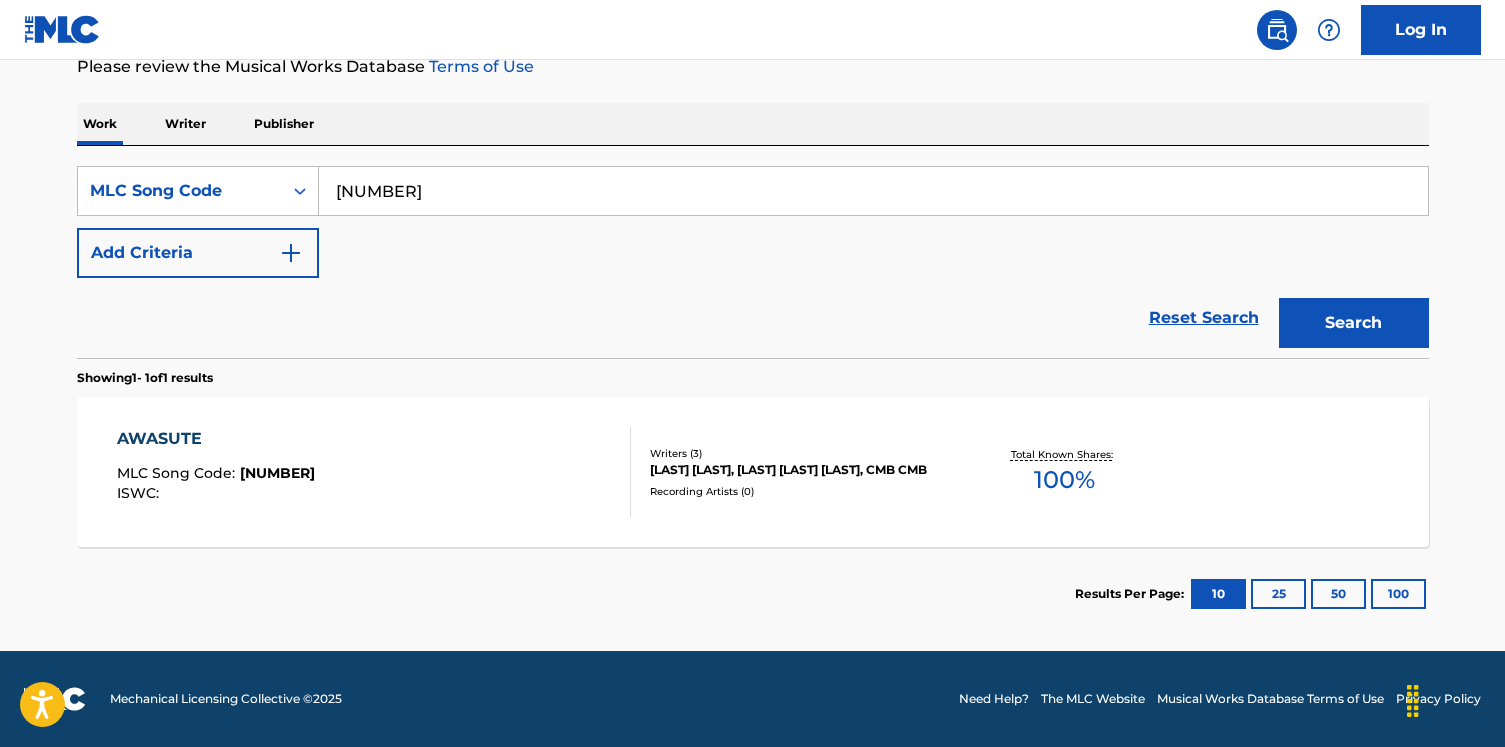 click on "MLC Song Code : AY7GP6 ISWC :" at bounding box center (374, 472) 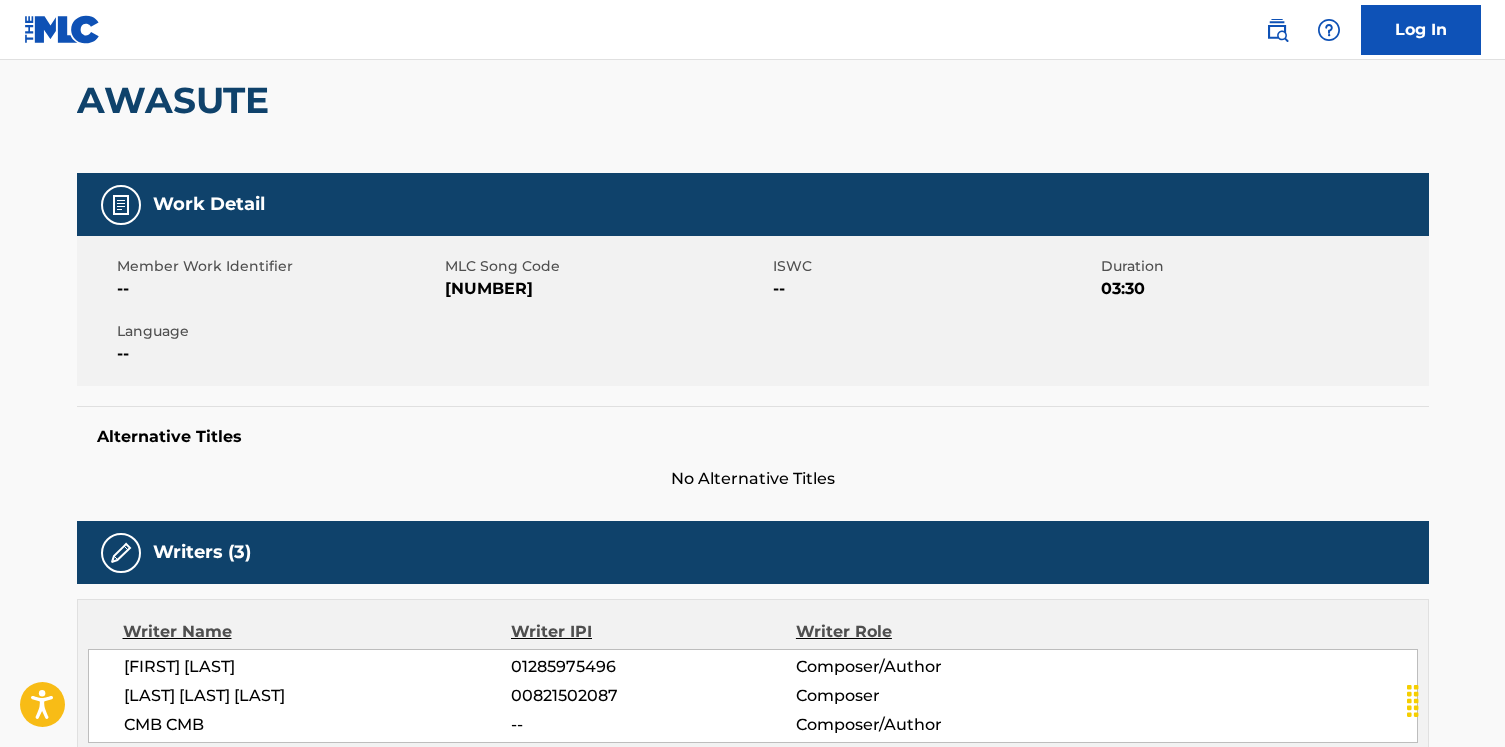 scroll, scrollTop: 0, scrollLeft: 0, axis: both 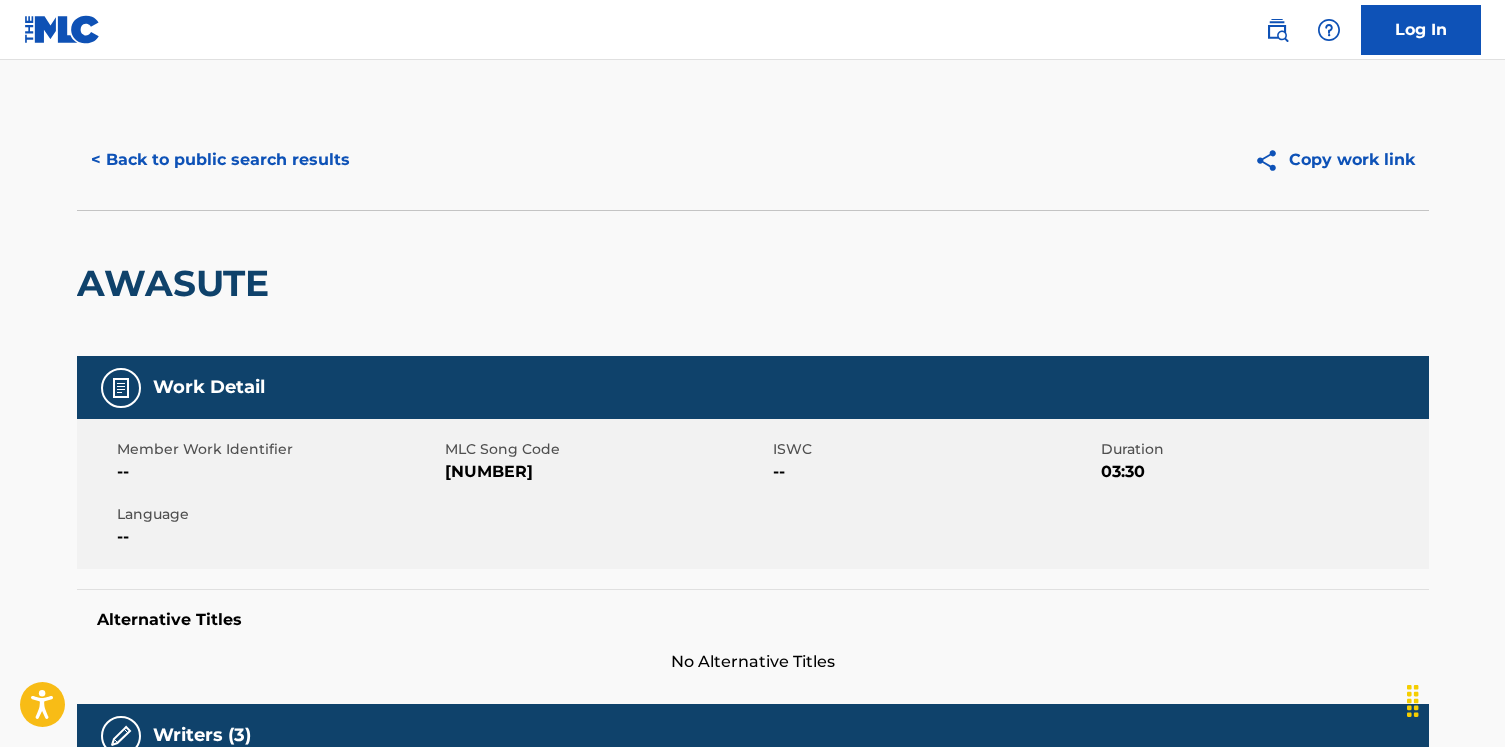 click on "< Back to public search results" at bounding box center [220, 160] 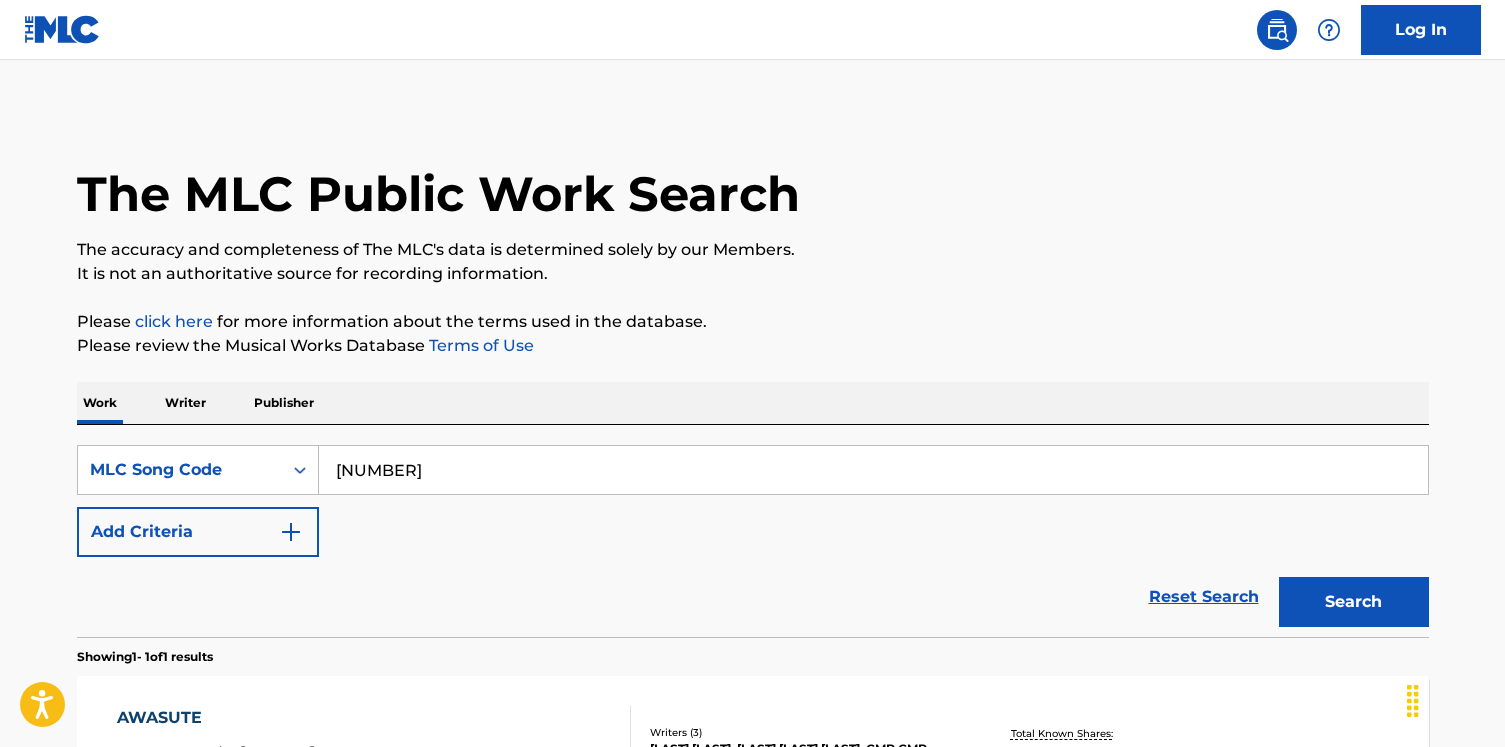scroll, scrollTop: 227, scrollLeft: 0, axis: vertical 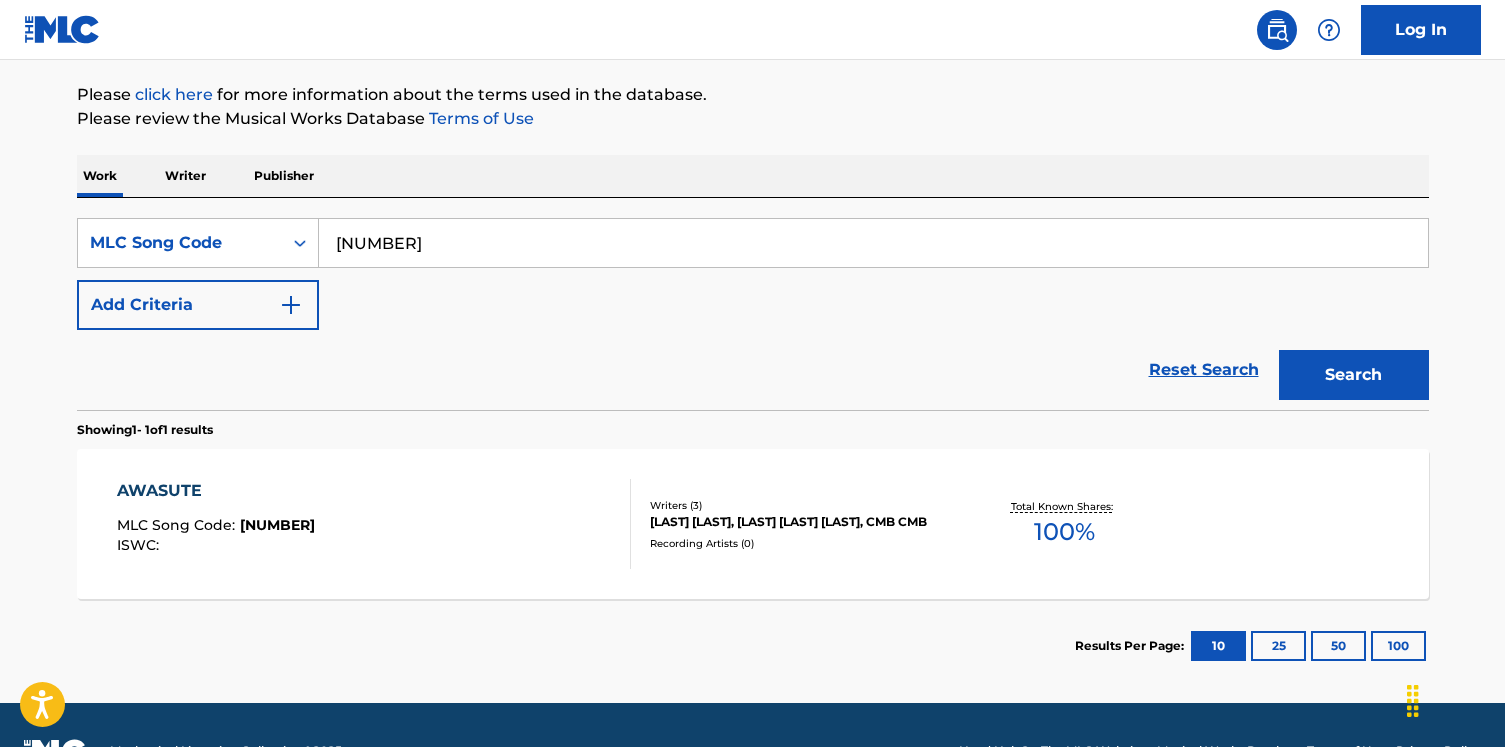 click on "Writer" at bounding box center (185, 176) 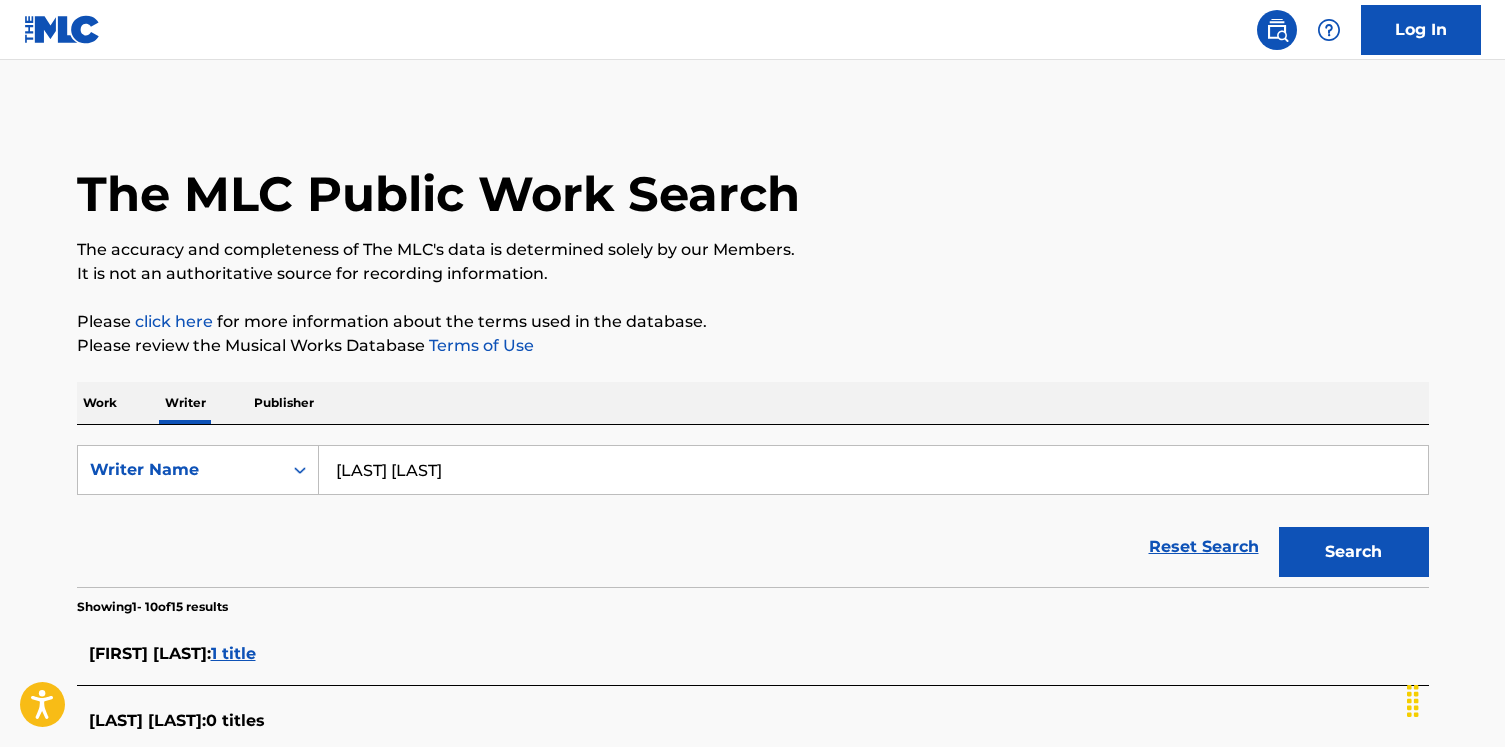 click on "[LAST] [LAST]" at bounding box center [873, 470] 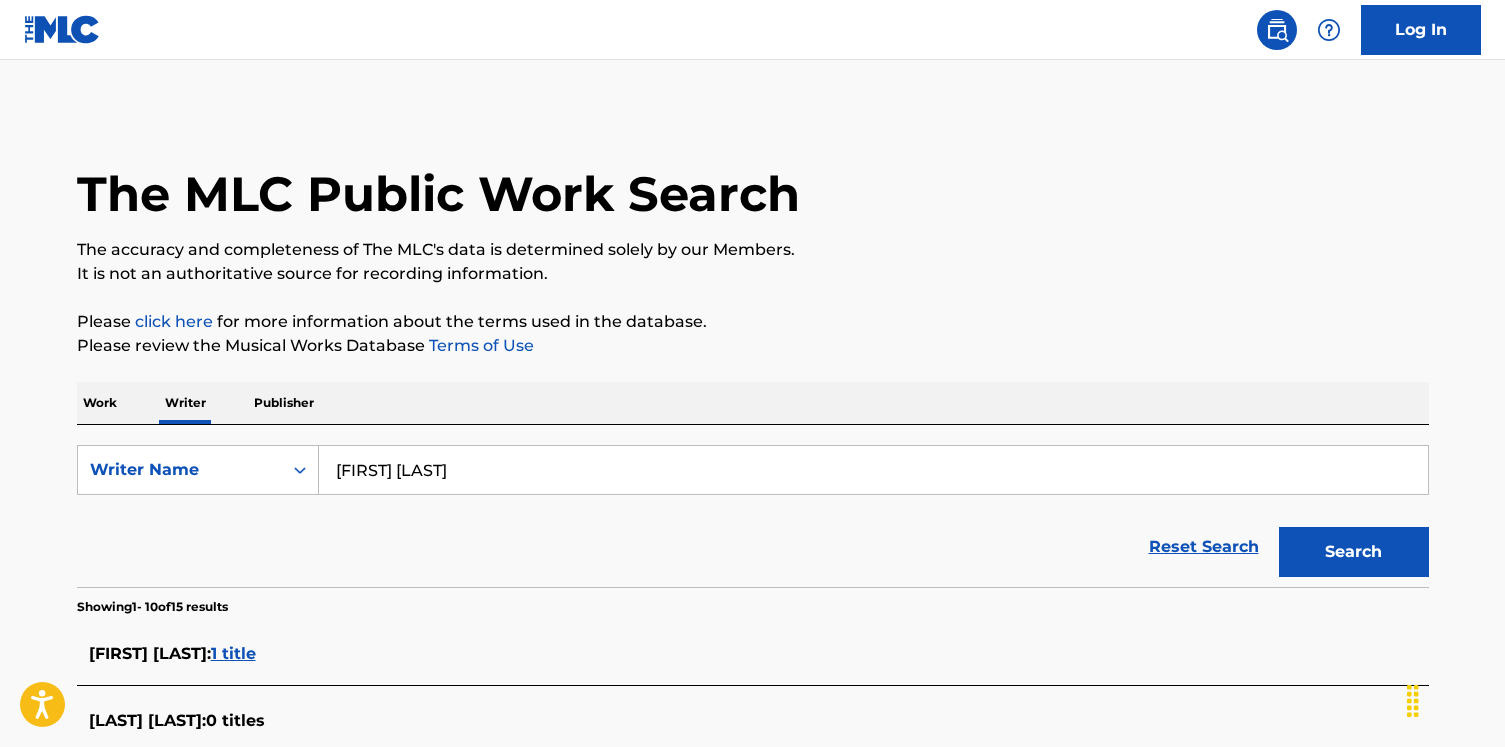 type on "[FIRST] [LAST]" 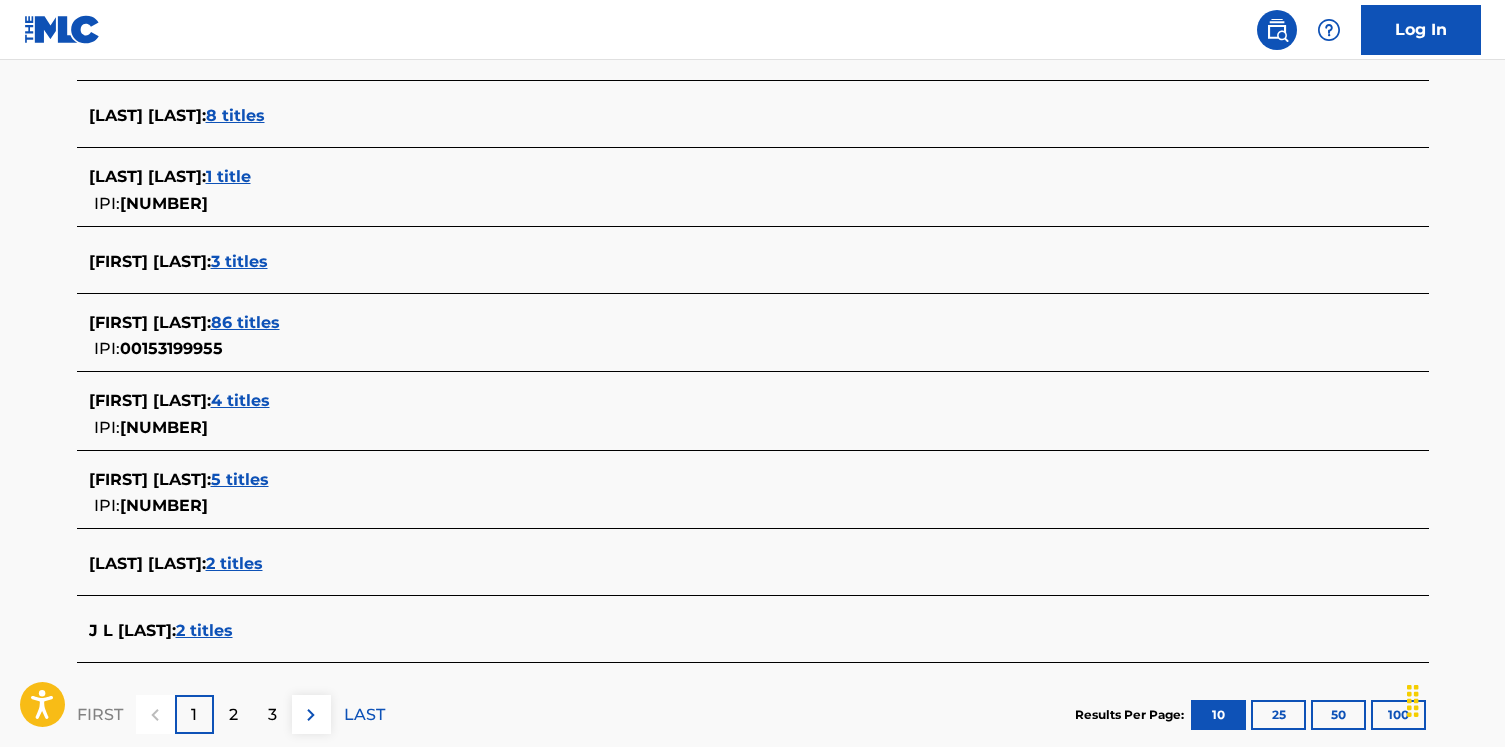 scroll, scrollTop: 797, scrollLeft: 0, axis: vertical 